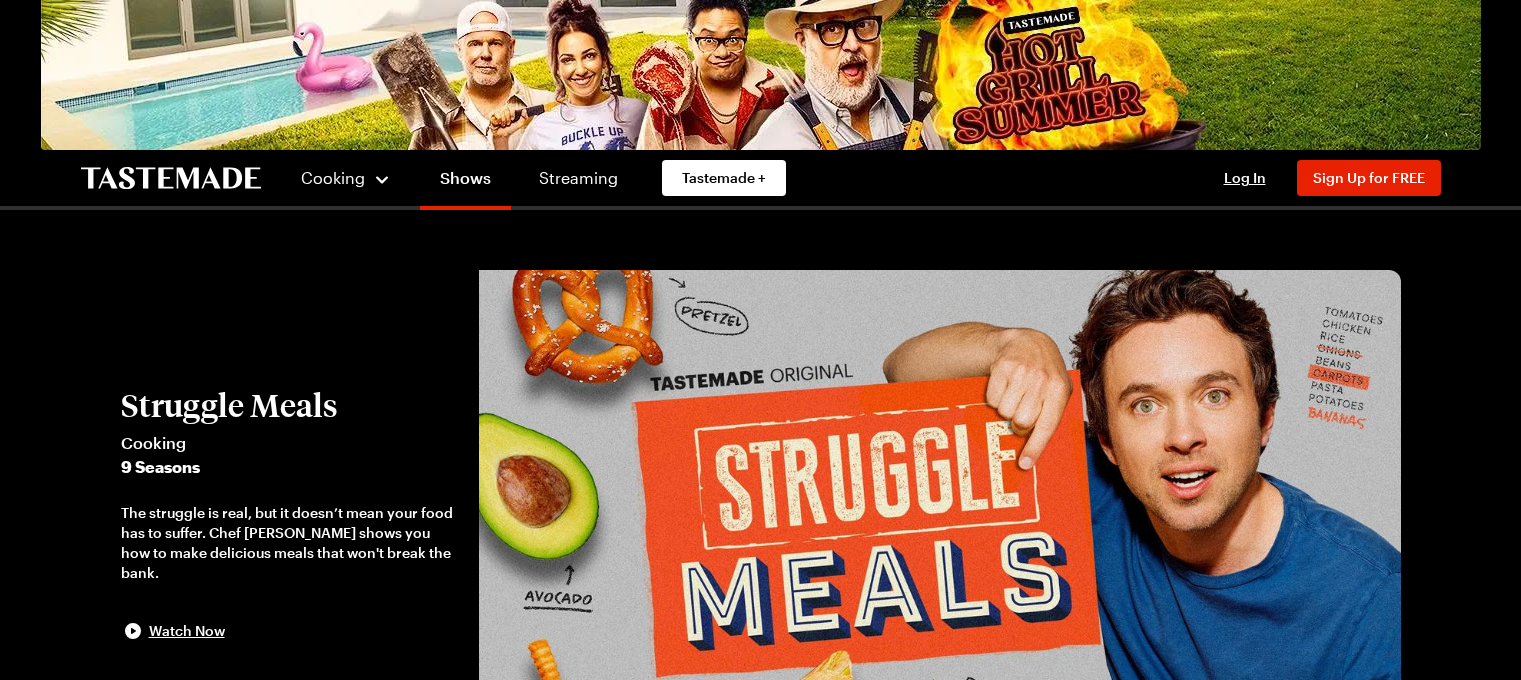 scroll, scrollTop: 0, scrollLeft: 0, axis: both 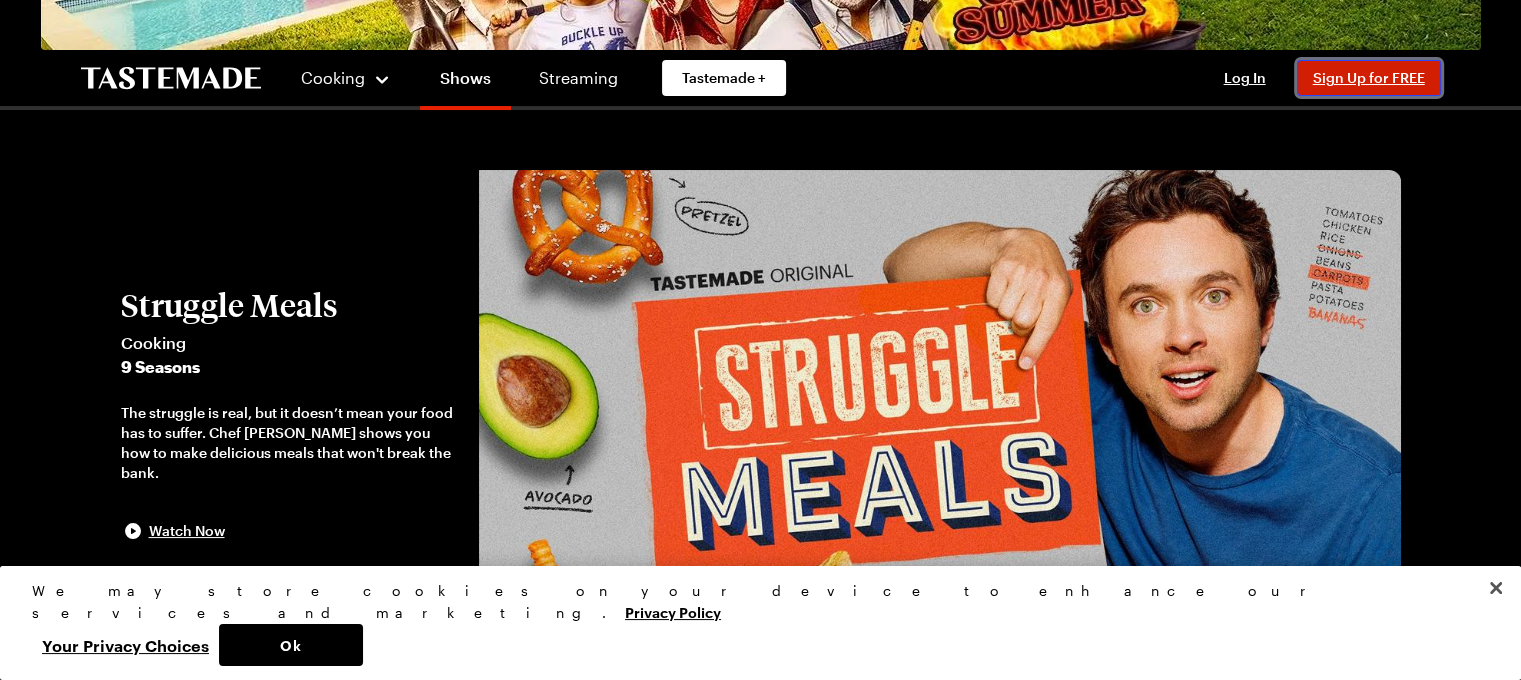 click on "Sign Up for FREE" at bounding box center (1369, 77) 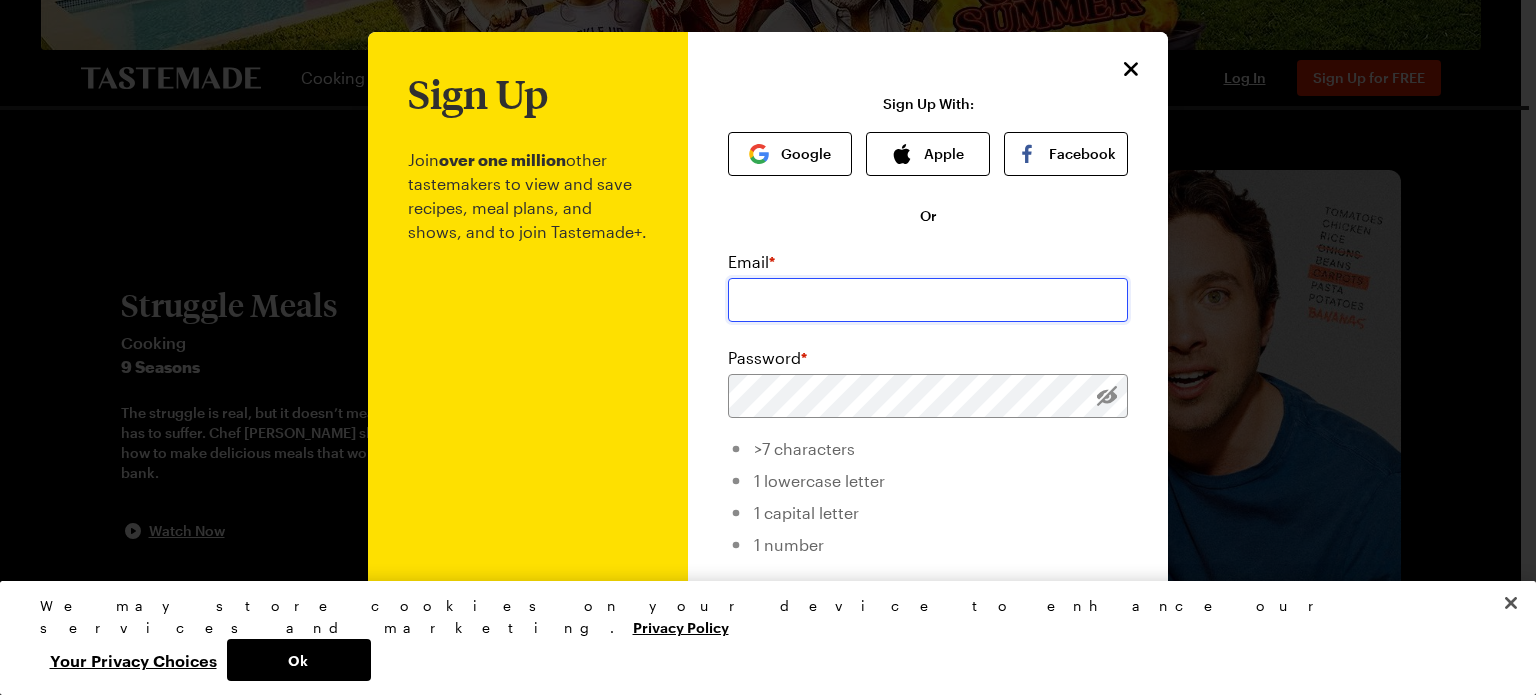 click at bounding box center [928, 300] 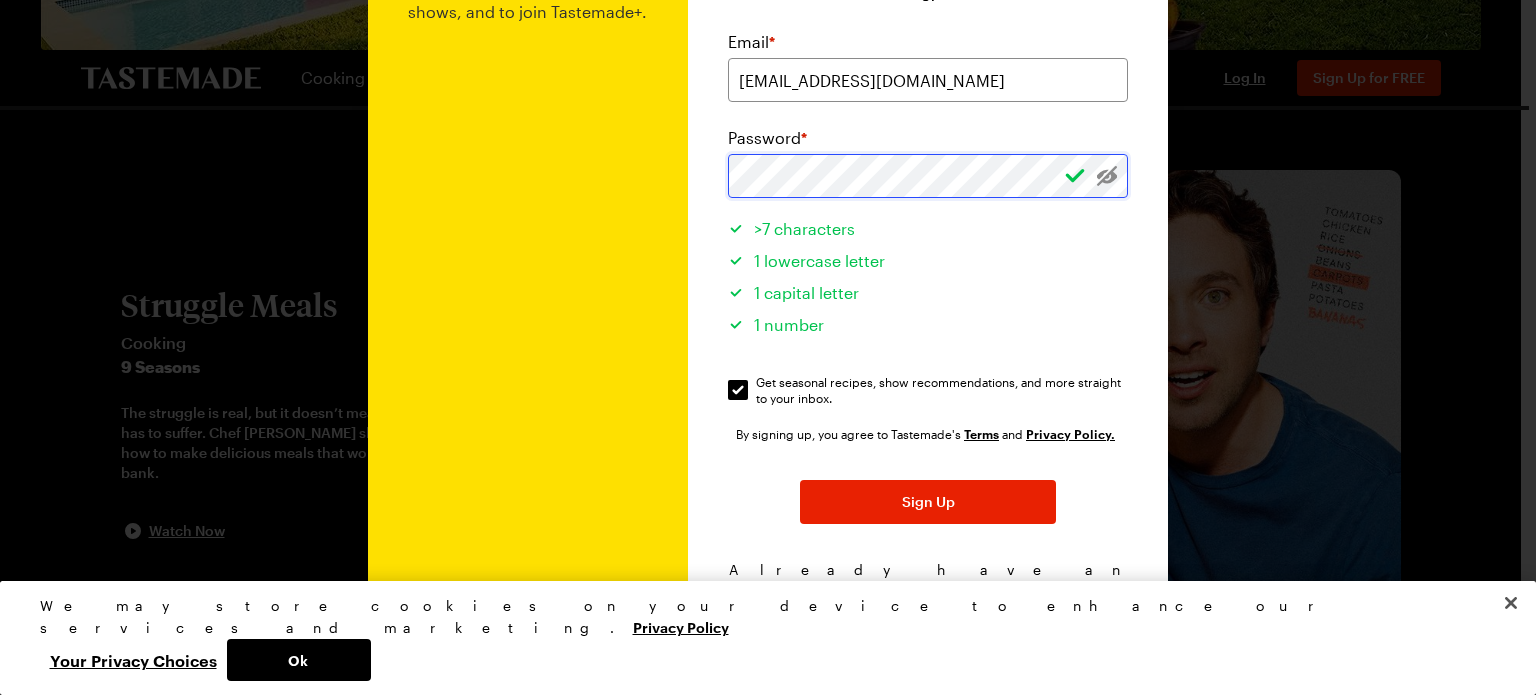 scroll, scrollTop: 240, scrollLeft: 0, axis: vertical 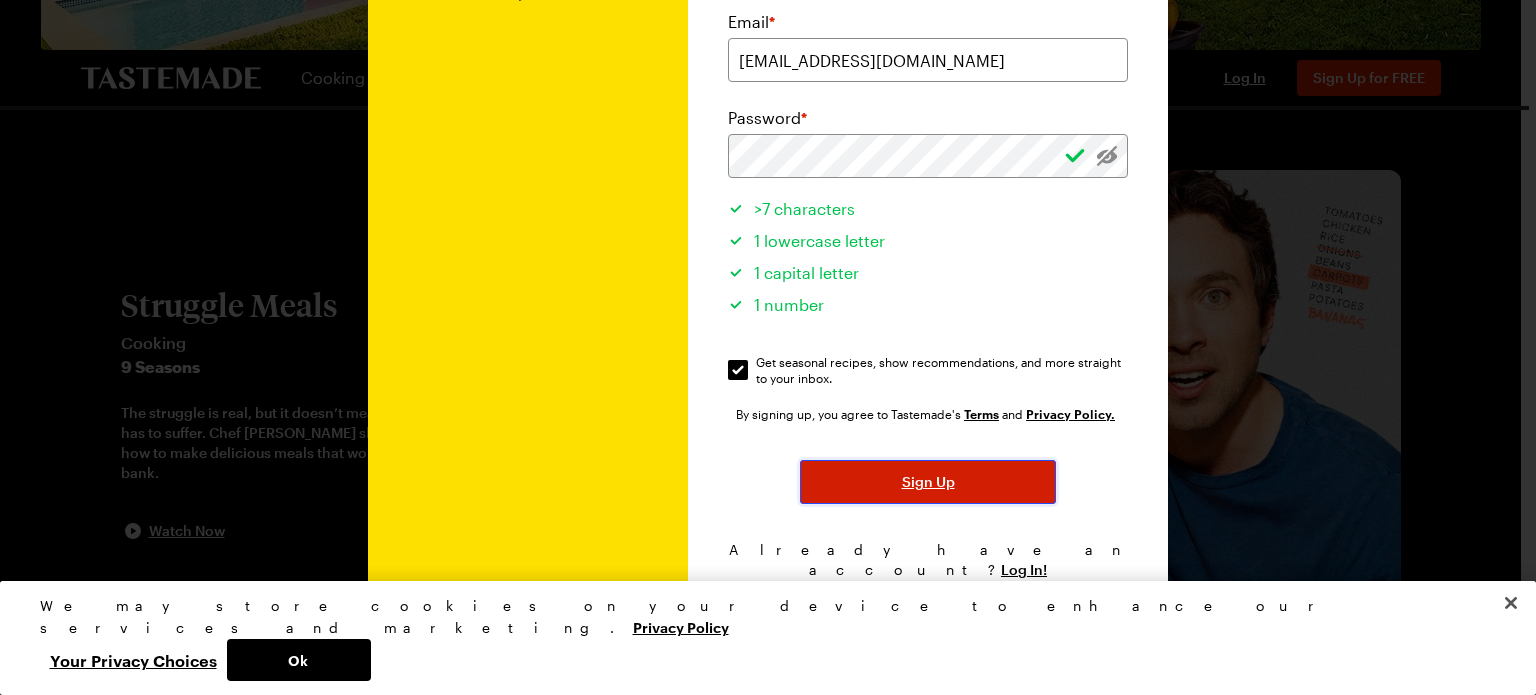 click on "Sign Up" at bounding box center (928, 482) 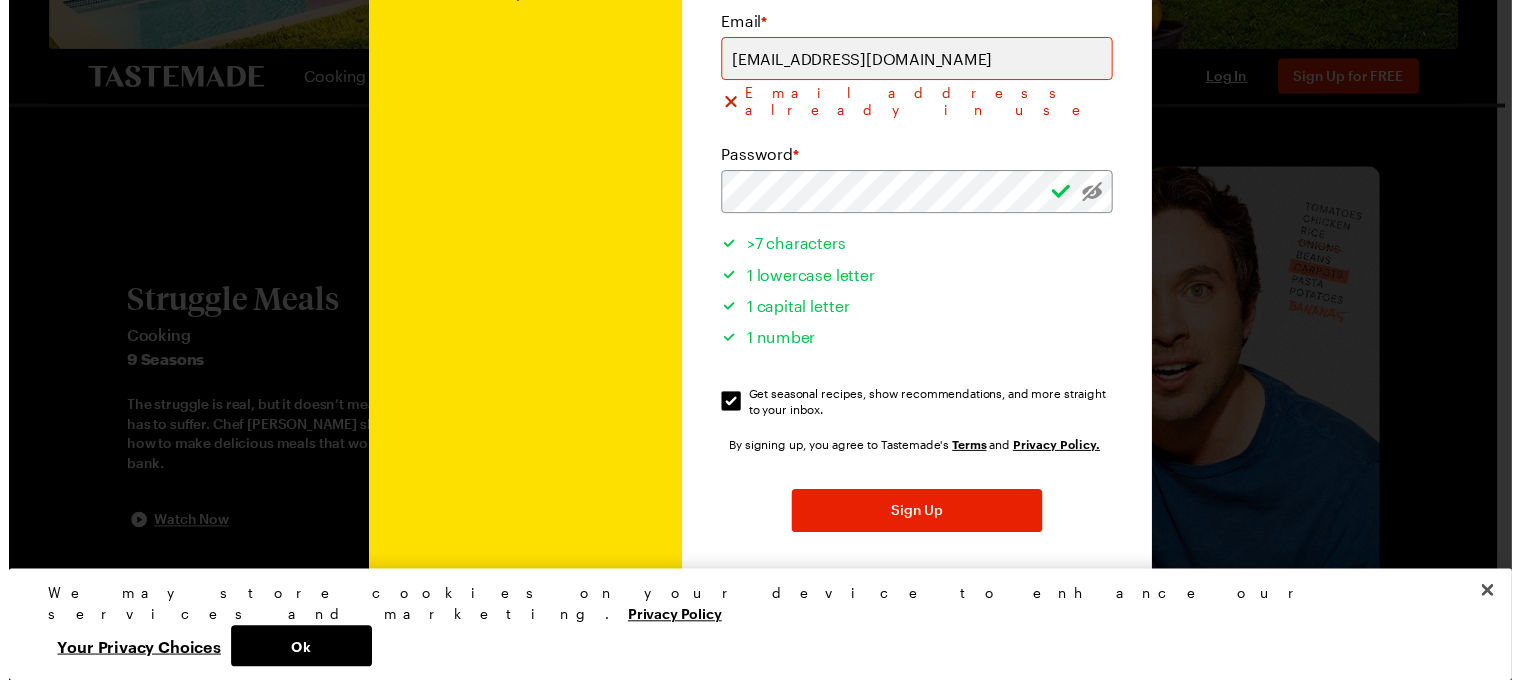 scroll, scrollTop: 0, scrollLeft: 0, axis: both 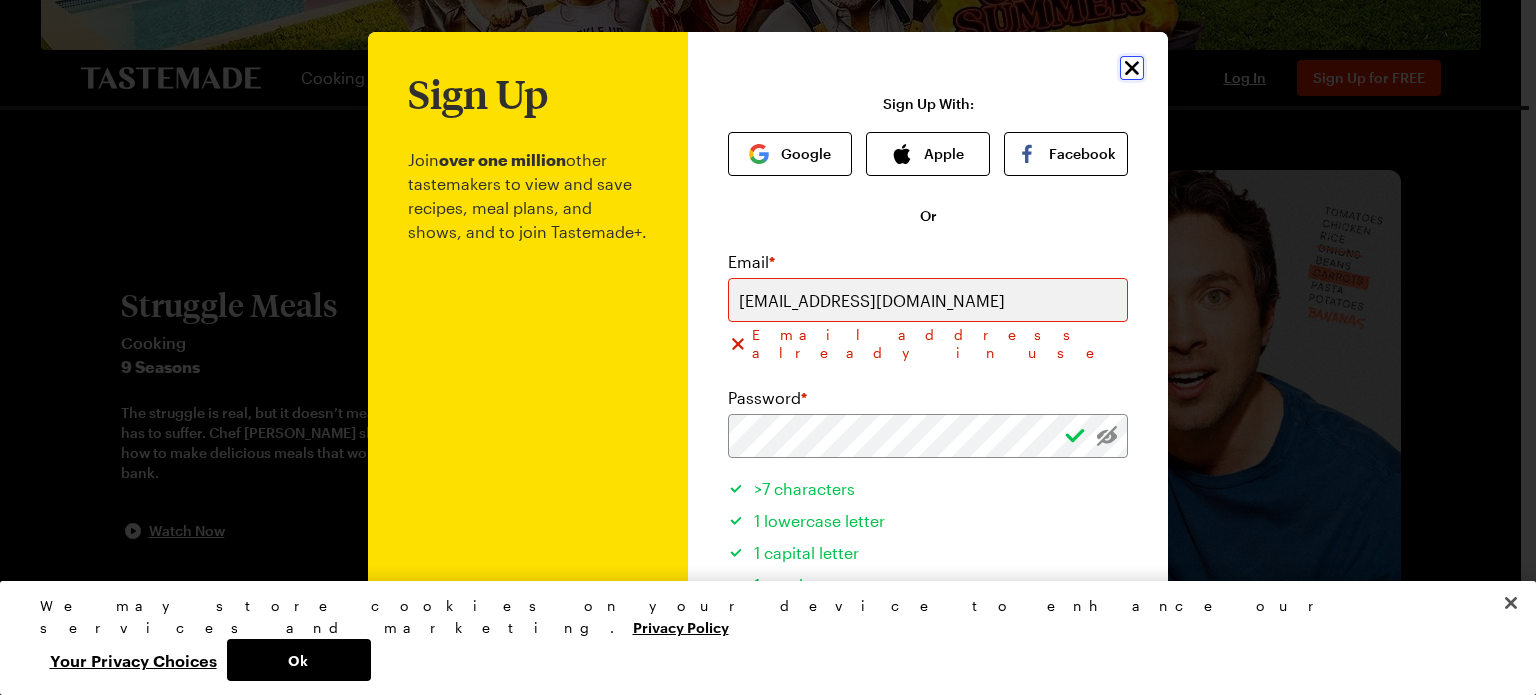 click 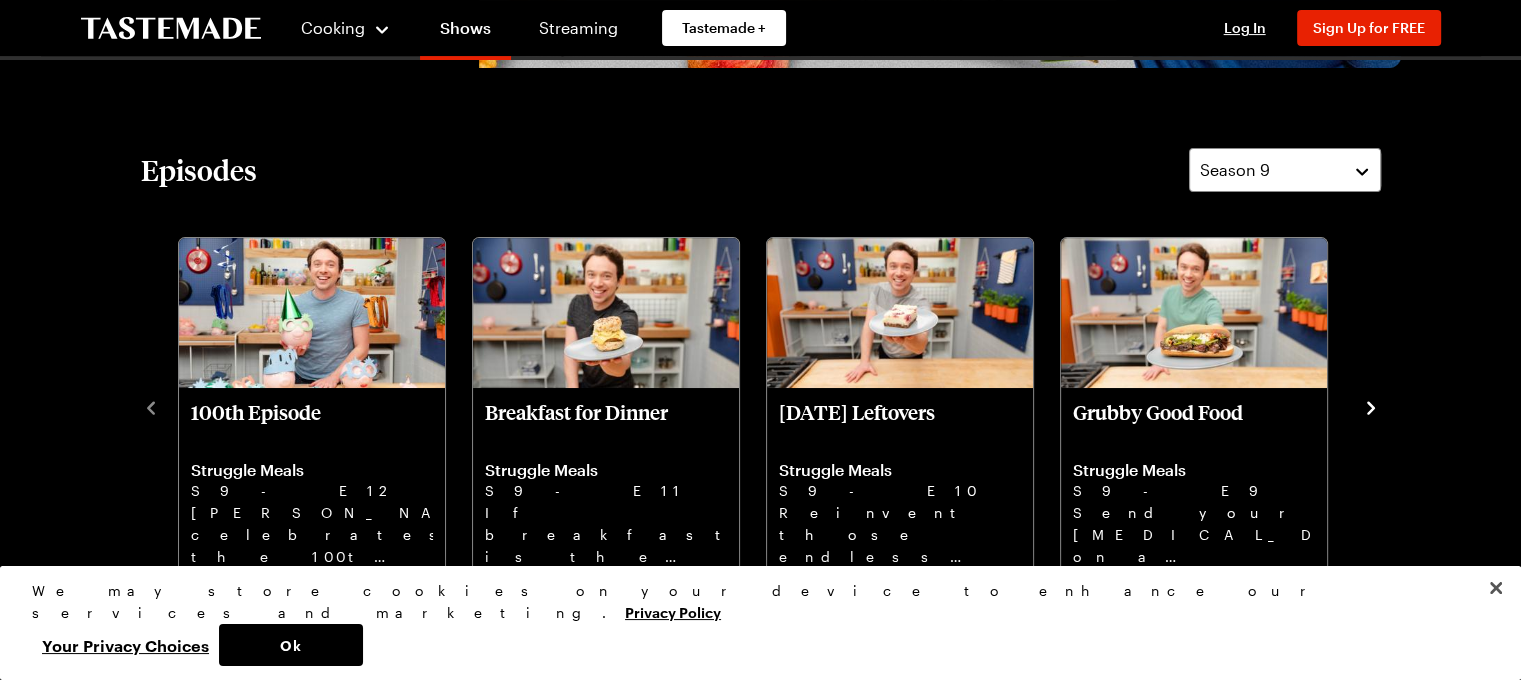 scroll, scrollTop: 800, scrollLeft: 0, axis: vertical 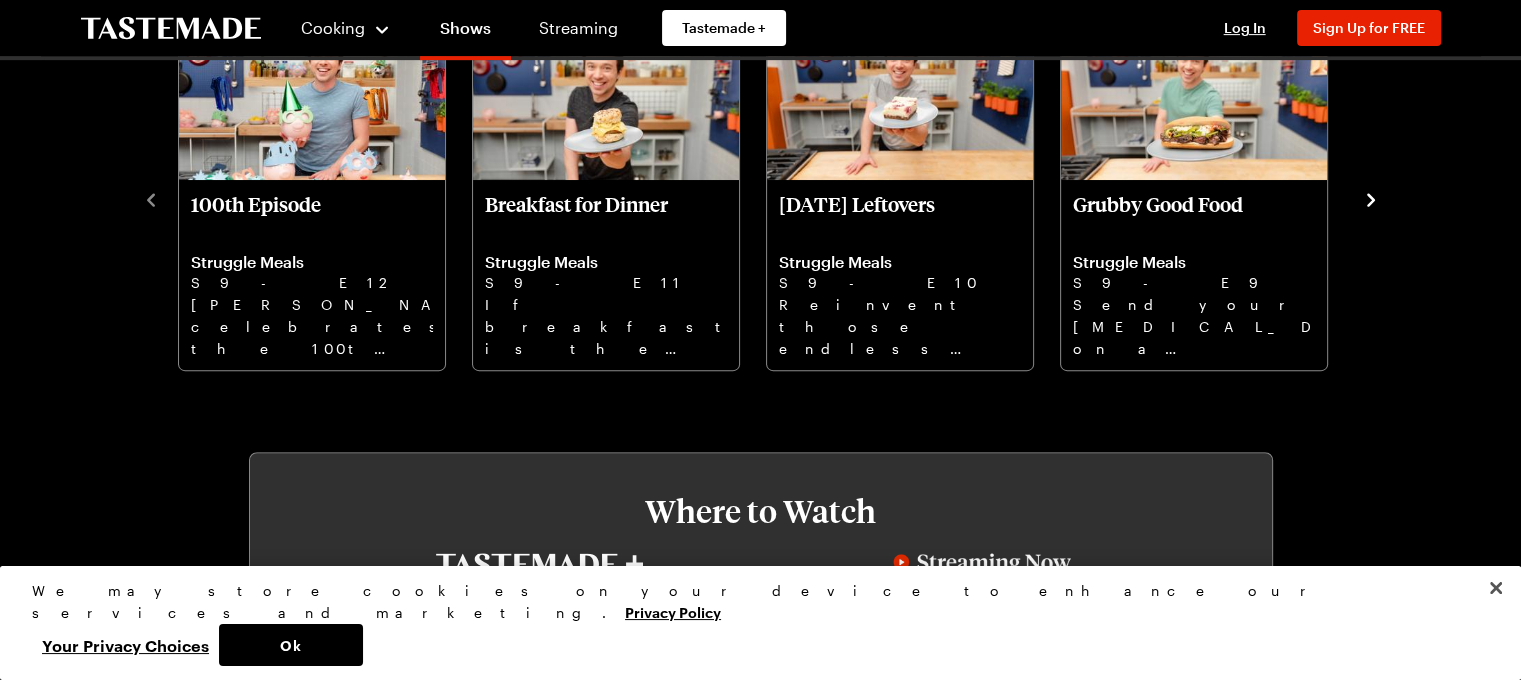 click 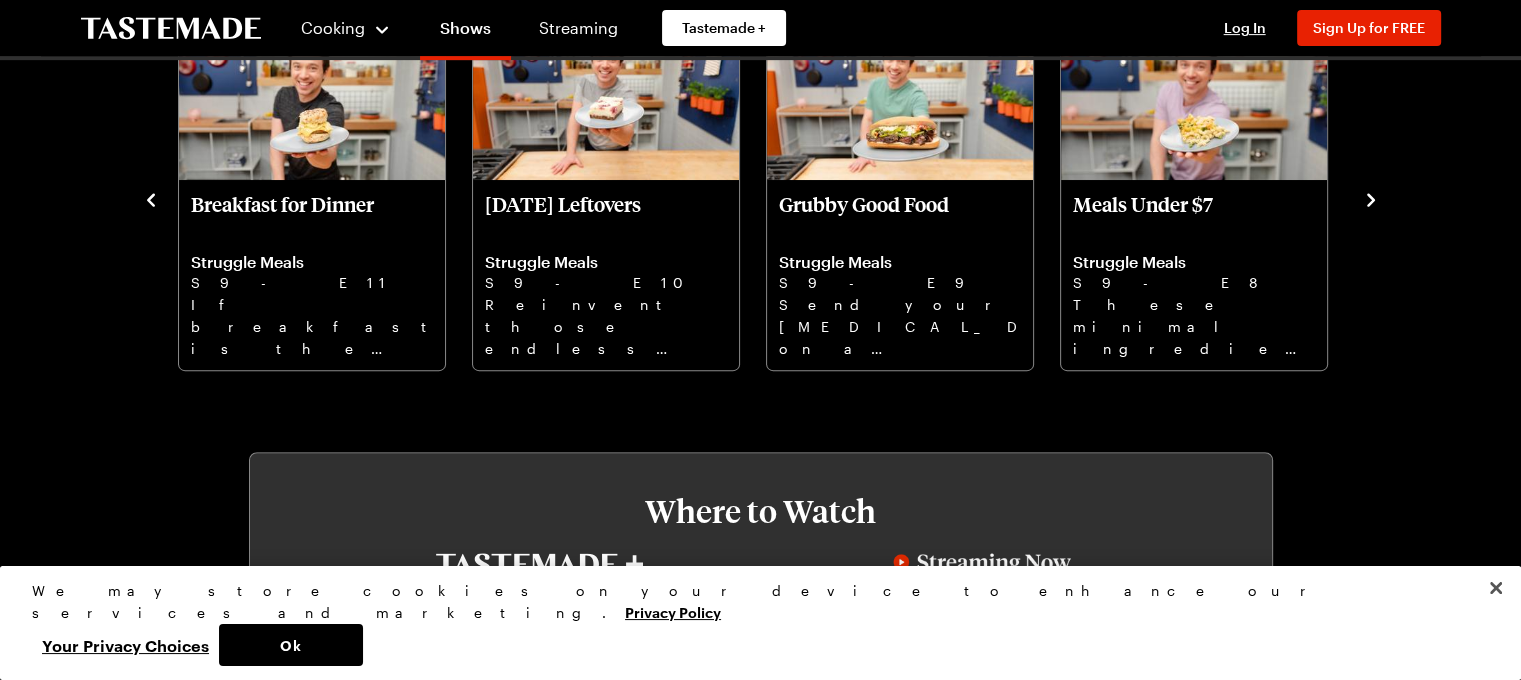 click 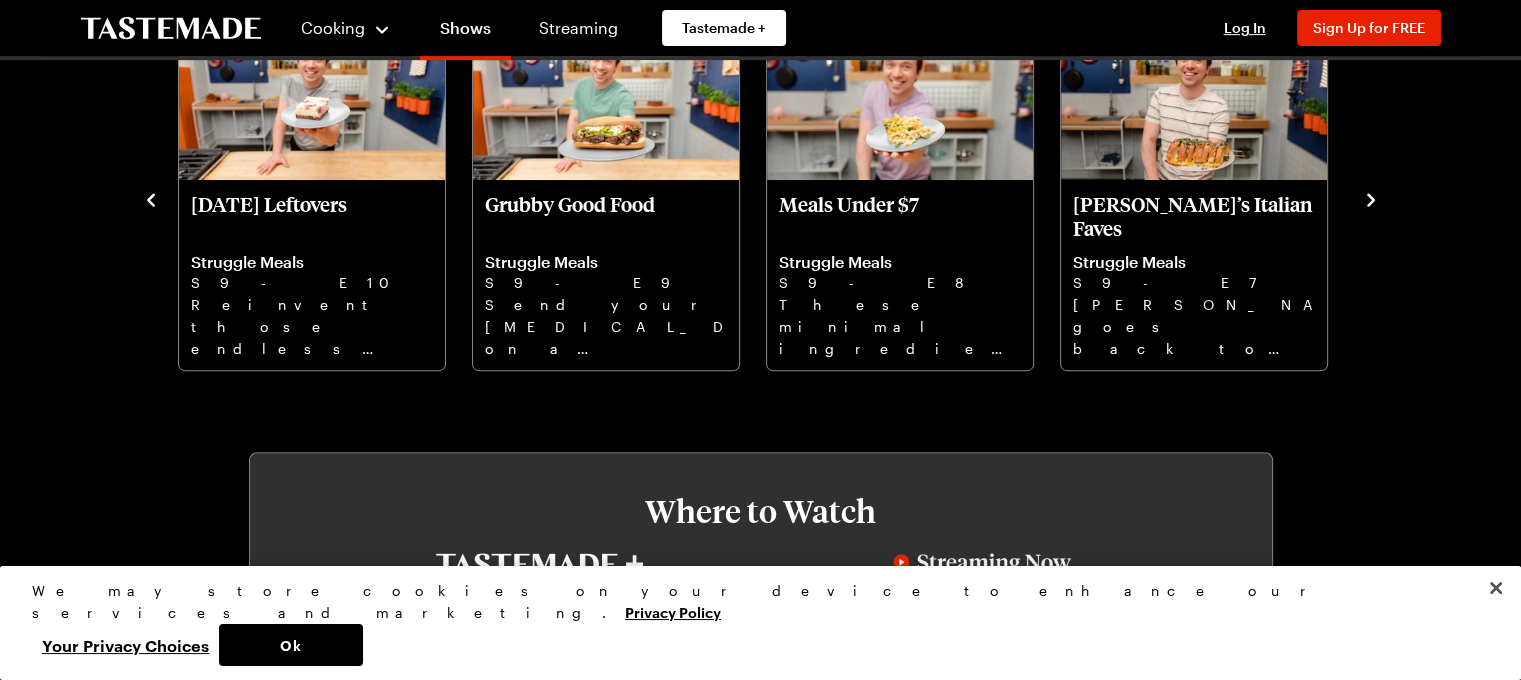 click 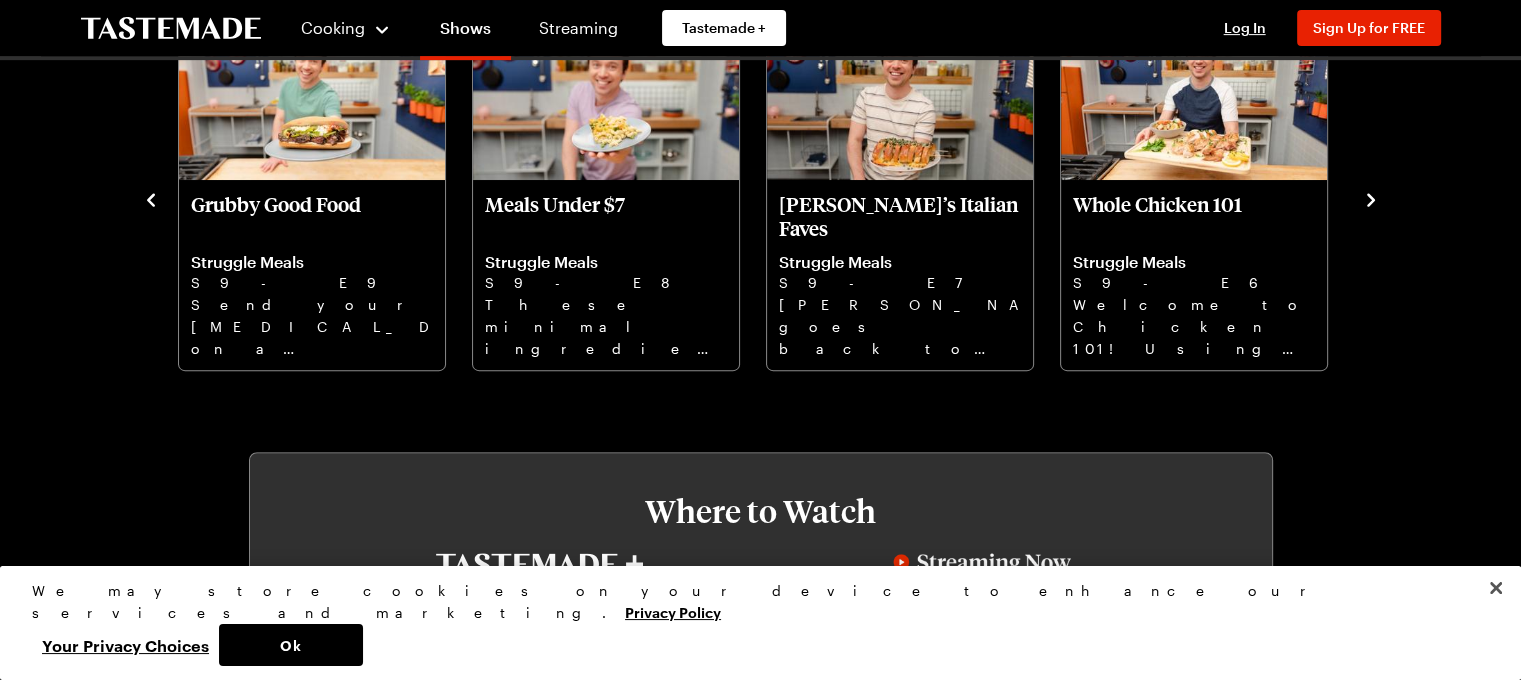 click 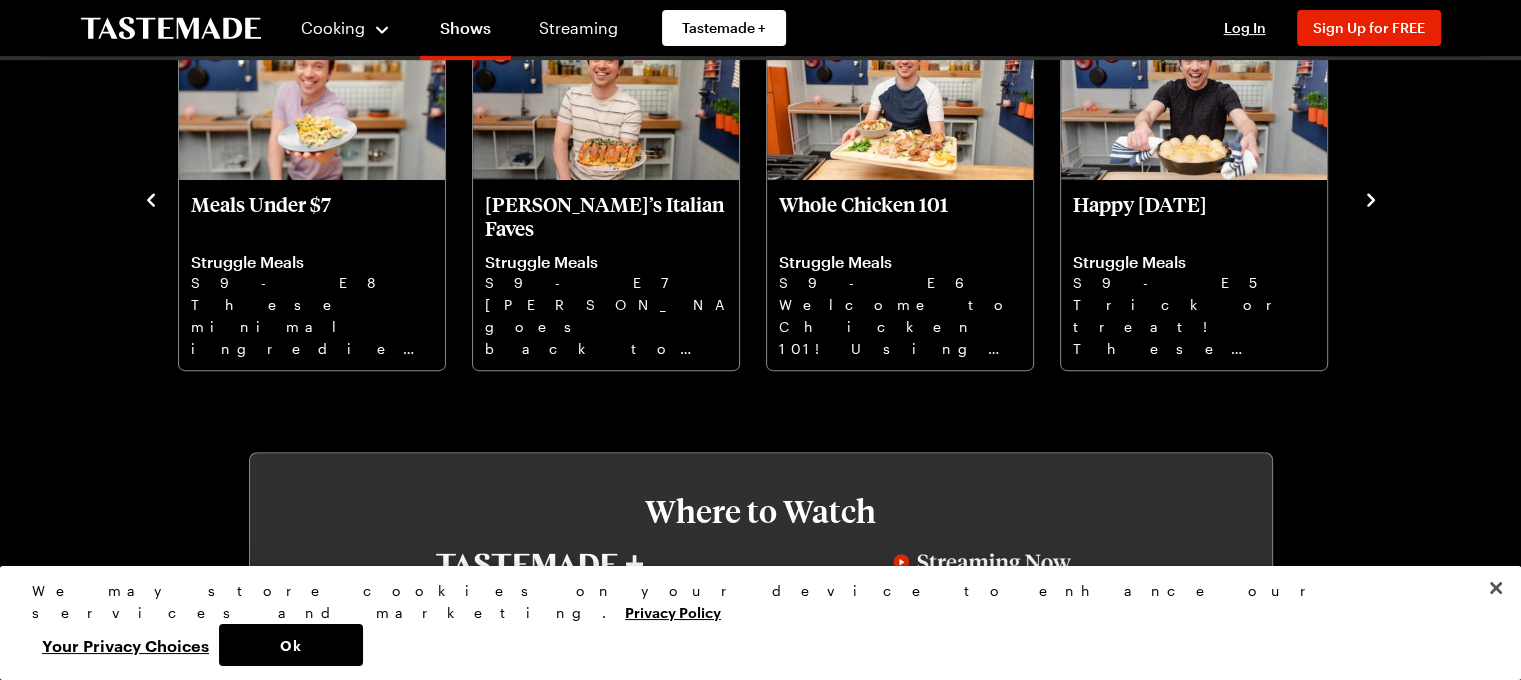 click 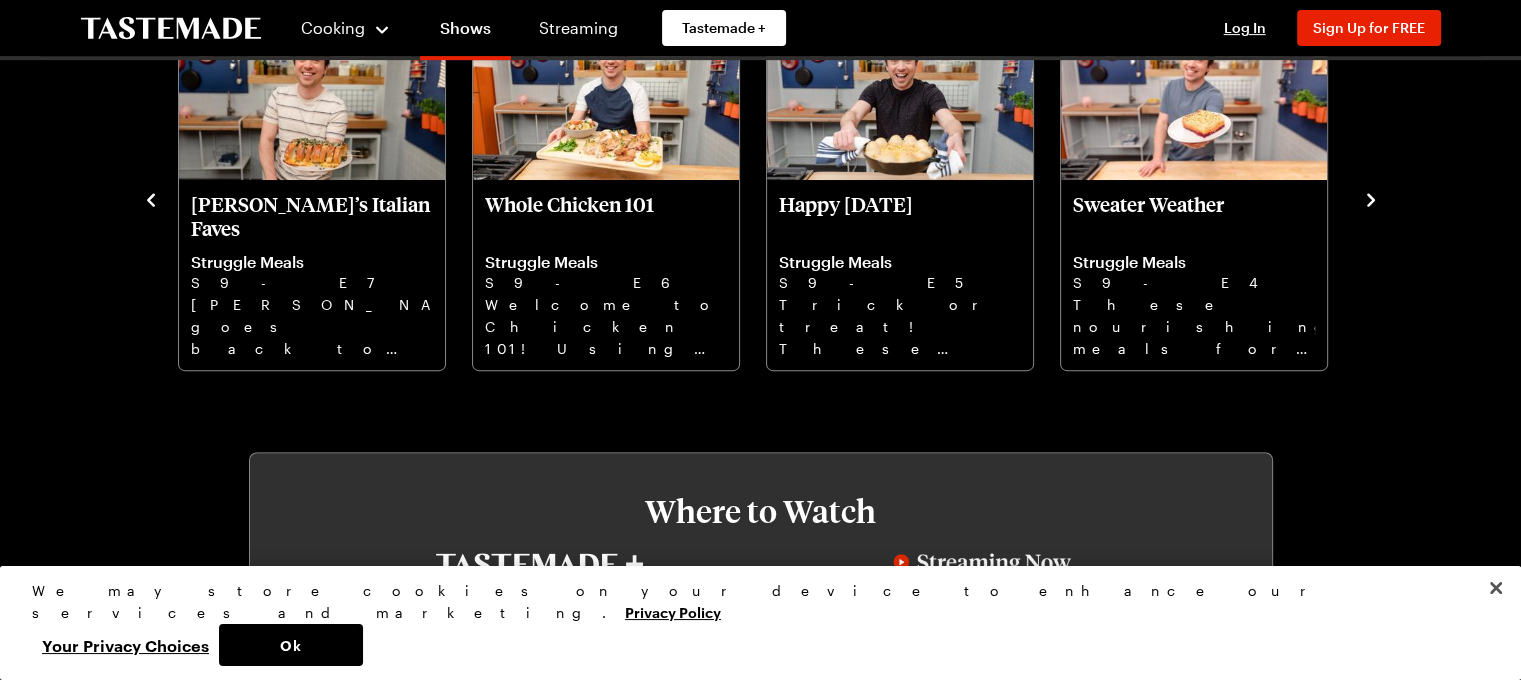 click 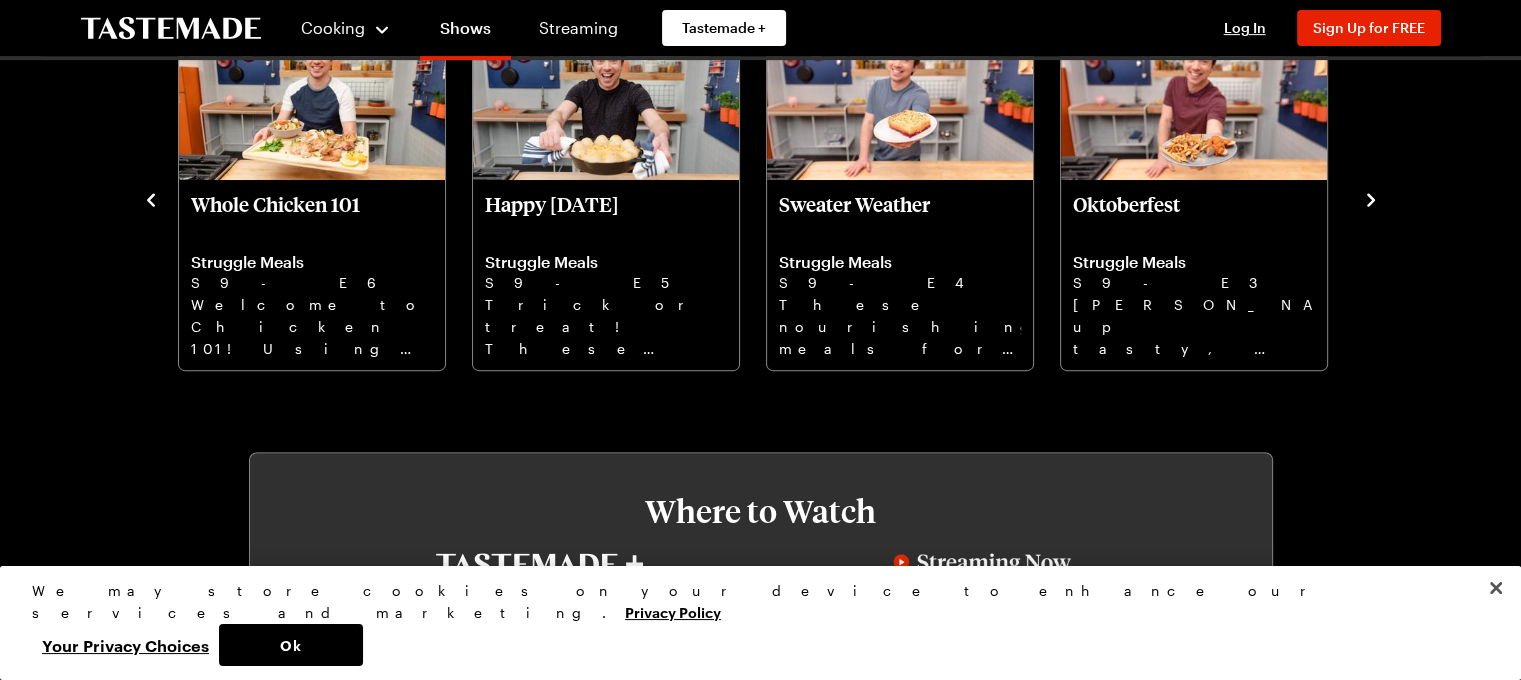 click 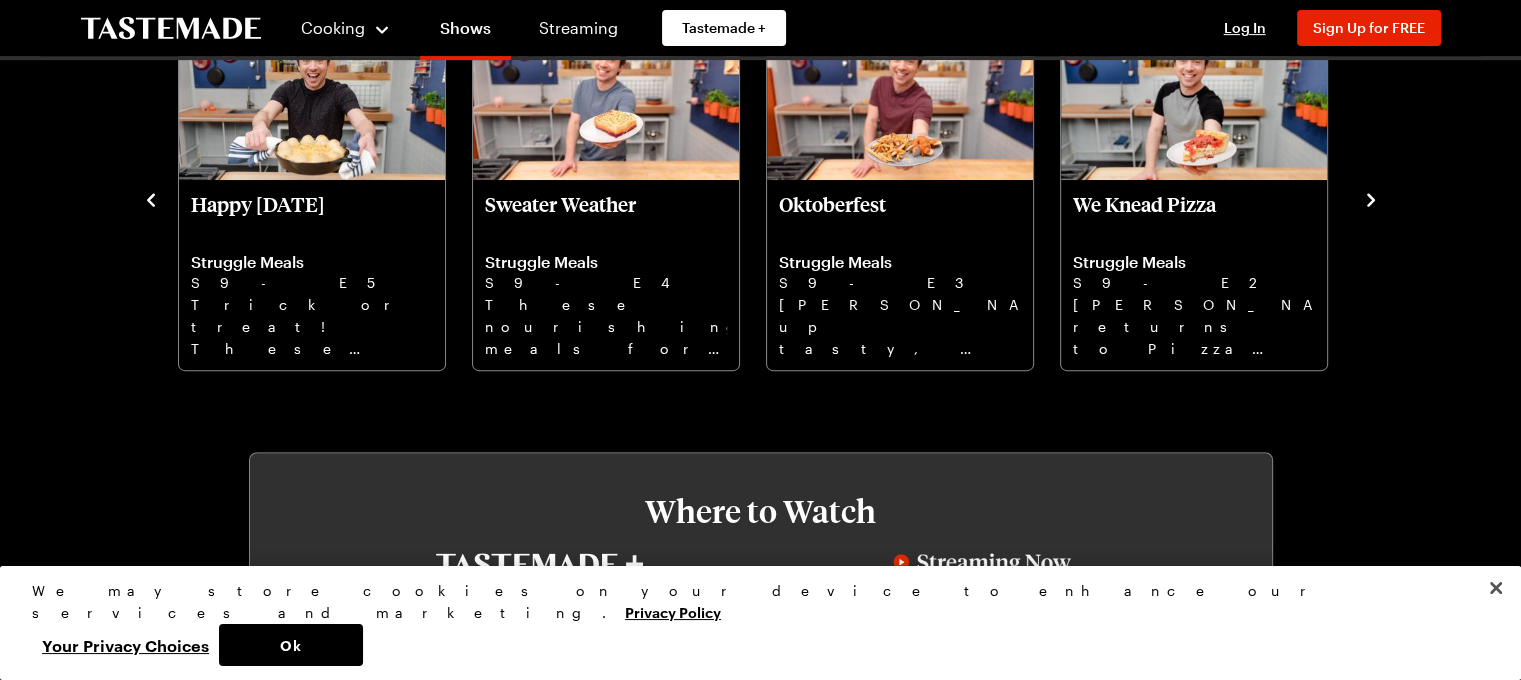 click 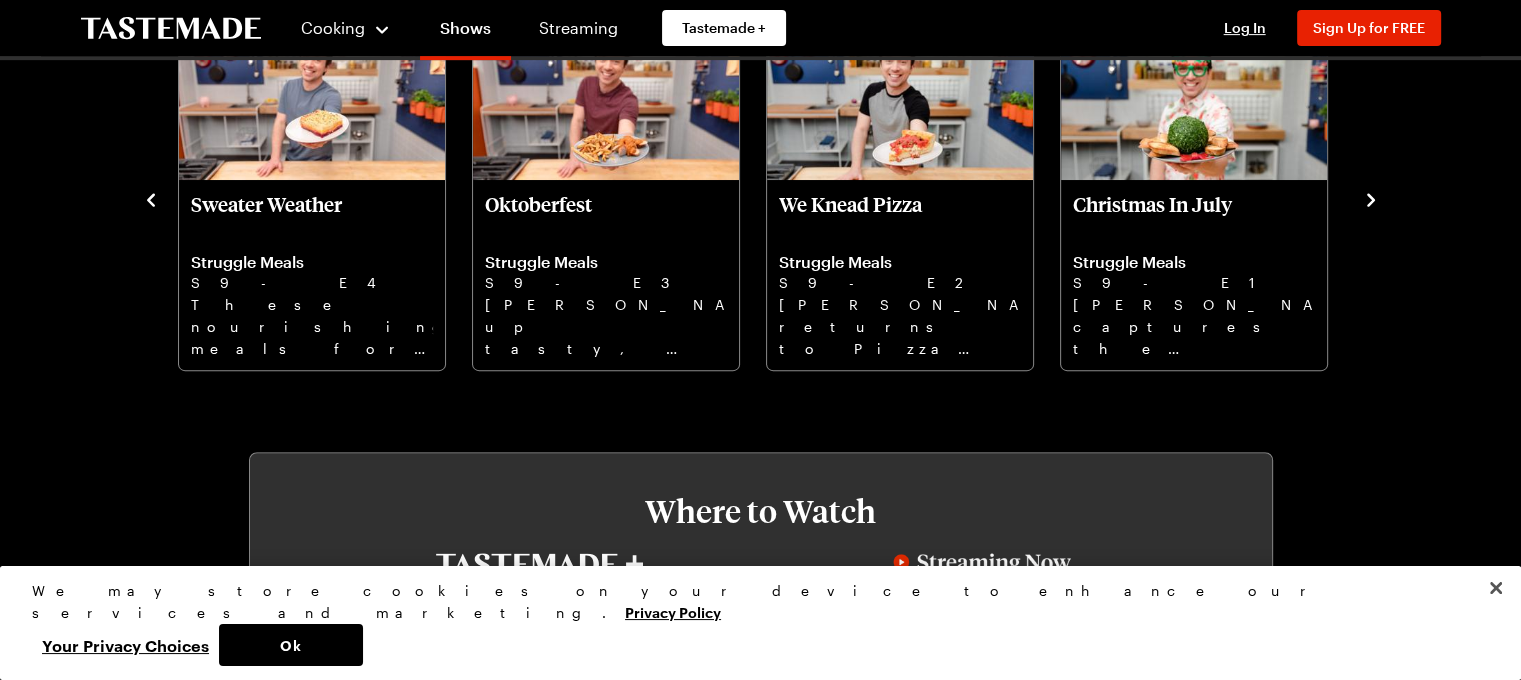 click 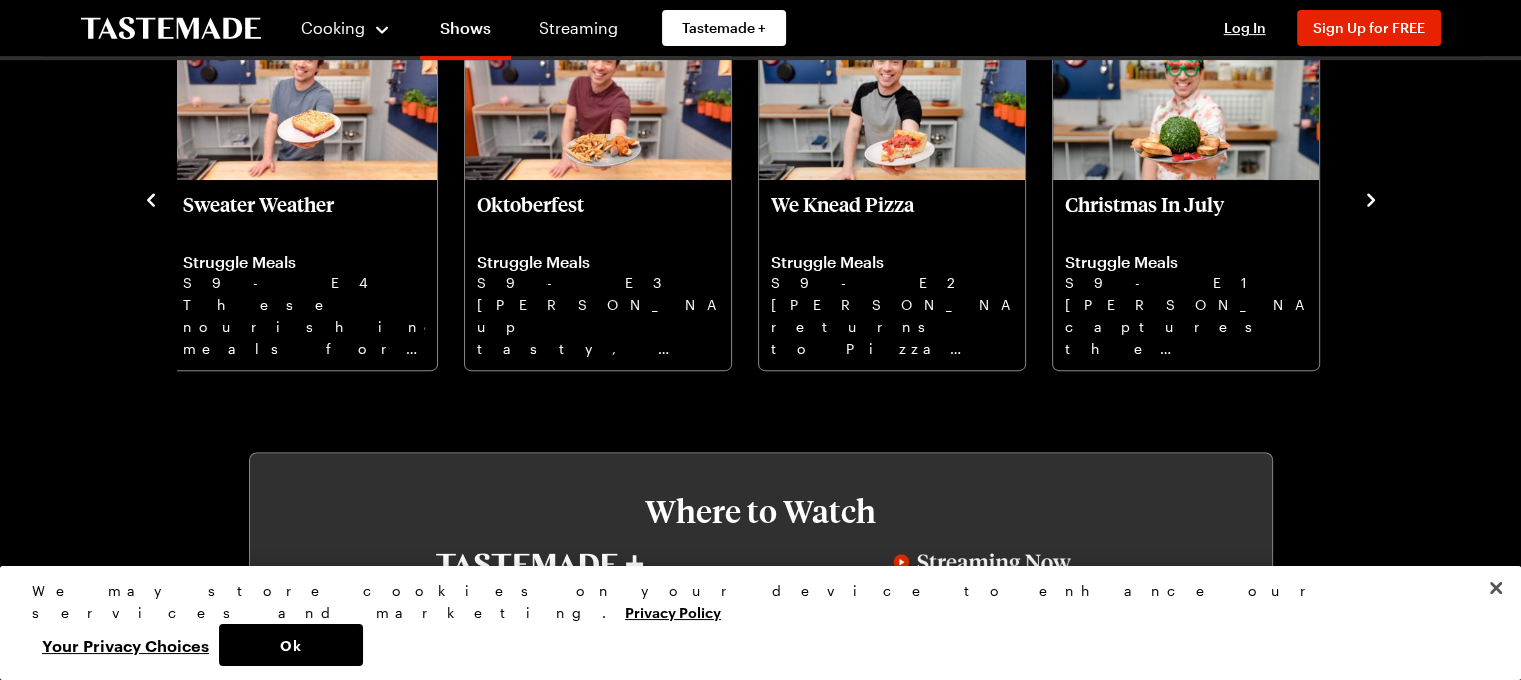 click 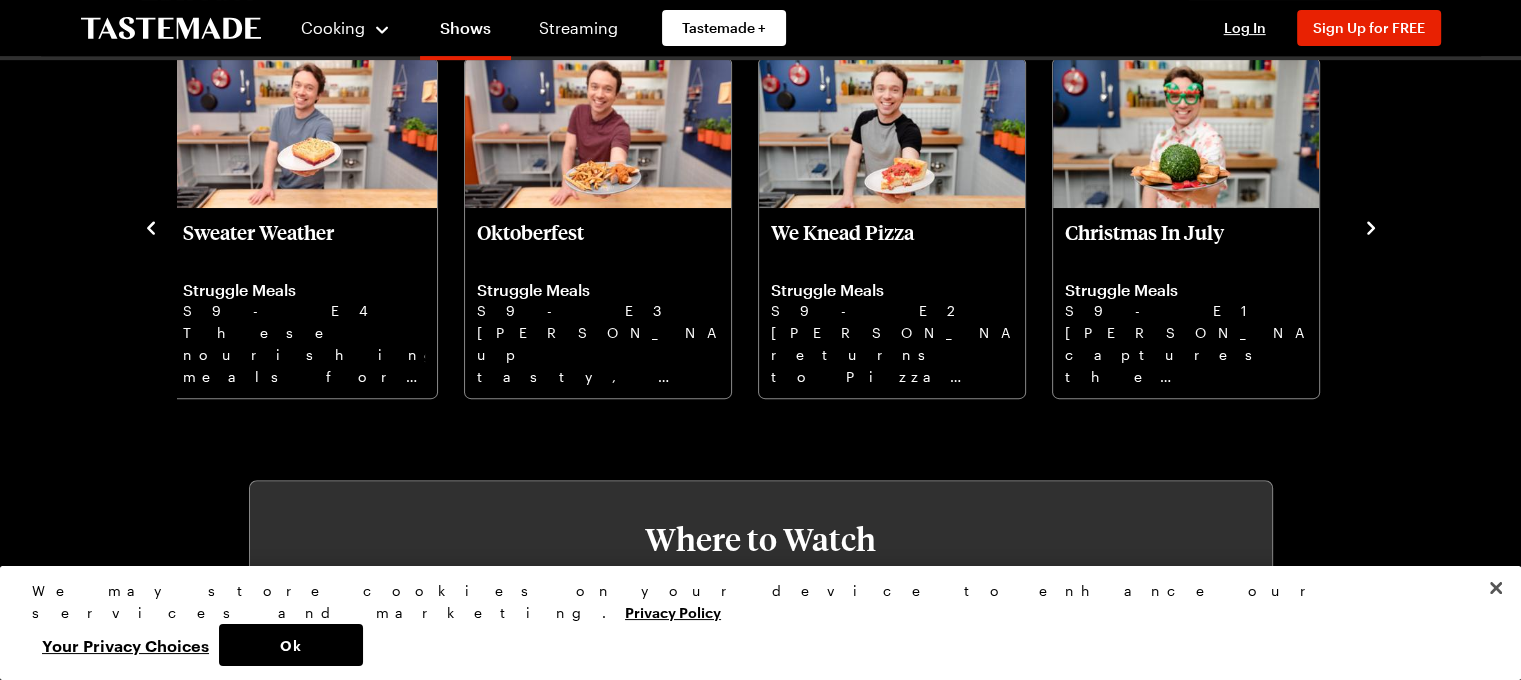 scroll, scrollTop: 857, scrollLeft: 0, axis: vertical 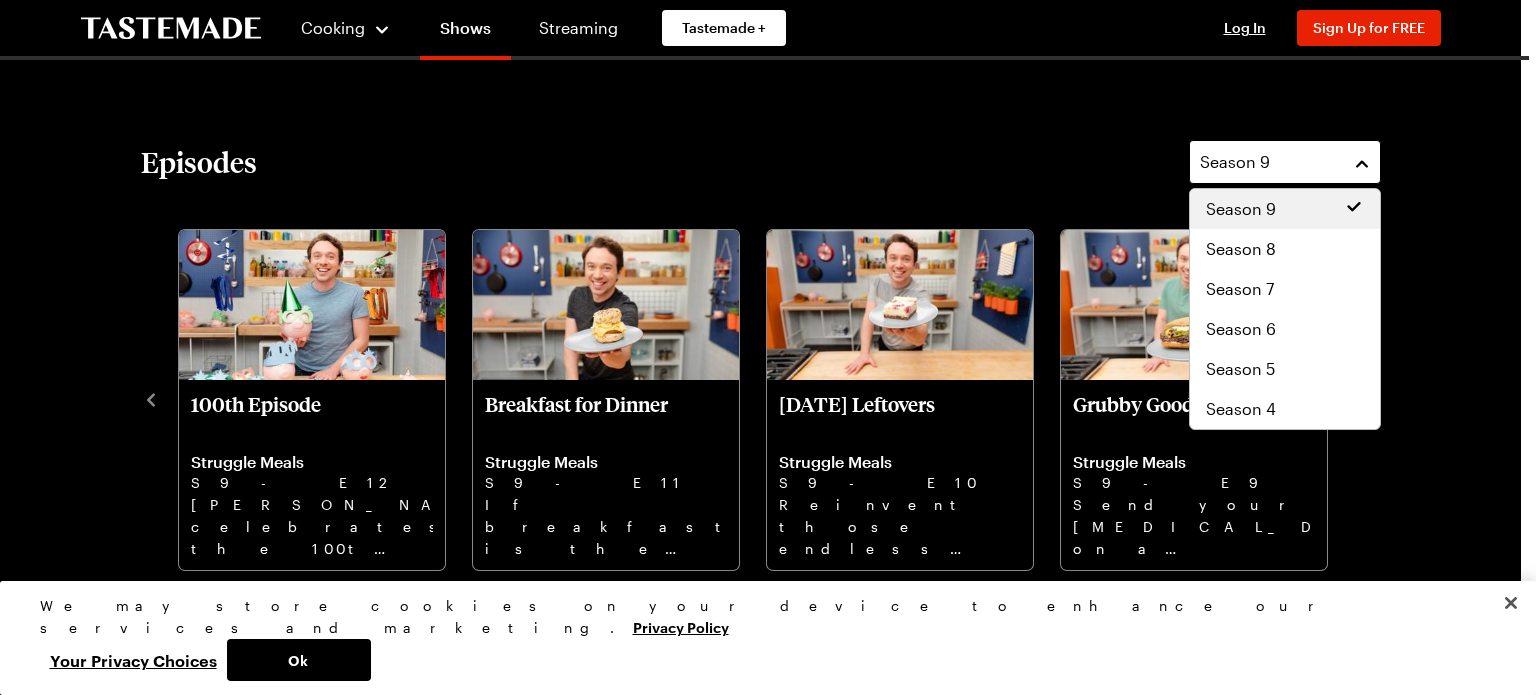 click on "Season 9" at bounding box center [1285, 162] 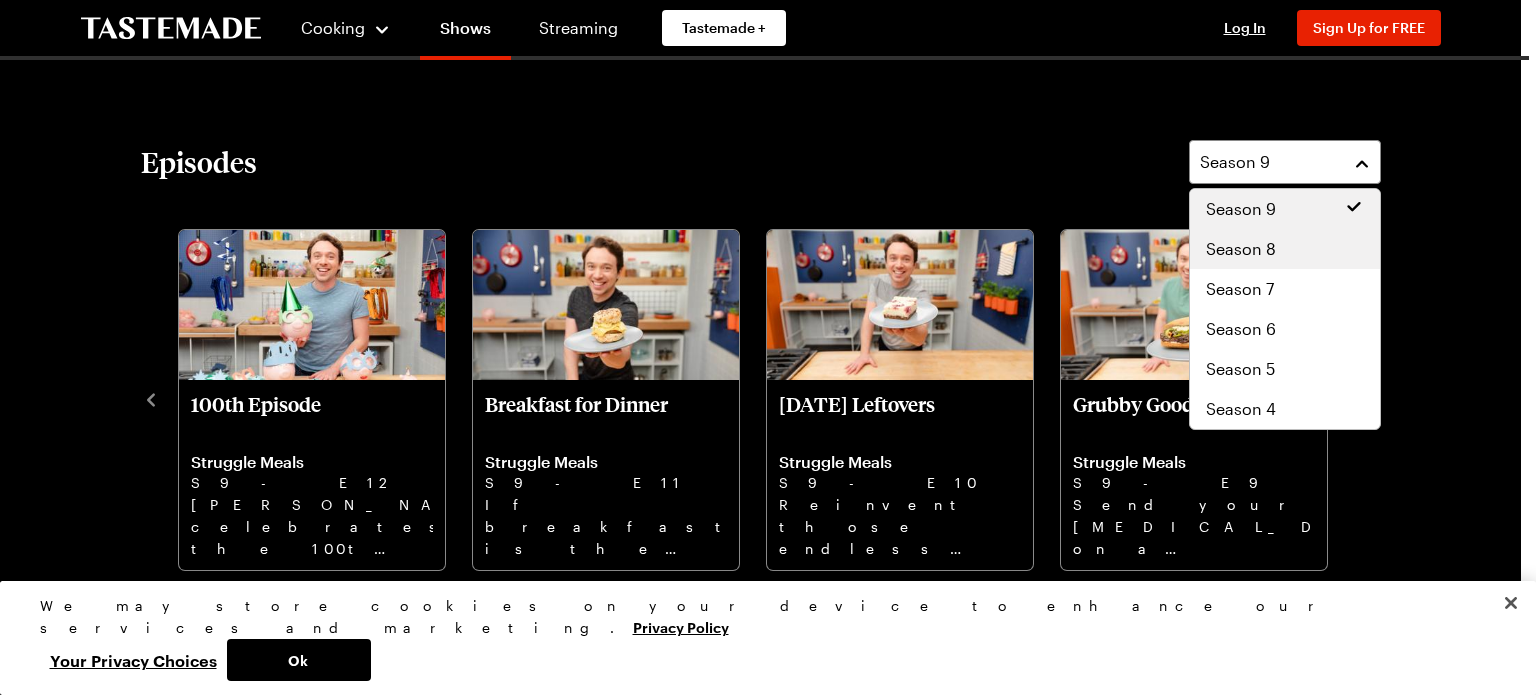 click on "Season 8" at bounding box center [1241, 249] 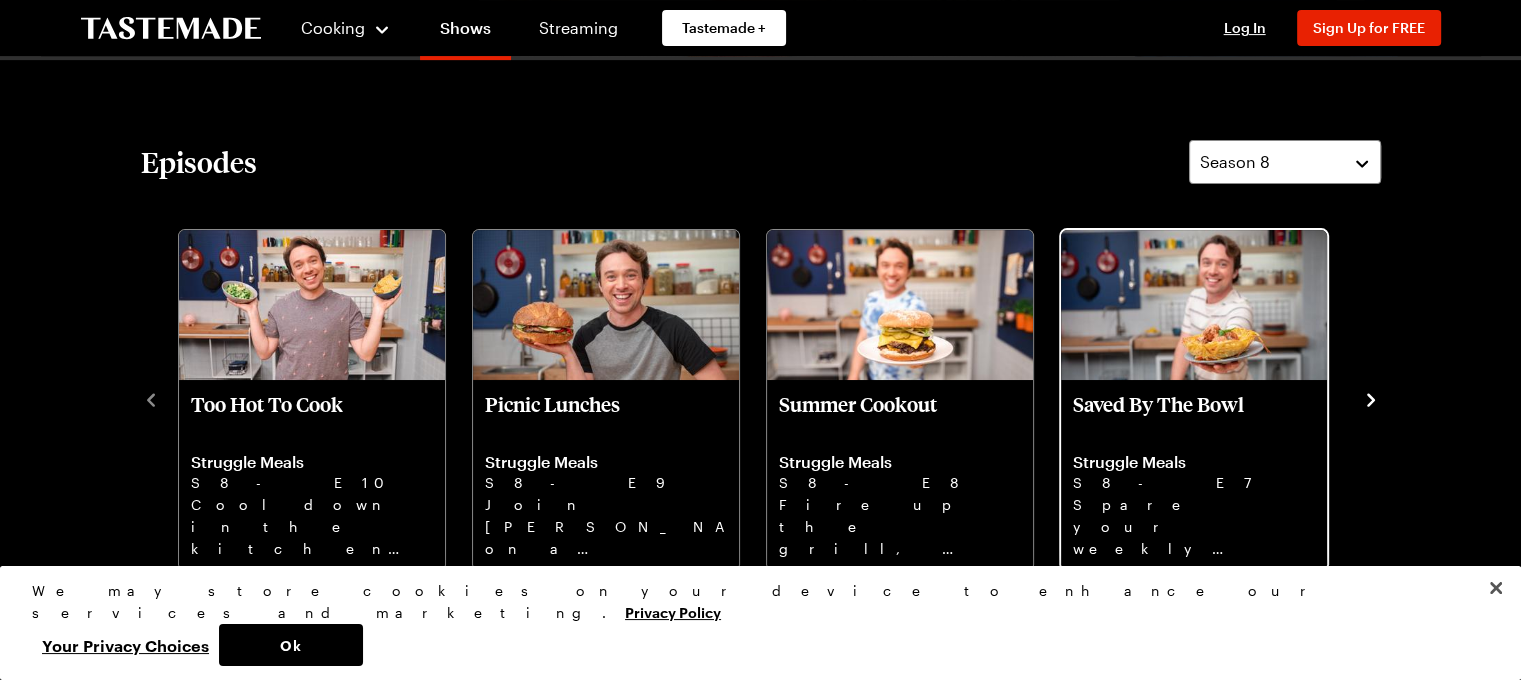 click on "Struggle Meals" at bounding box center [1194, 462] 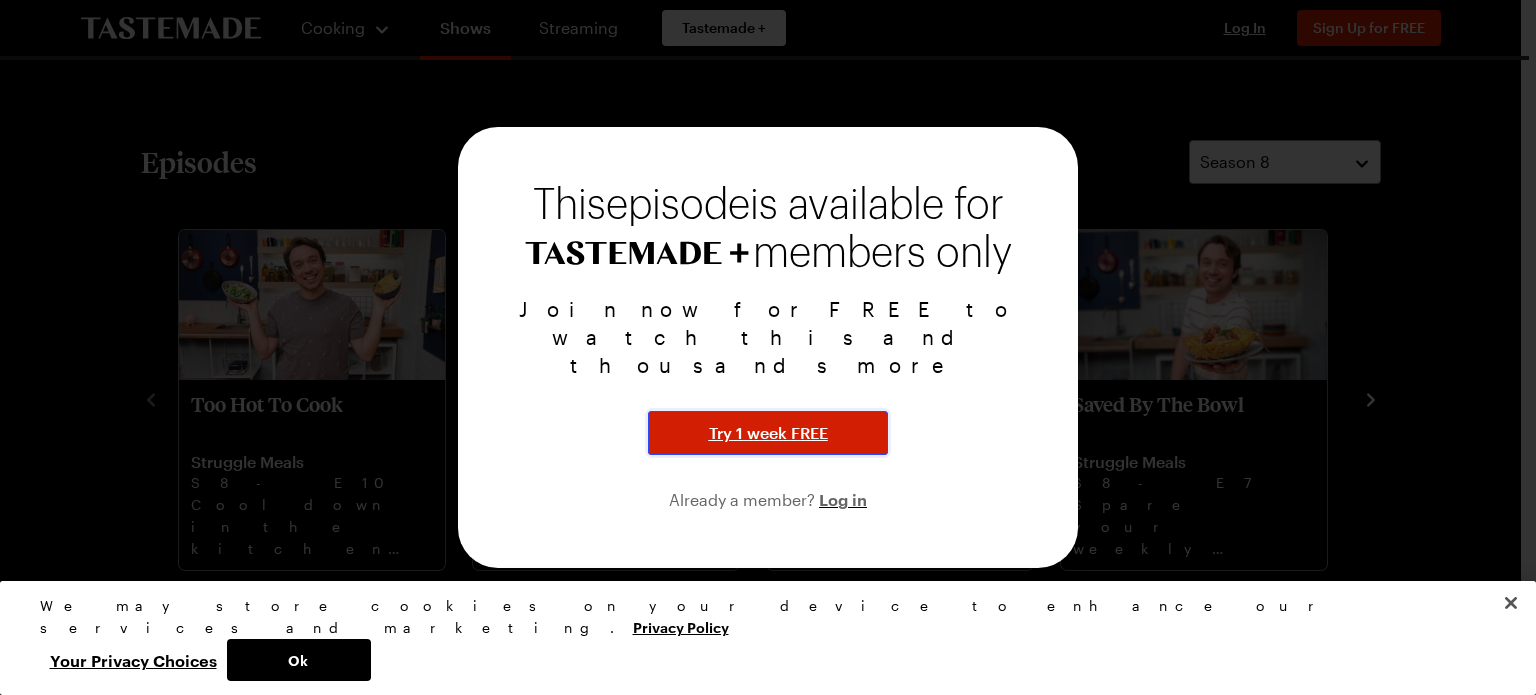 click on "Try 1 week FREE" at bounding box center (768, 433) 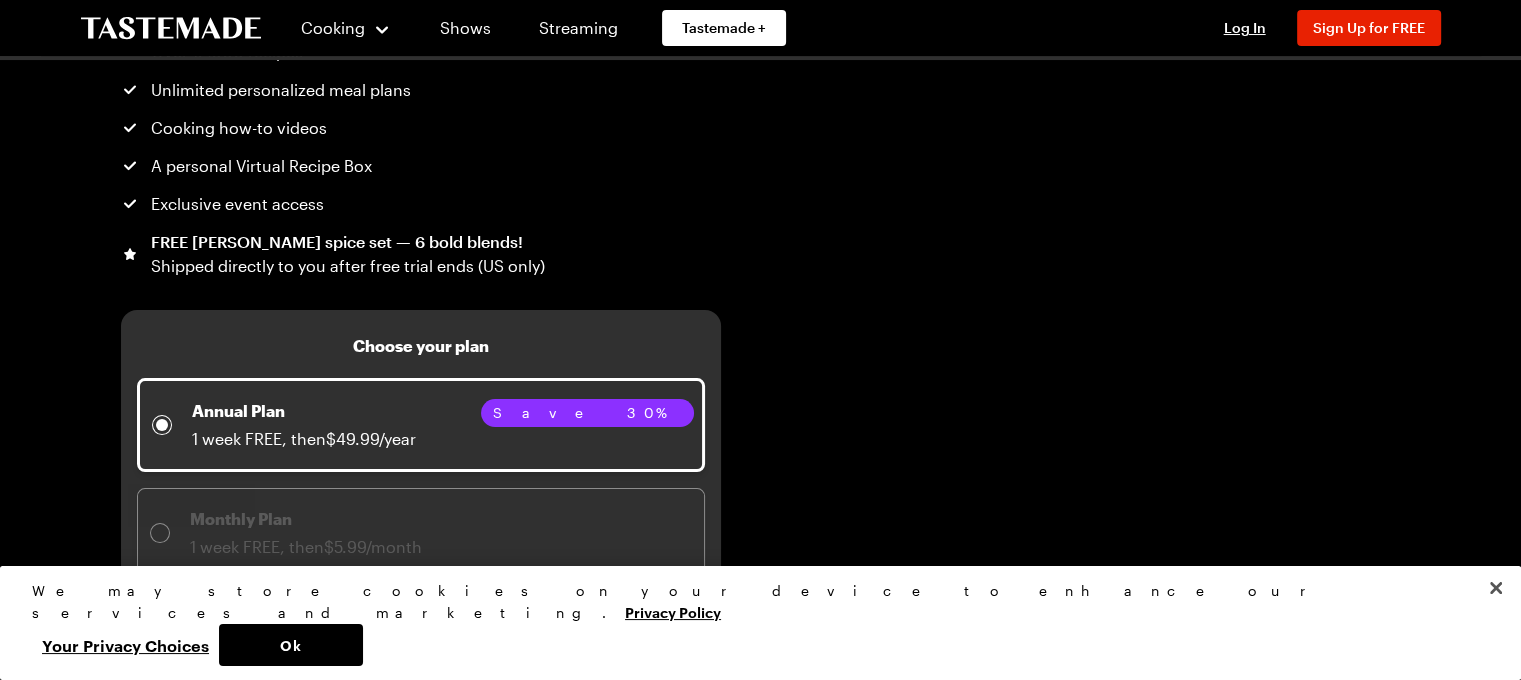 scroll, scrollTop: 400, scrollLeft: 0, axis: vertical 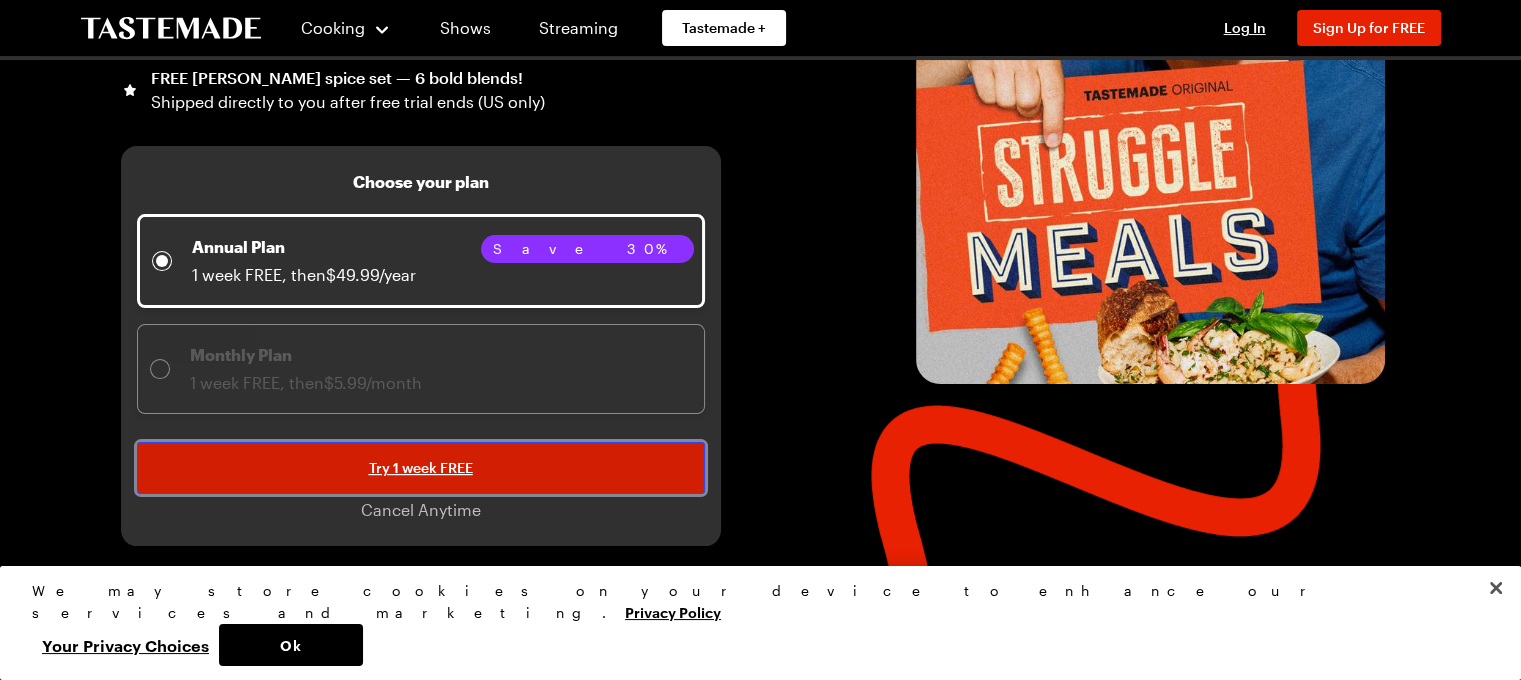 click on "Try 1 week FREE" at bounding box center (421, 468) 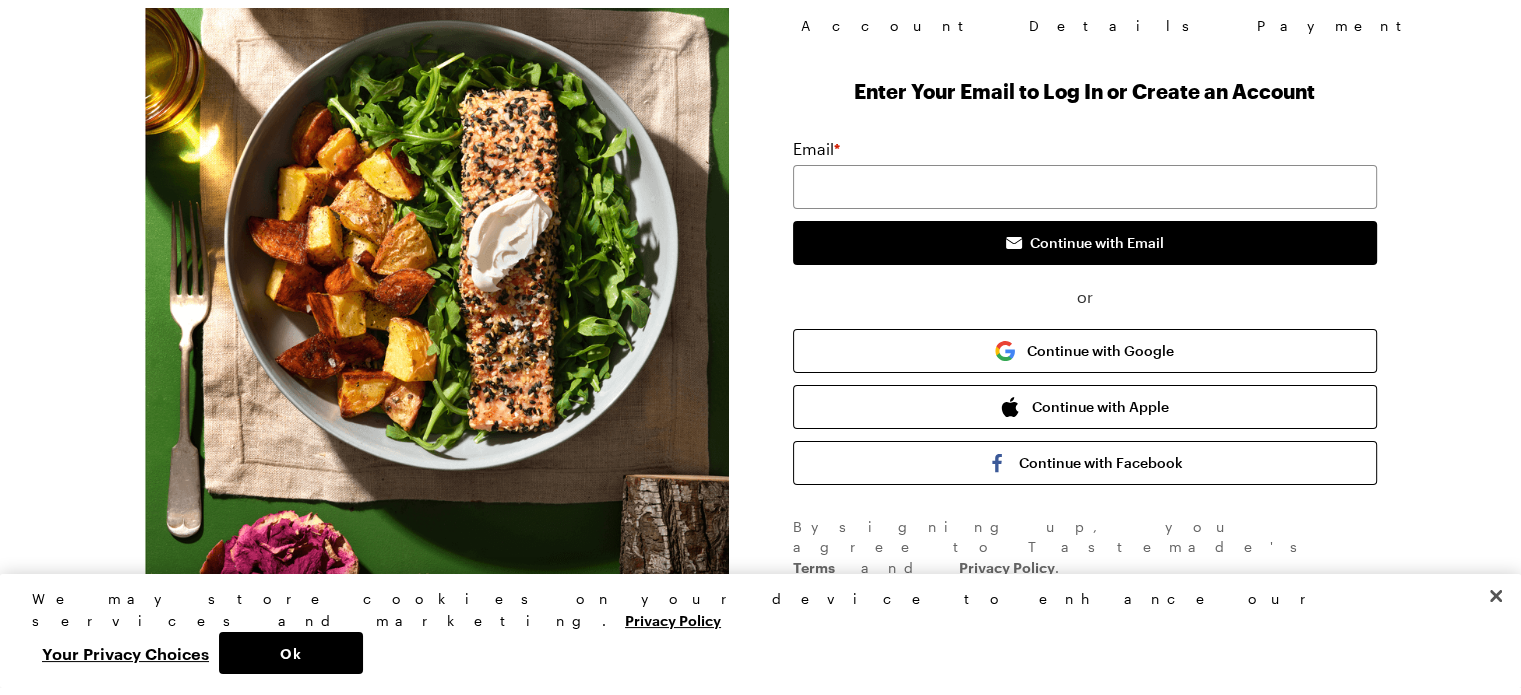 scroll, scrollTop: 0, scrollLeft: 0, axis: both 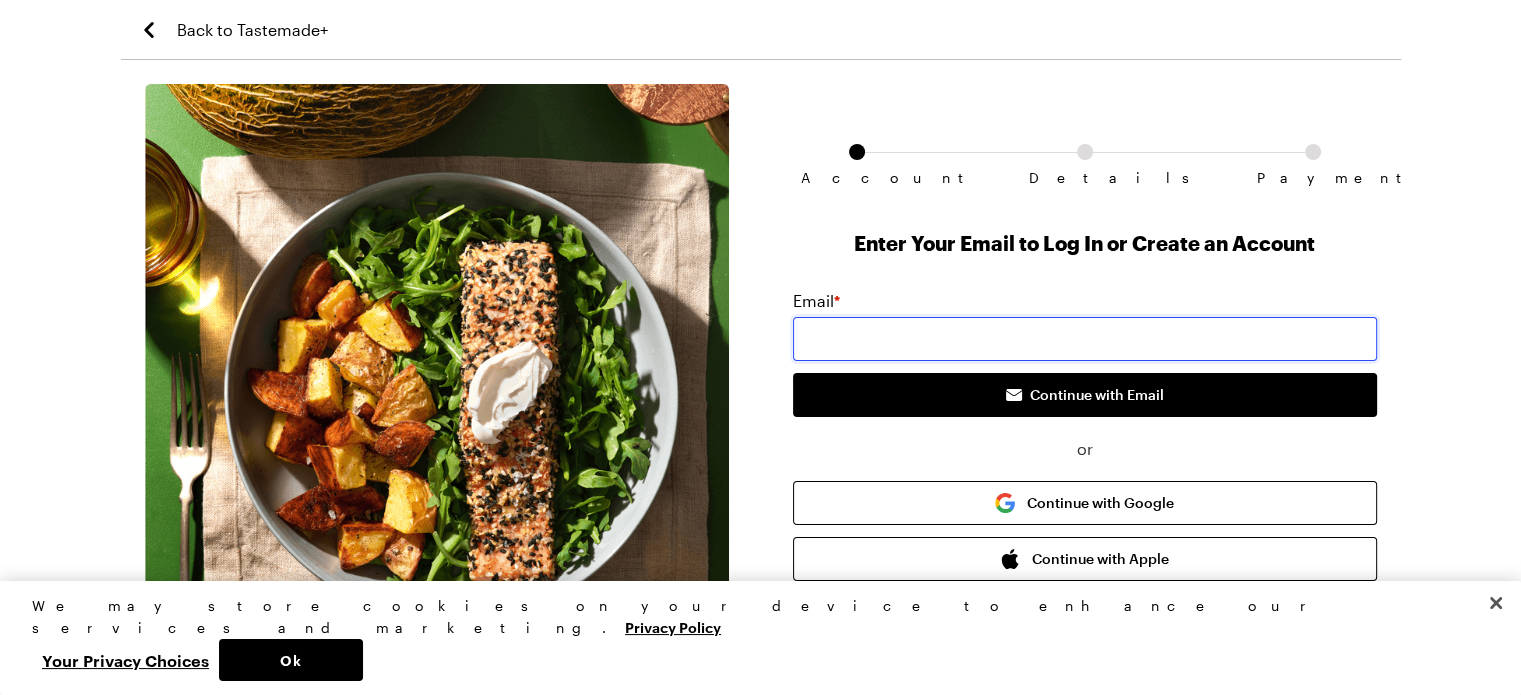 click at bounding box center [1085, 339] 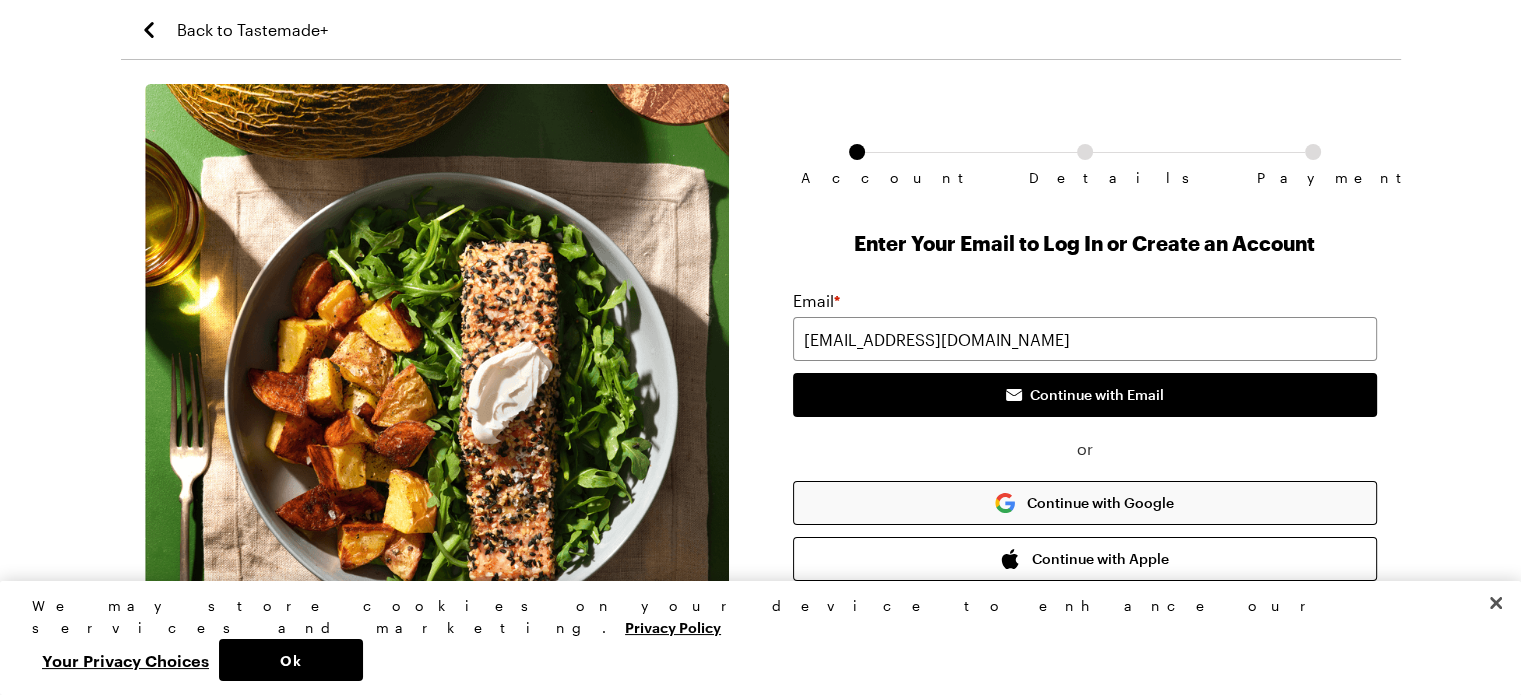 click on "Continue with Google" at bounding box center [1085, 503] 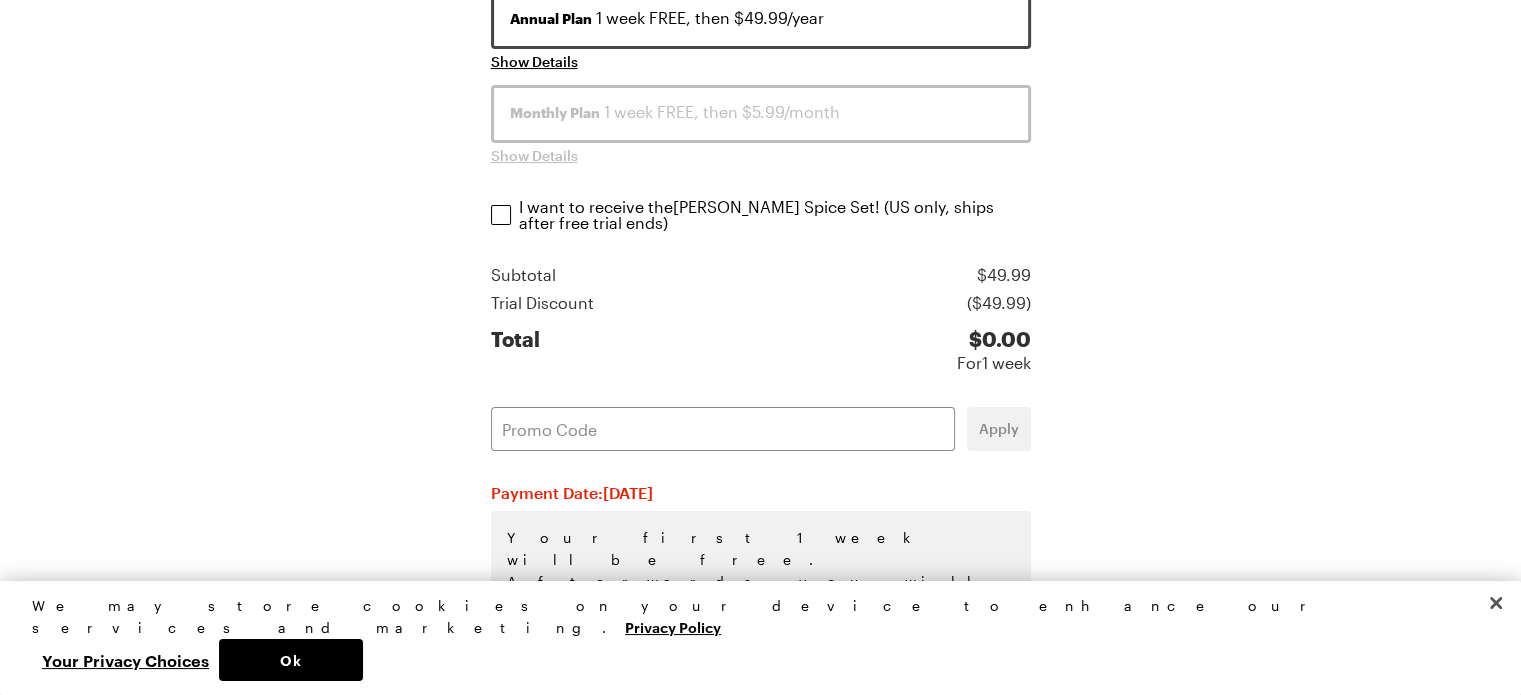 scroll, scrollTop: 451, scrollLeft: 0, axis: vertical 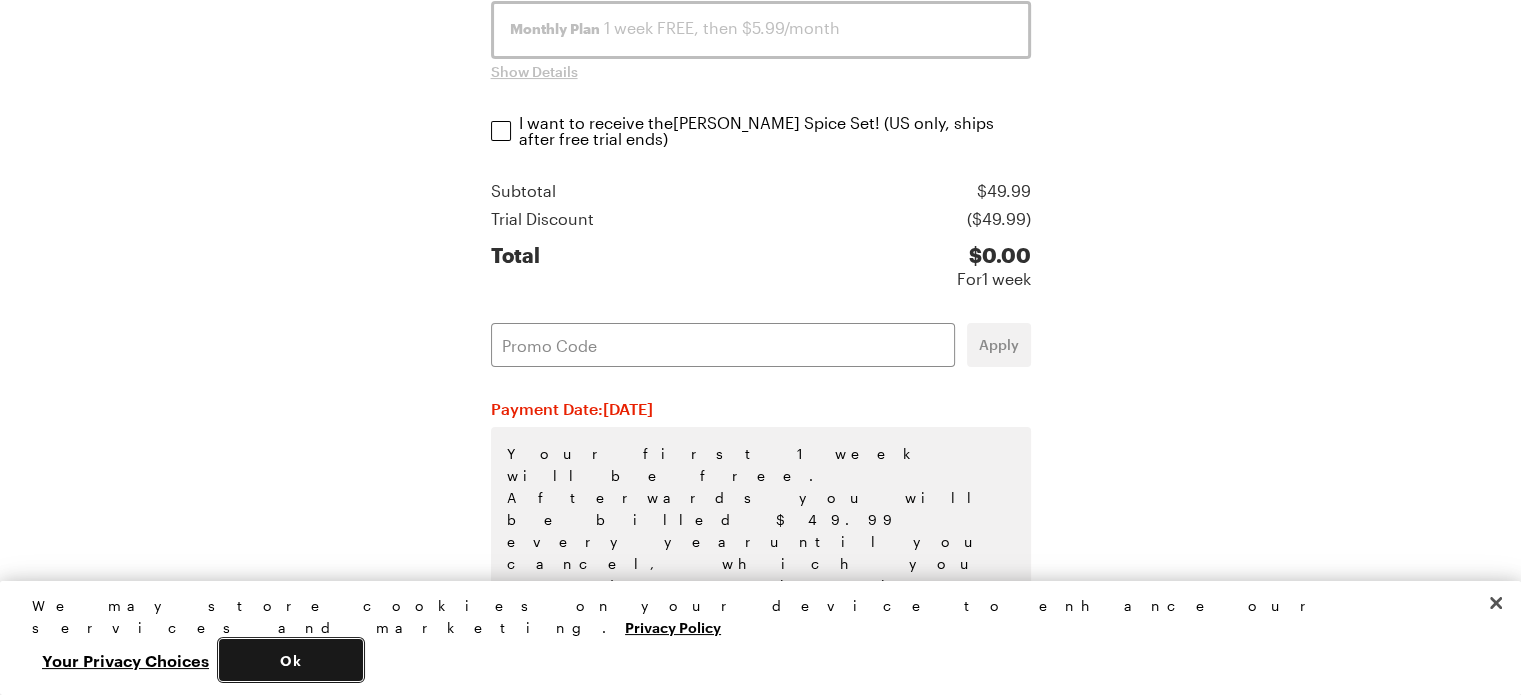 click on "Ok" at bounding box center [291, 660] 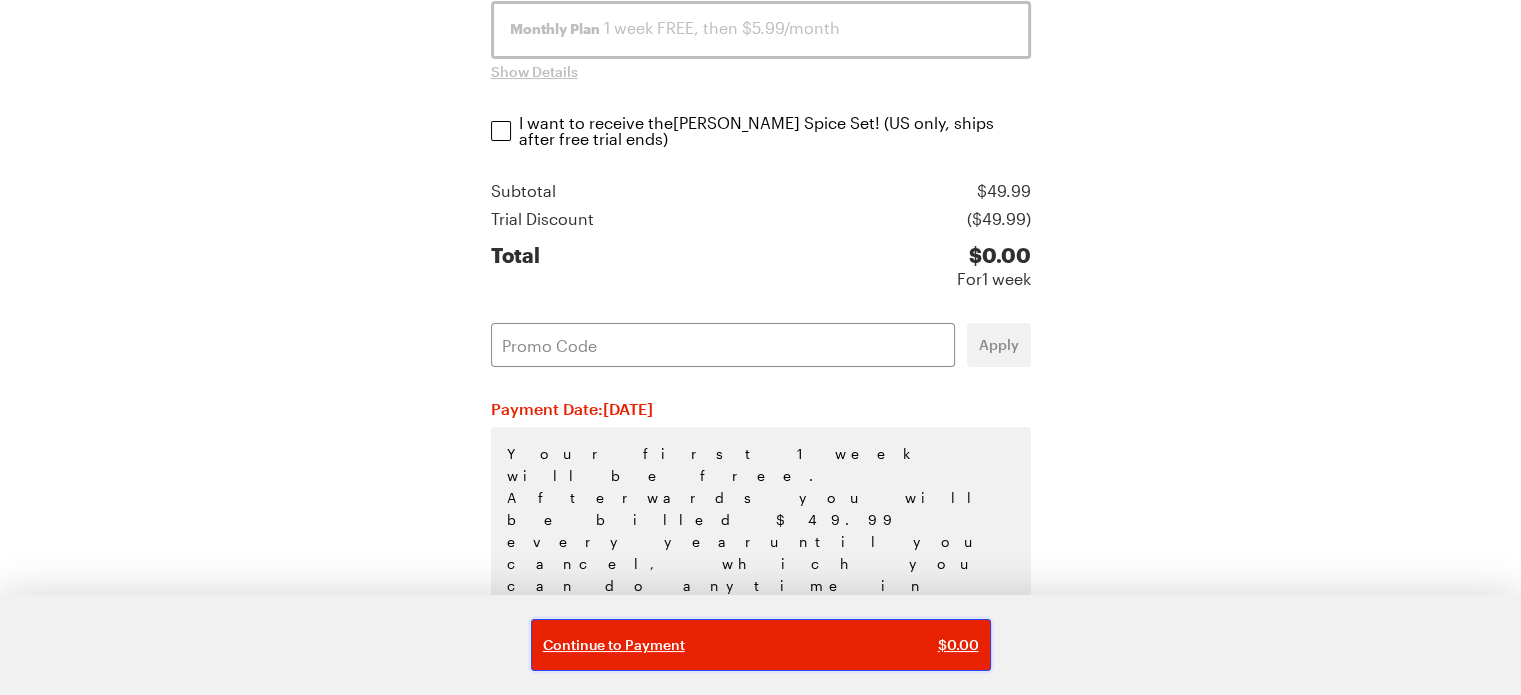 click on "Continue to Payment $ 0.00" at bounding box center (761, 645) 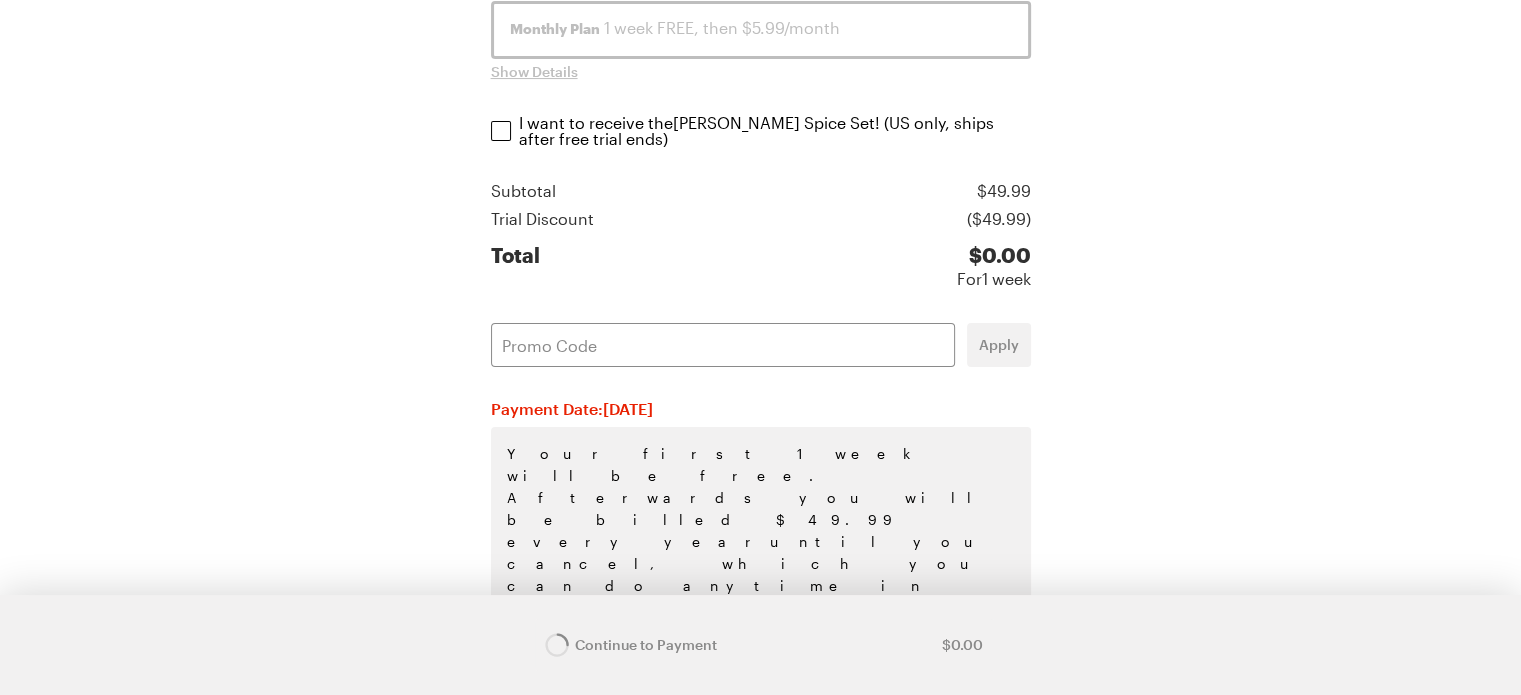 scroll, scrollTop: 0, scrollLeft: 0, axis: both 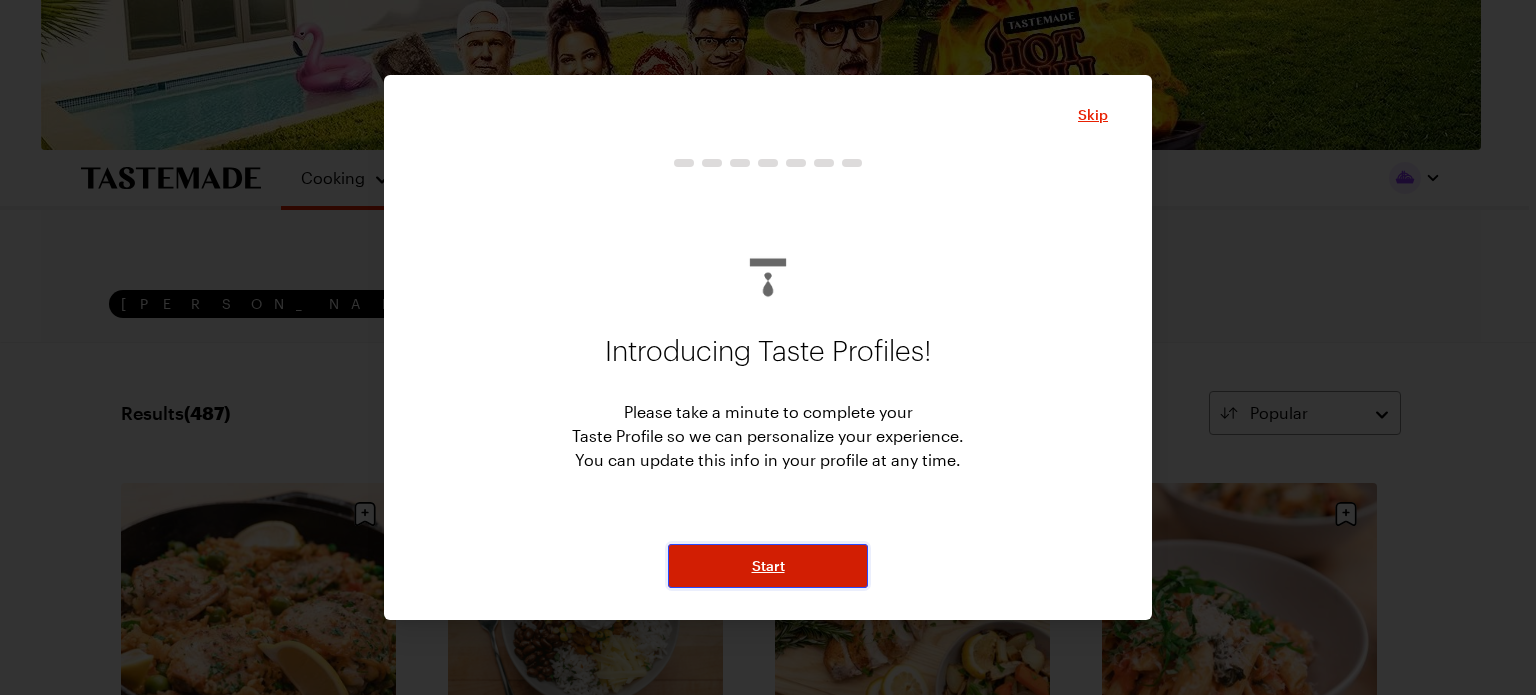 click on "Start" at bounding box center [768, 566] 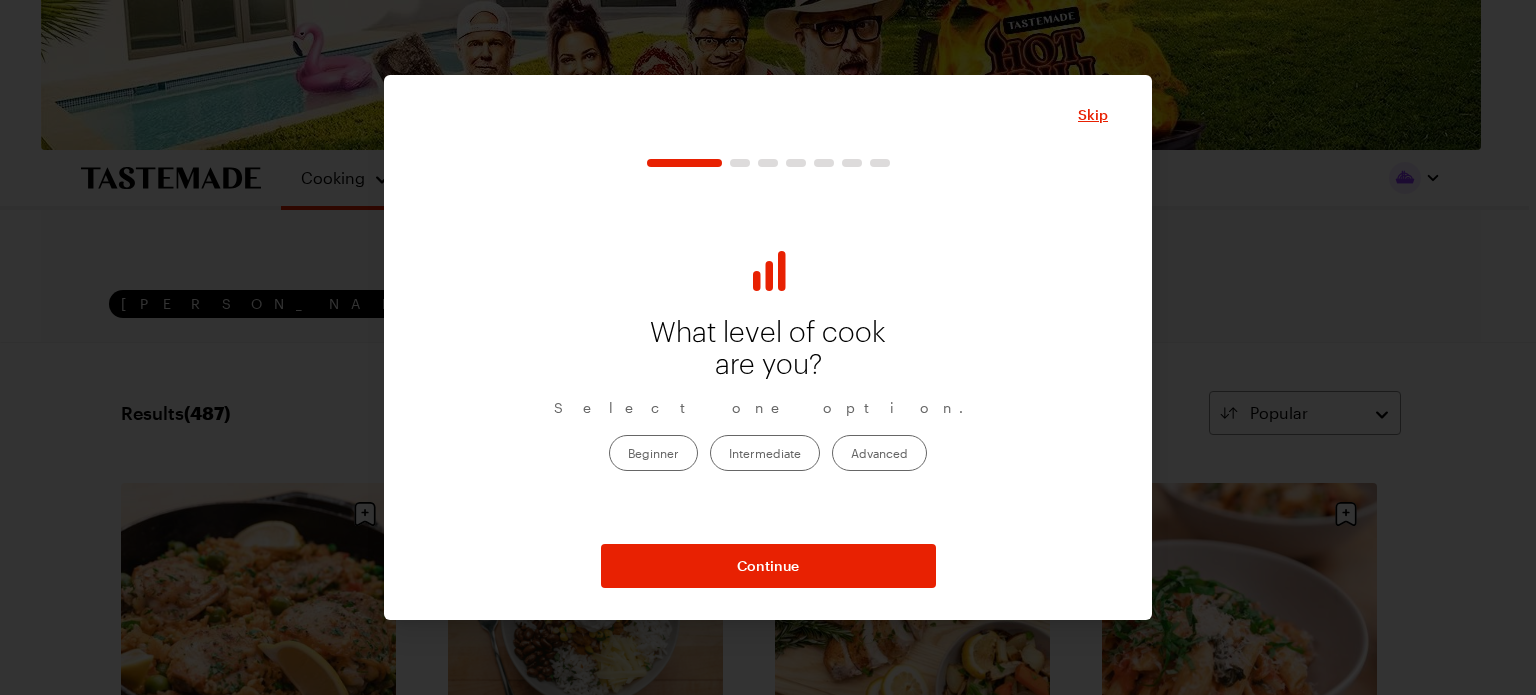 click on "Advanced" at bounding box center (879, 453) 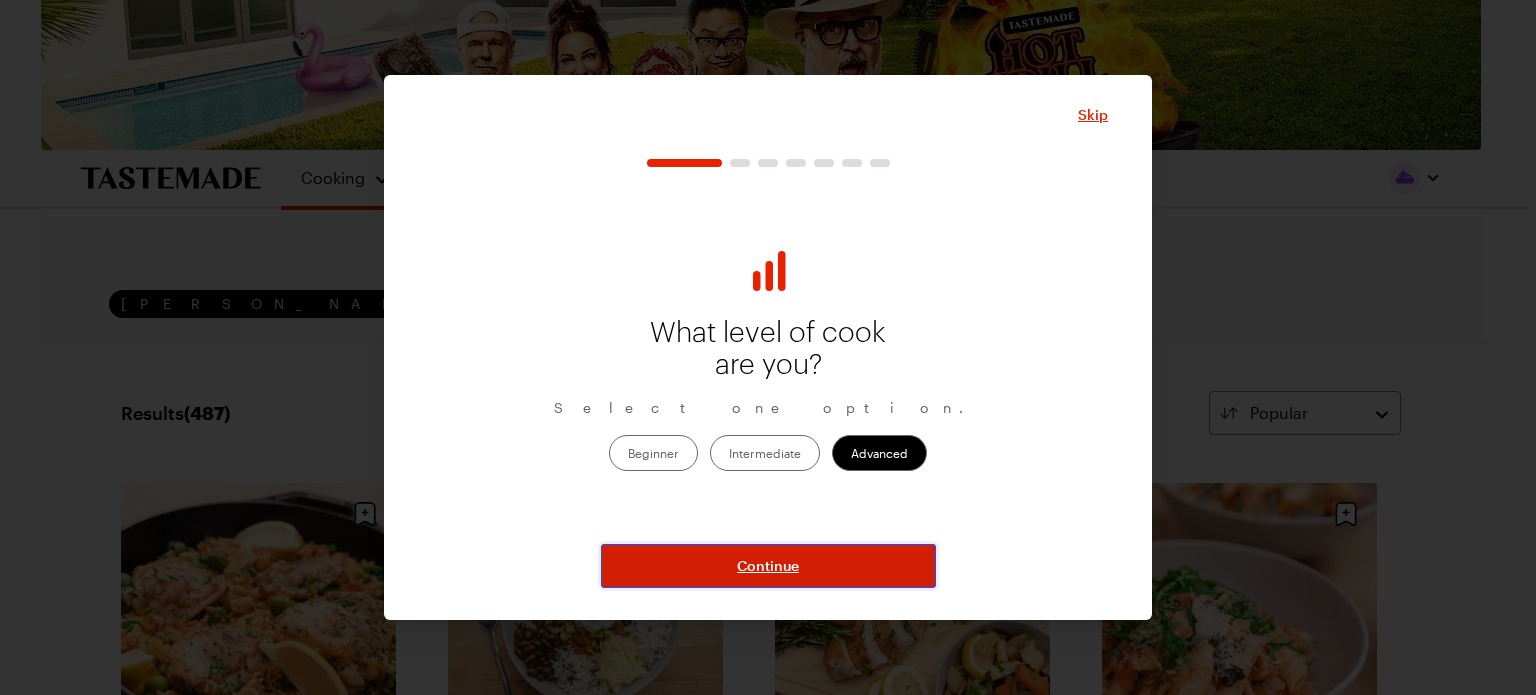 click on "Continue" at bounding box center (768, 566) 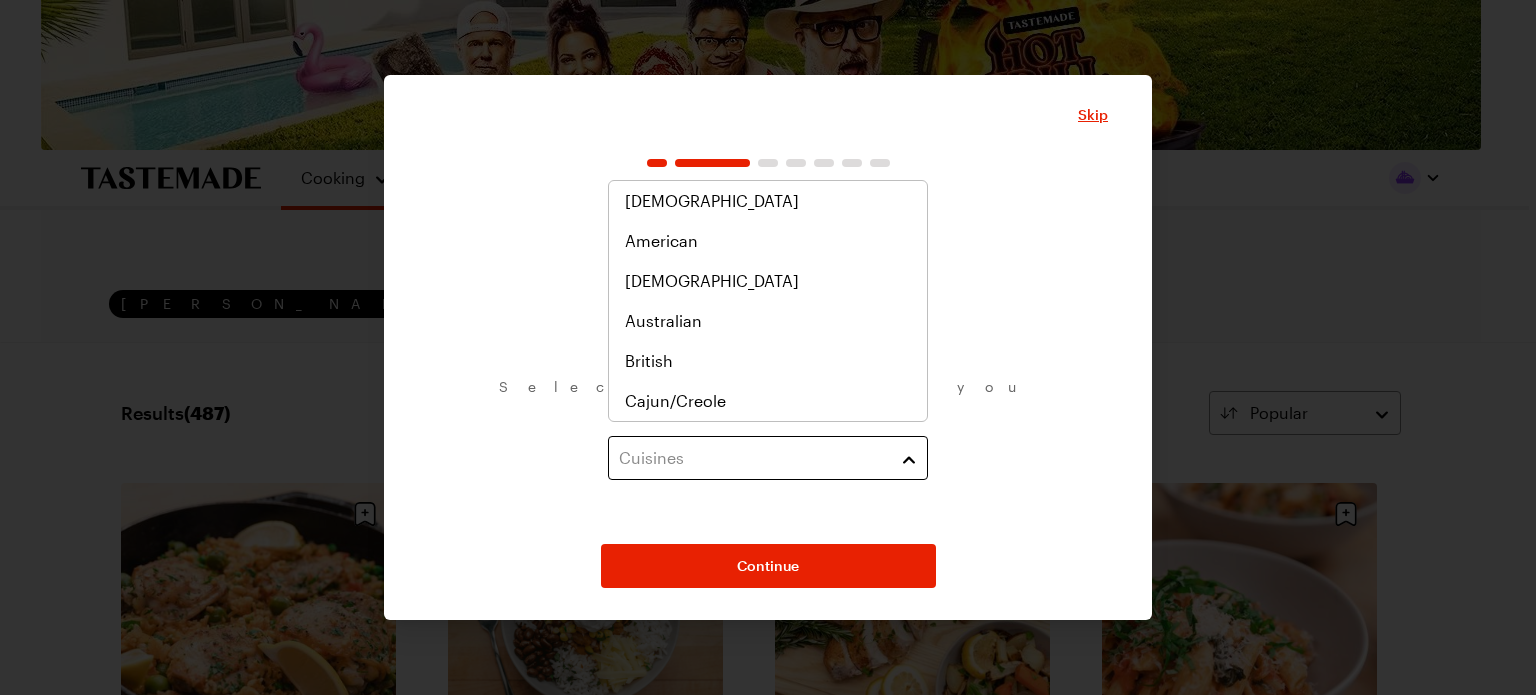 click on "Cuisines" at bounding box center [768, 458] 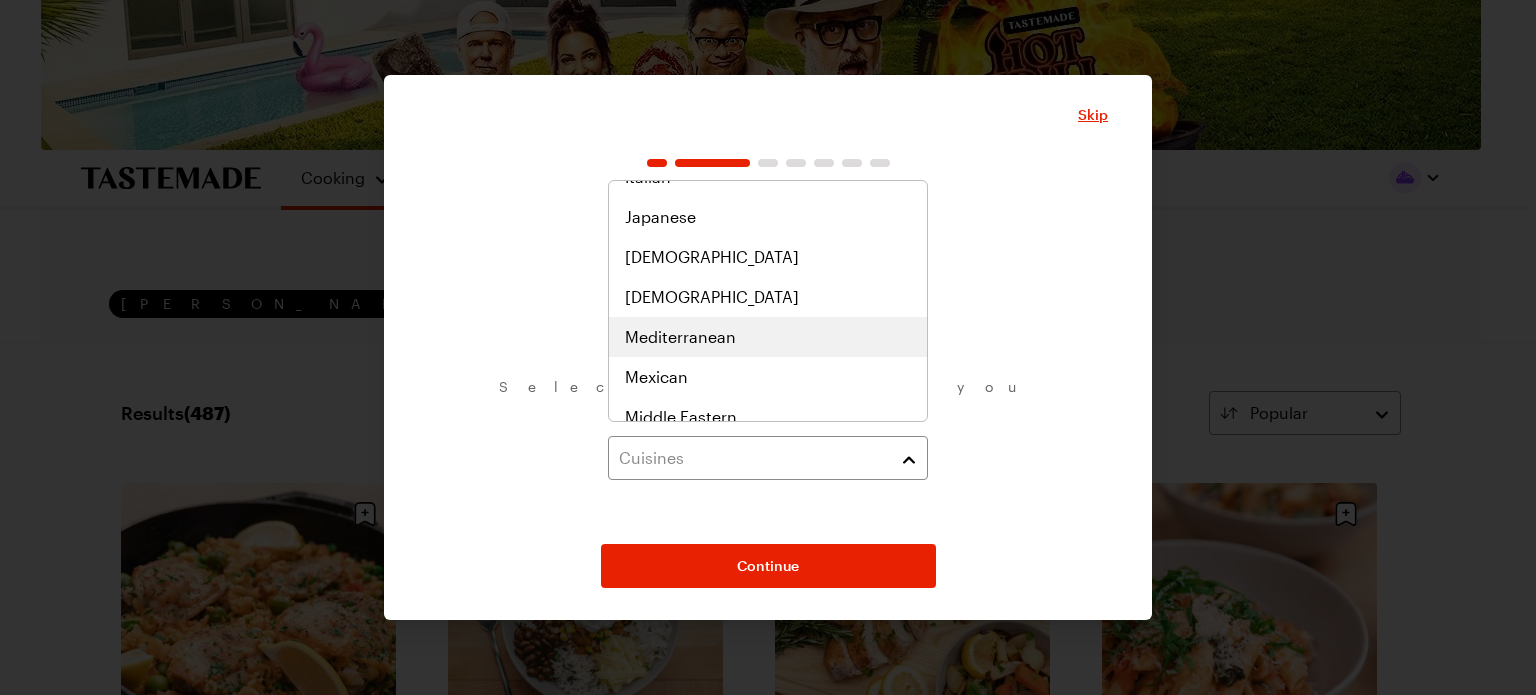 scroll, scrollTop: 740, scrollLeft: 0, axis: vertical 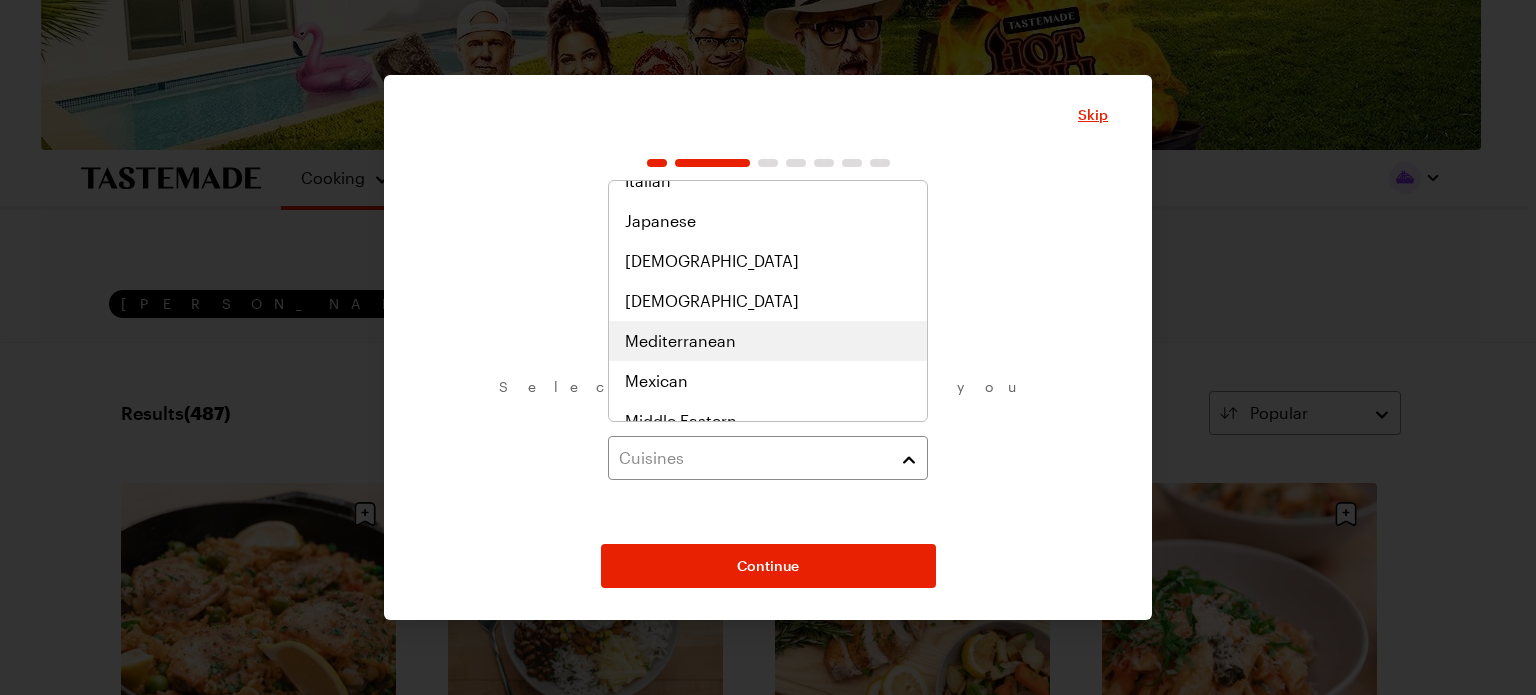 click on "Mediterranean" at bounding box center [768, 341] 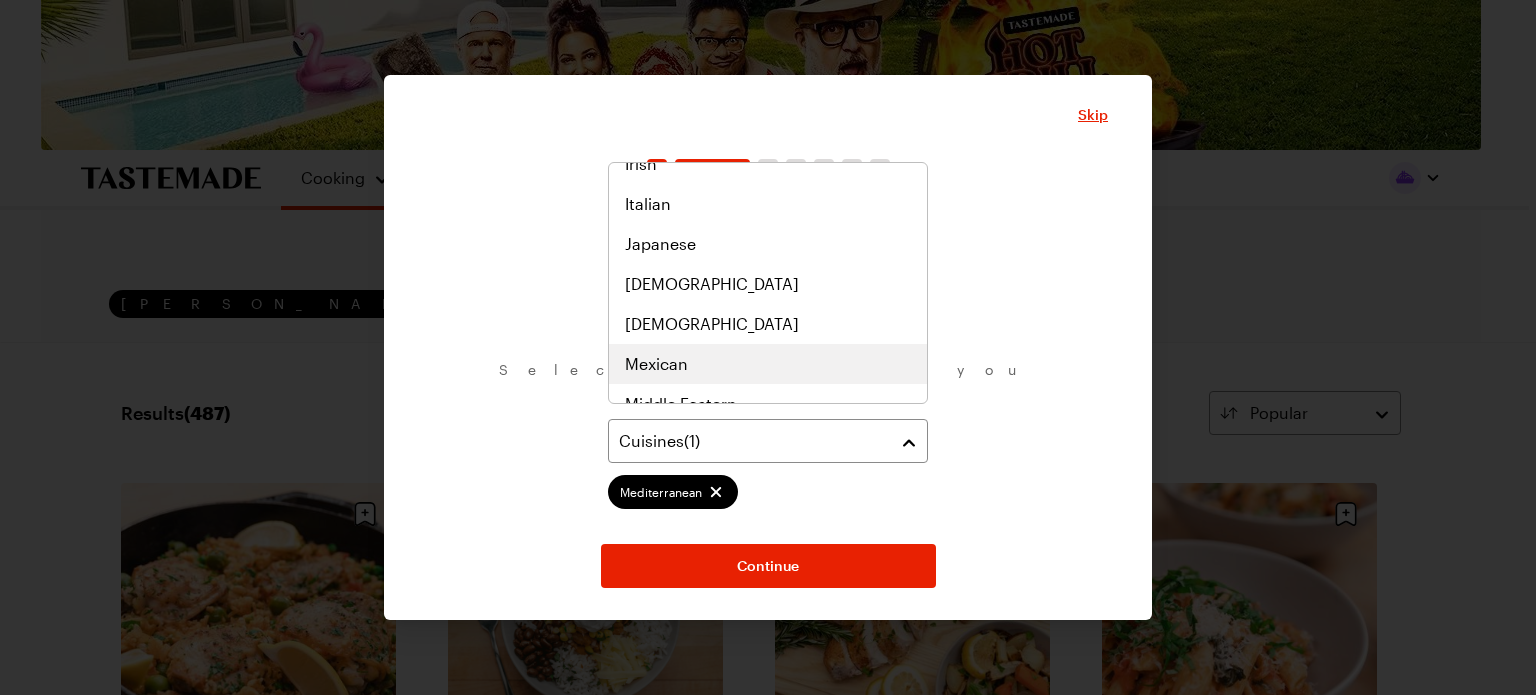scroll, scrollTop: 780, scrollLeft: 0, axis: vertical 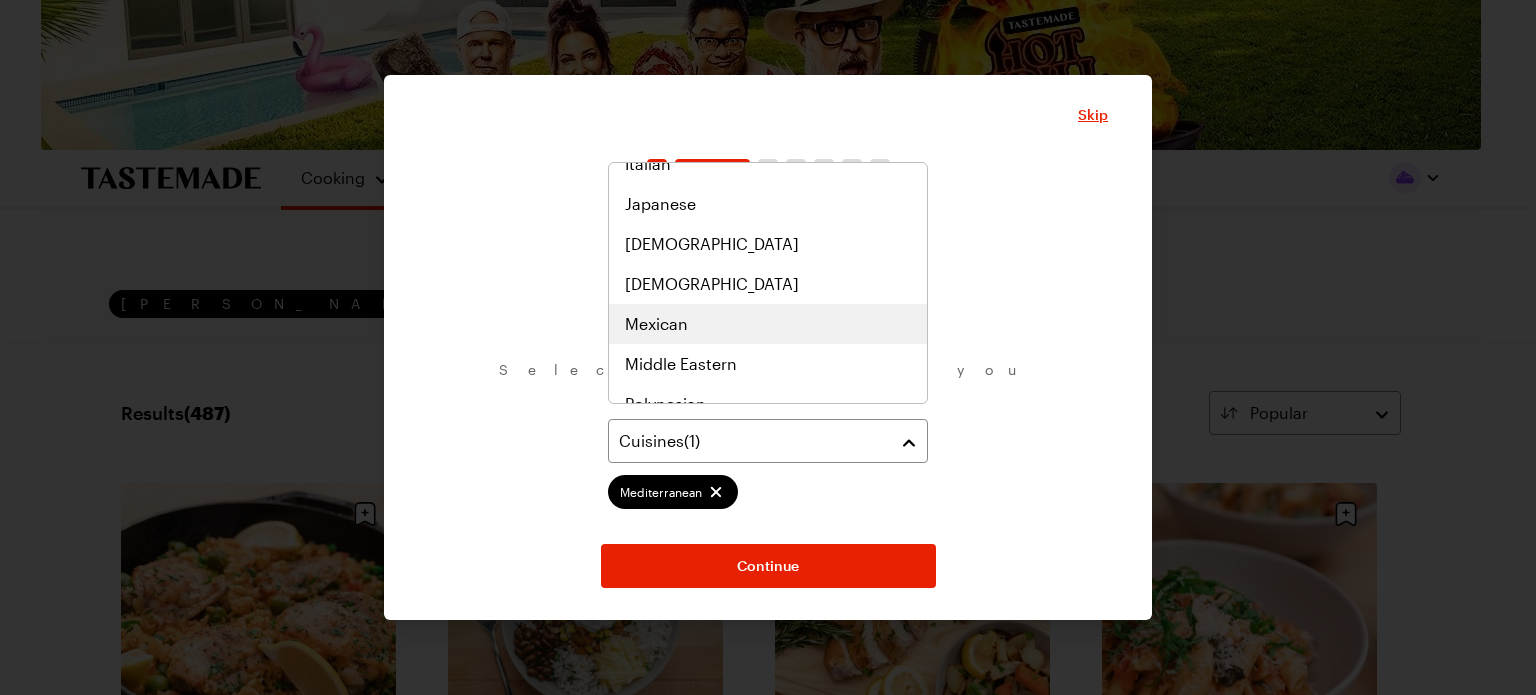 click on "Mexican" at bounding box center [768, 324] 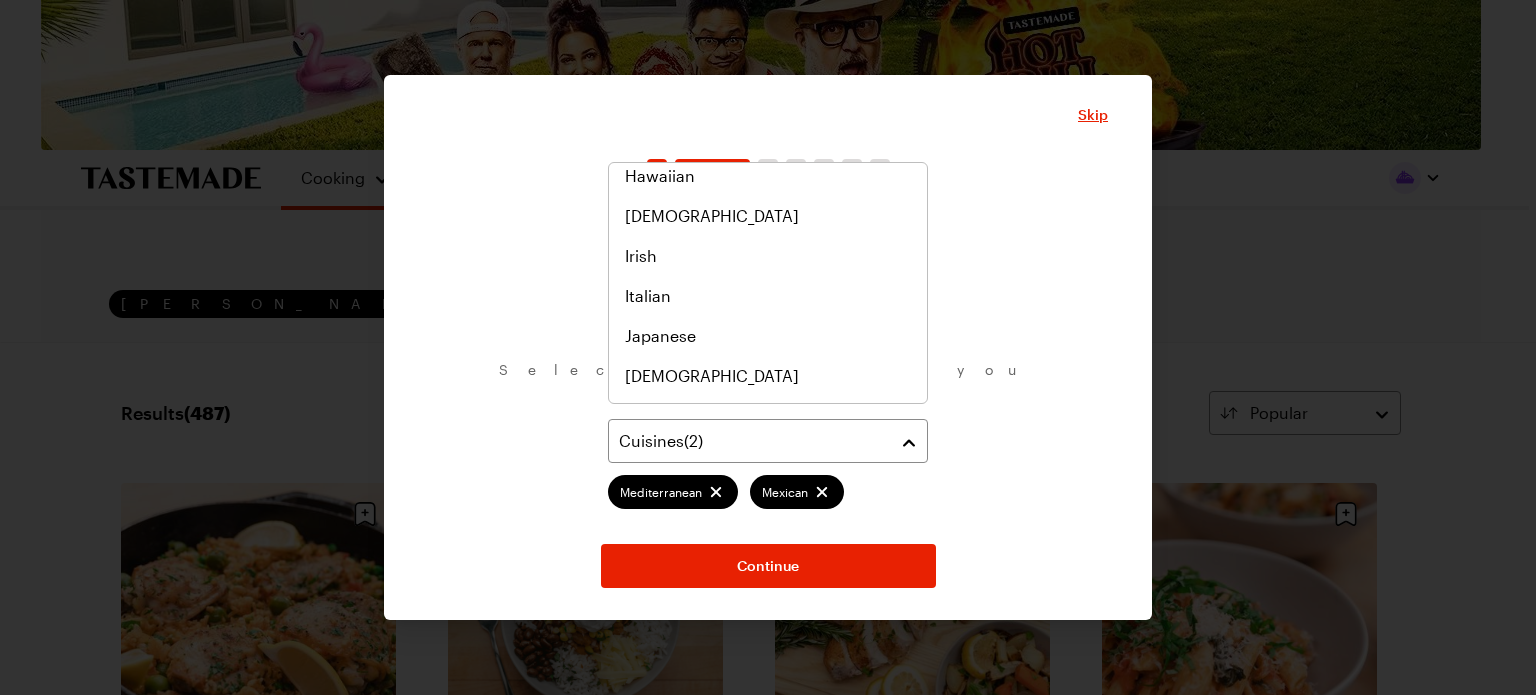scroll, scrollTop: 640, scrollLeft: 0, axis: vertical 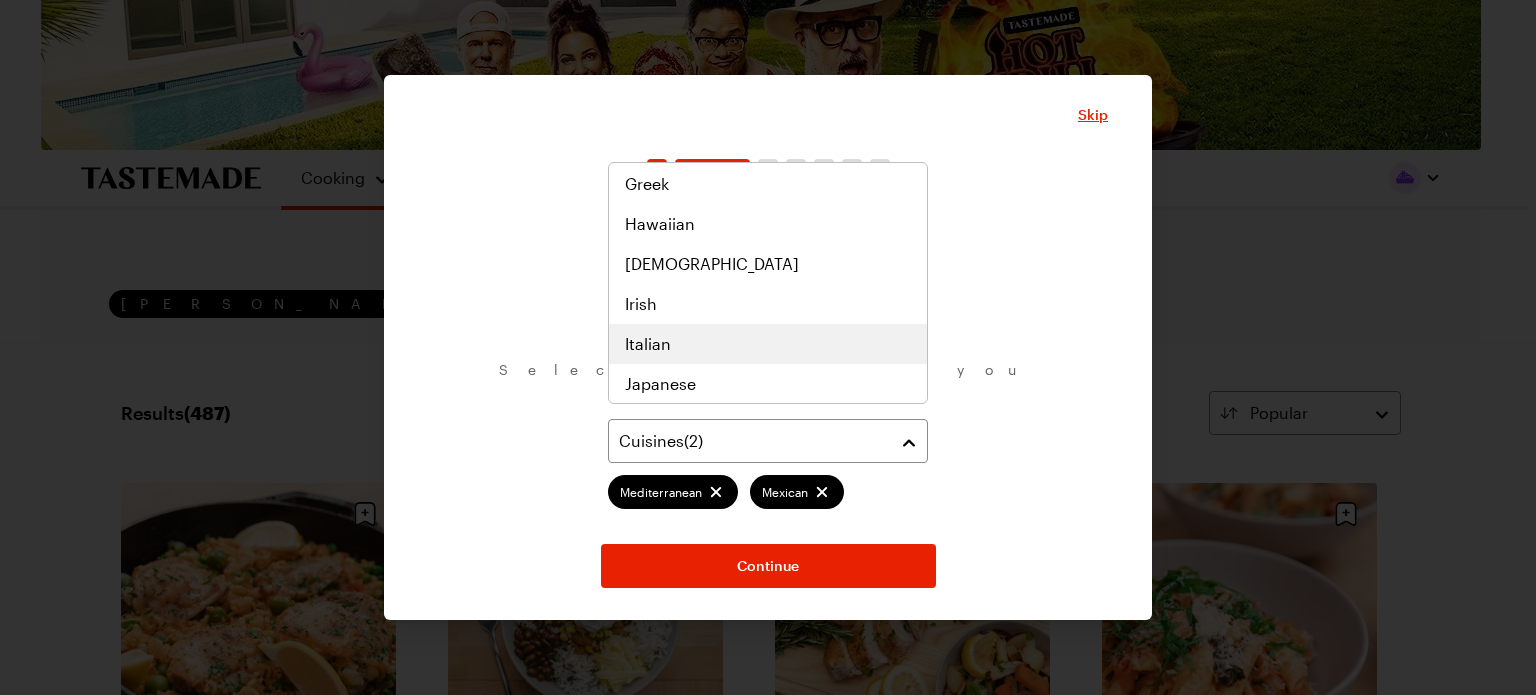 click on "Italian" at bounding box center [768, 344] 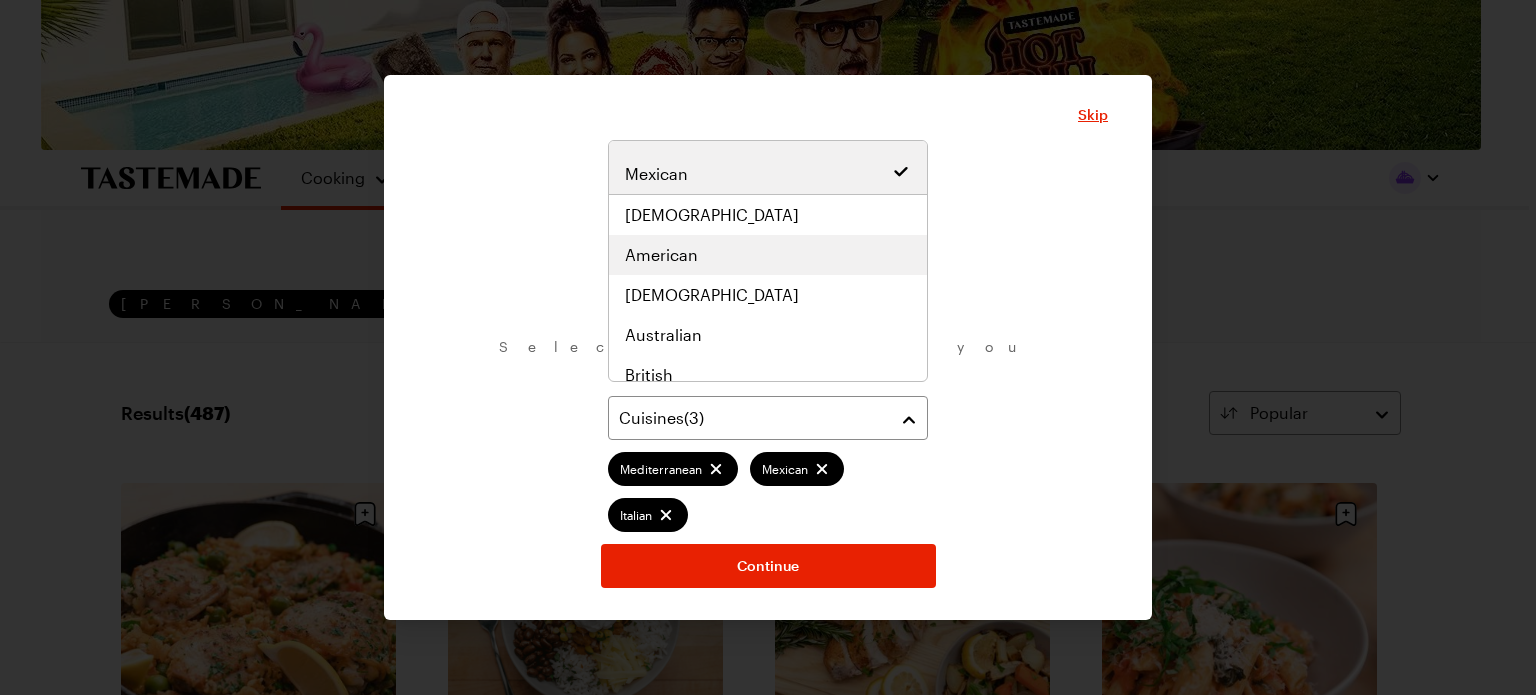 scroll, scrollTop: 100, scrollLeft: 0, axis: vertical 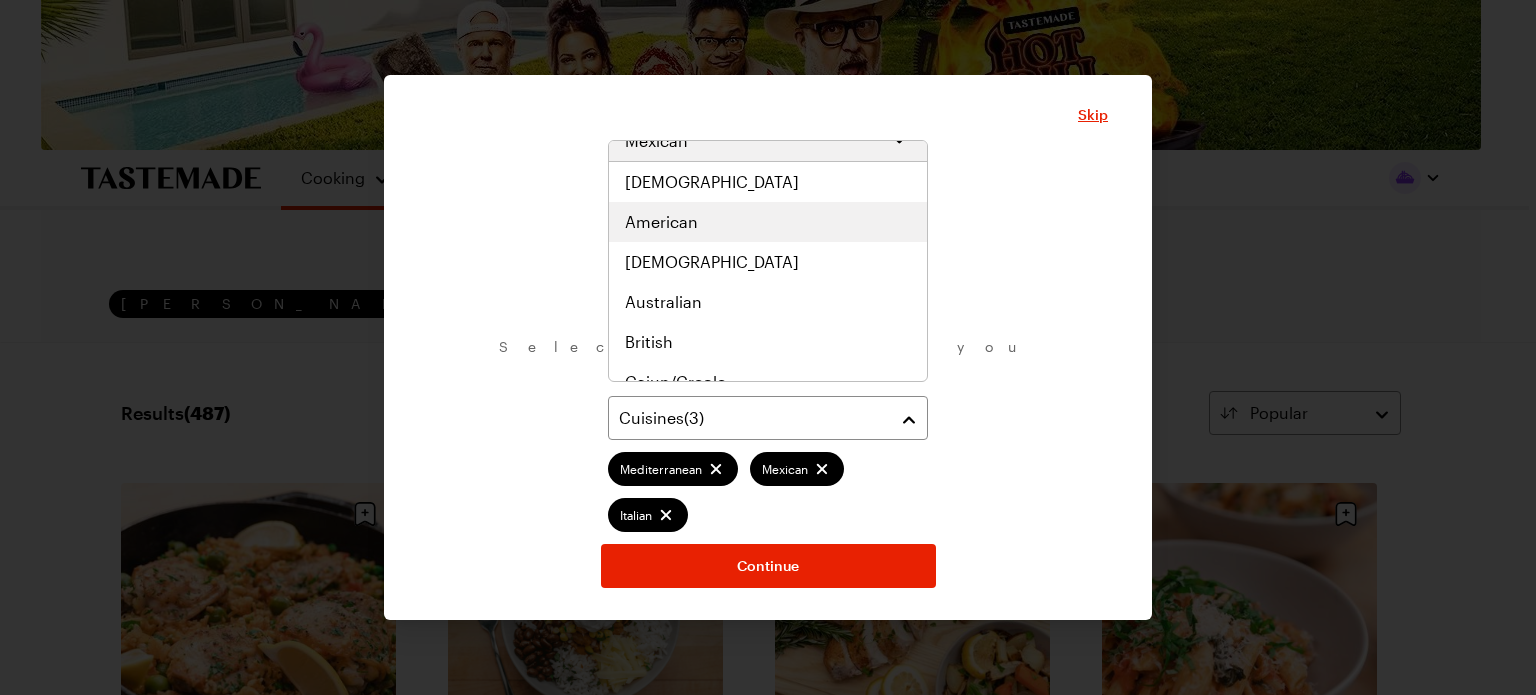 click on "American" at bounding box center [768, 222] 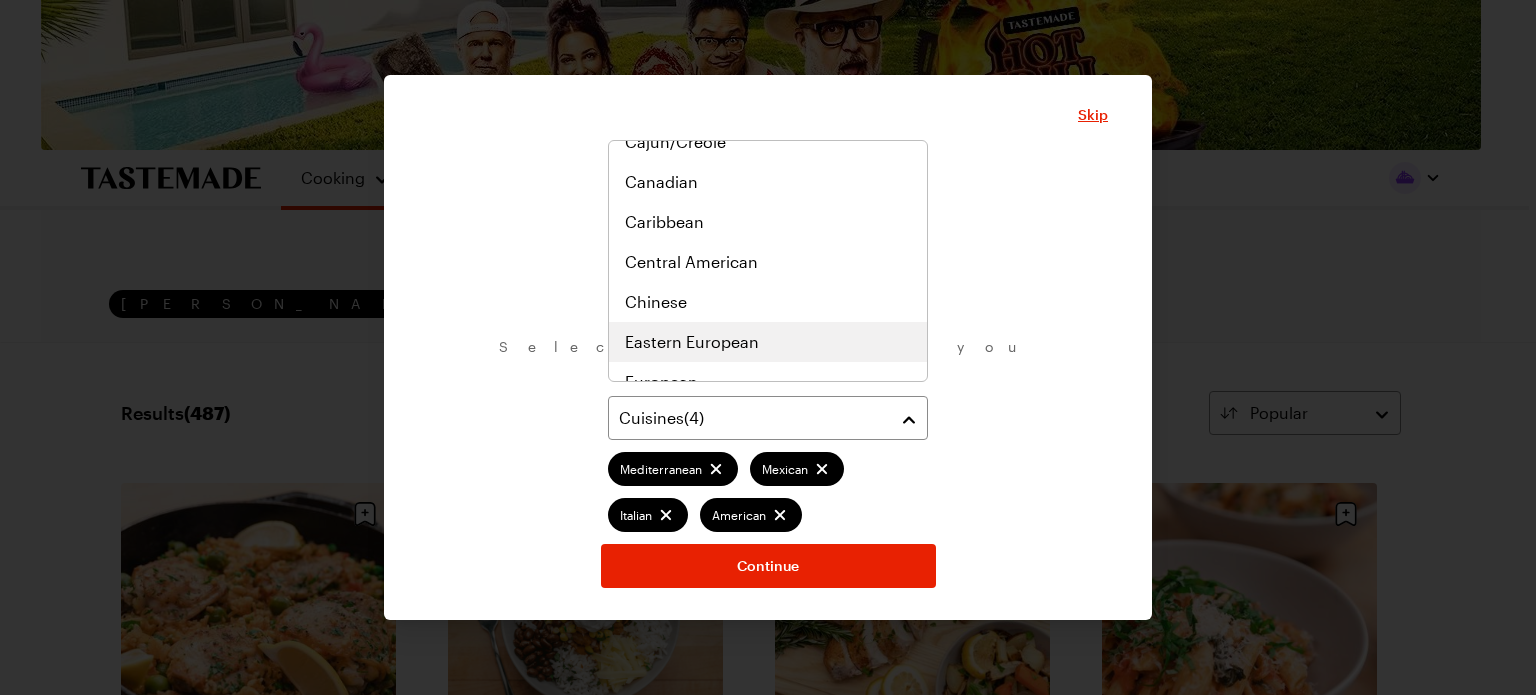scroll, scrollTop: 440, scrollLeft: 0, axis: vertical 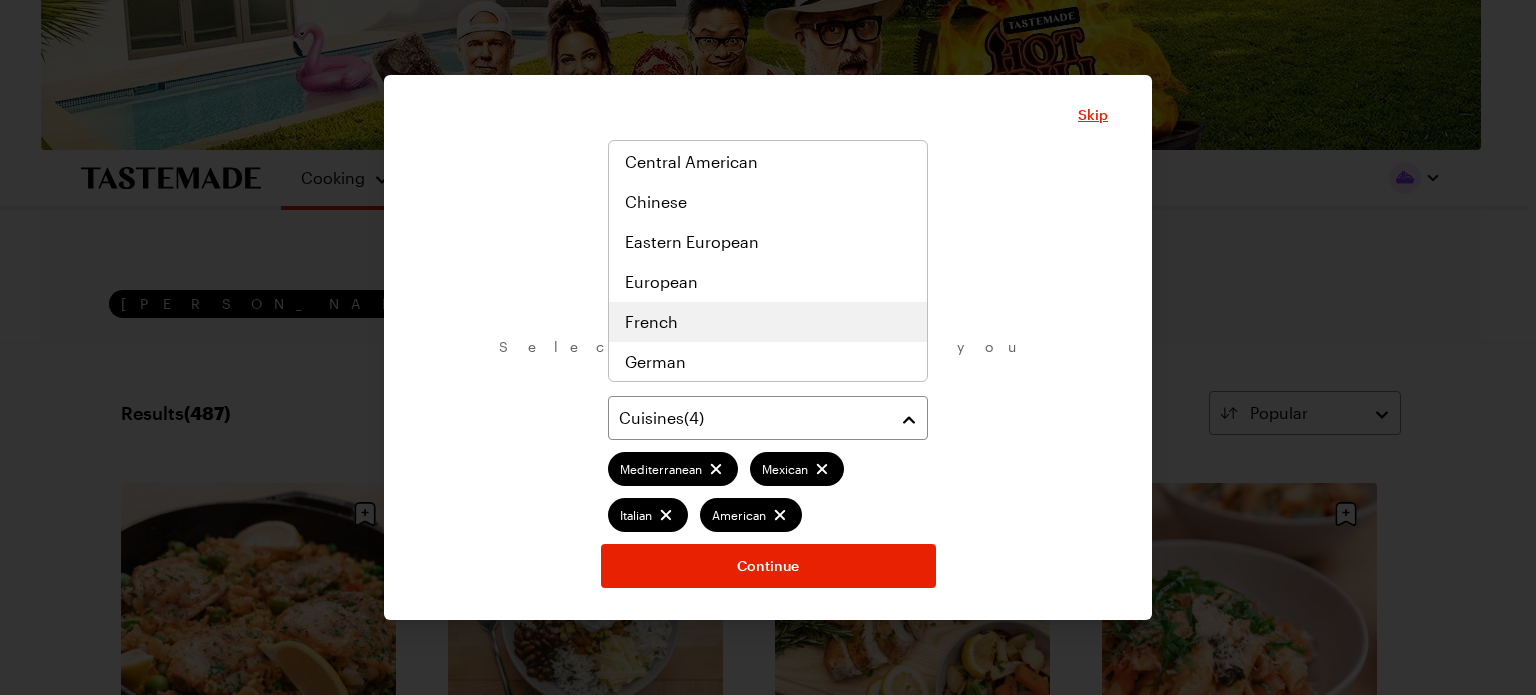 click on "French" at bounding box center [768, 322] 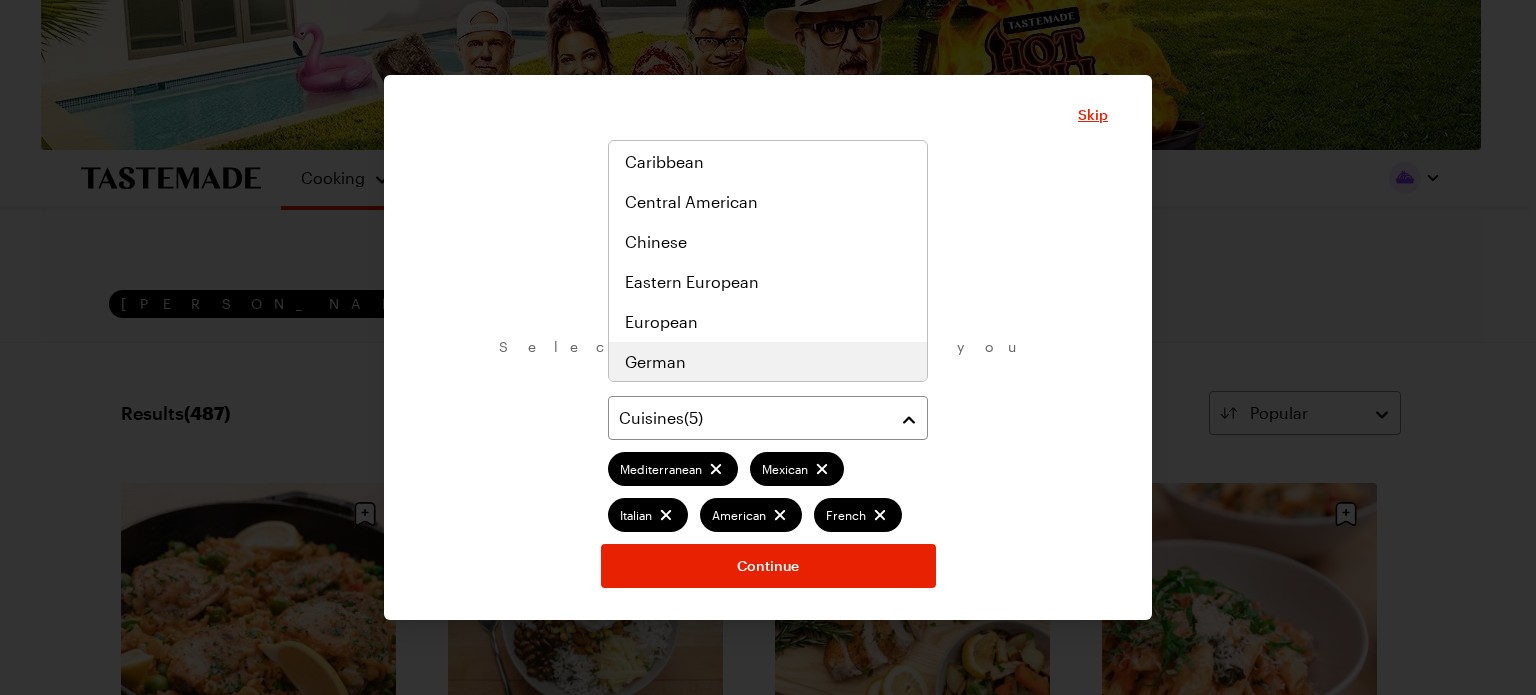 scroll, scrollTop: 480, scrollLeft: 0, axis: vertical 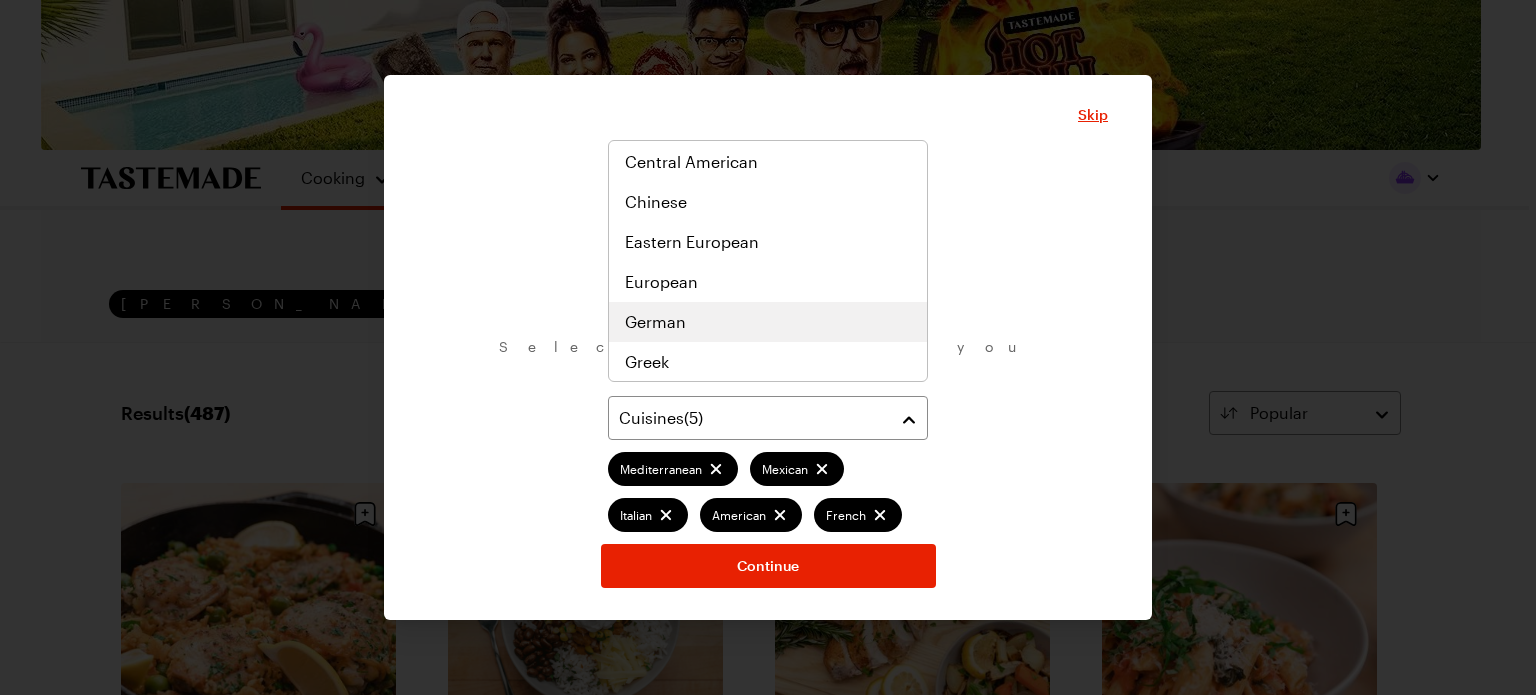 click on "German" at bounding box center [768, 322] 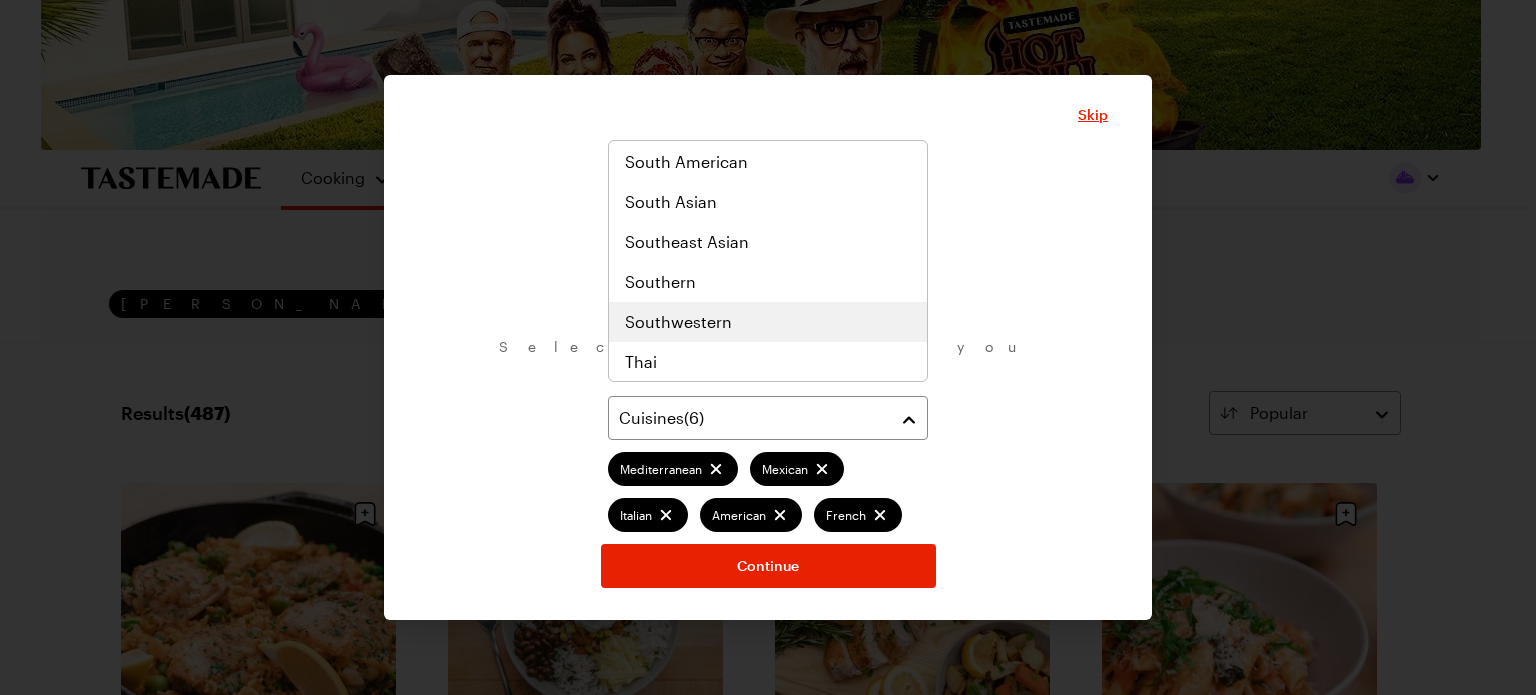 scroll, scrollTop: 940, scrollLeft: 0, axis: vertical 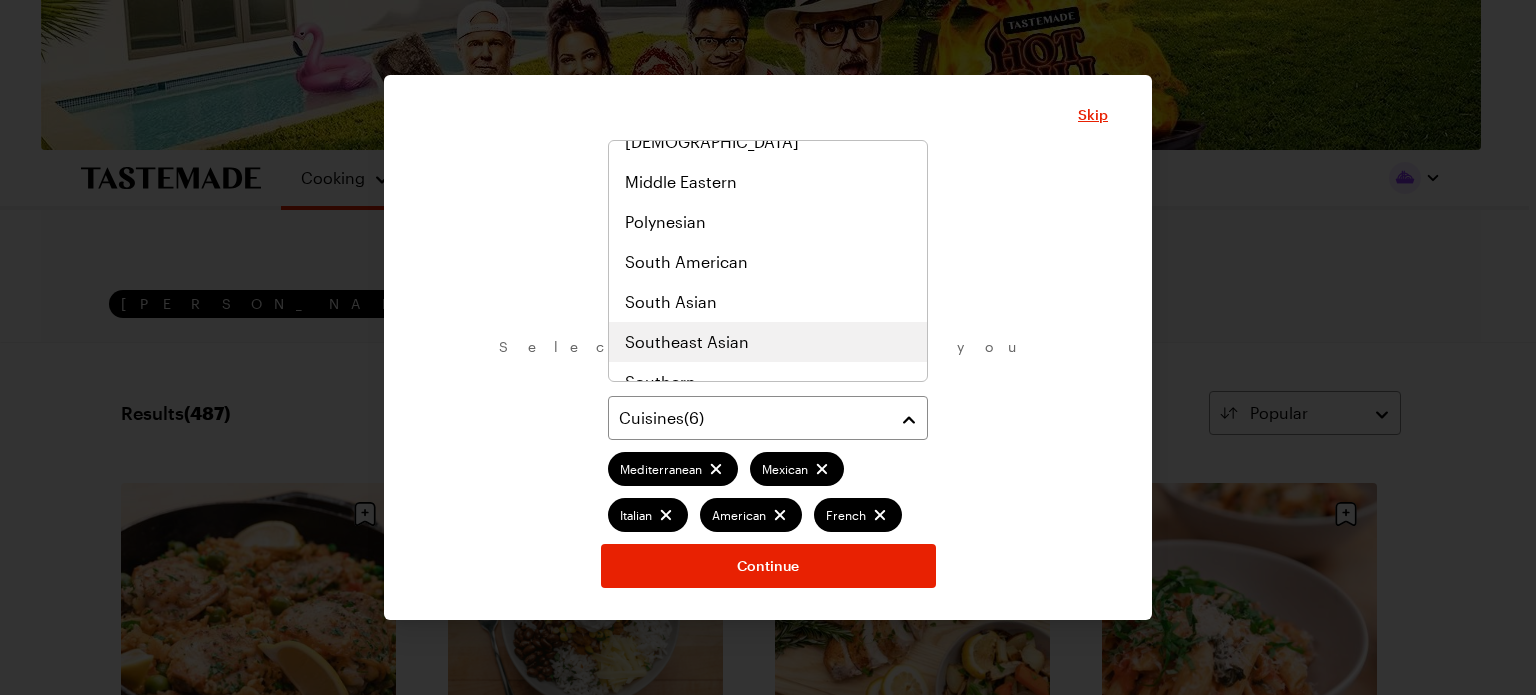 click on "Southeast Asian" at bounding box center [768, 342] 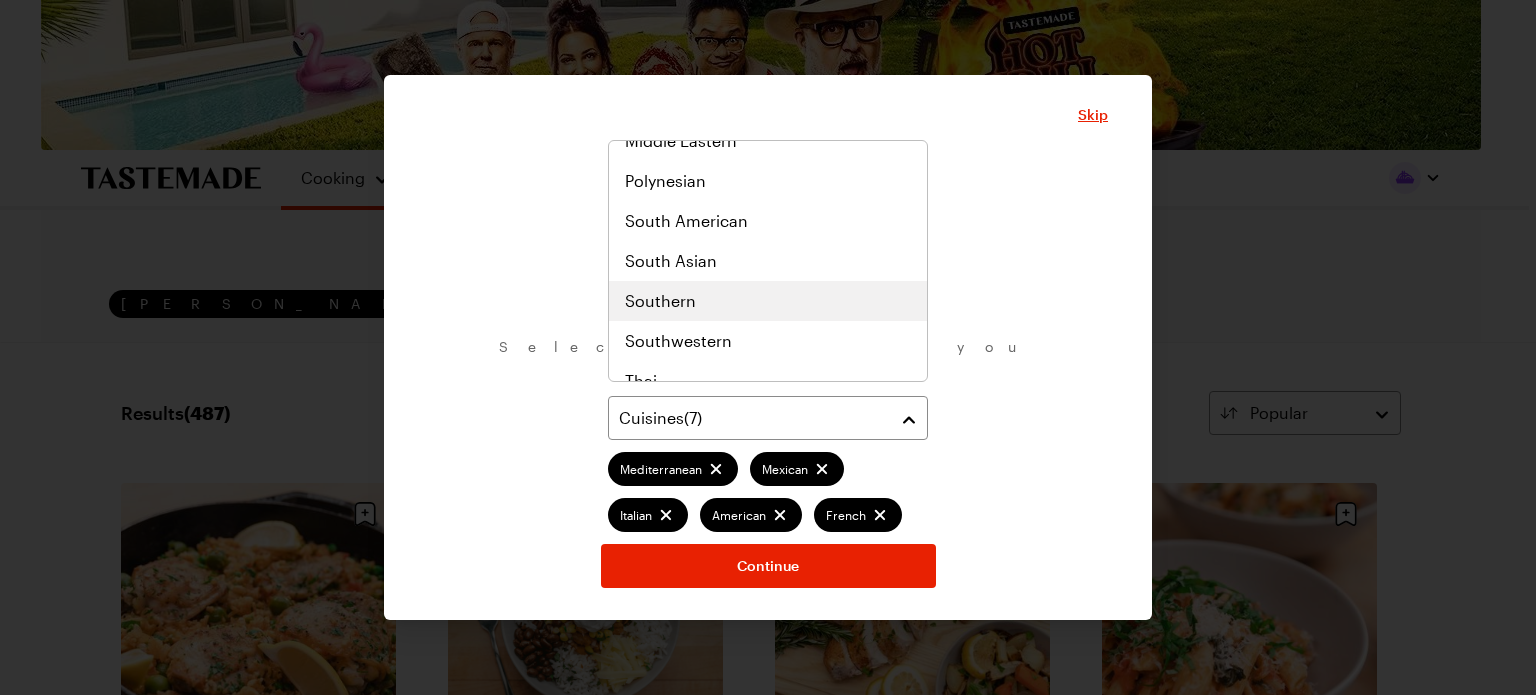 scroll, scrollTop: 1040, scrollLeft: 0, axis: vertical 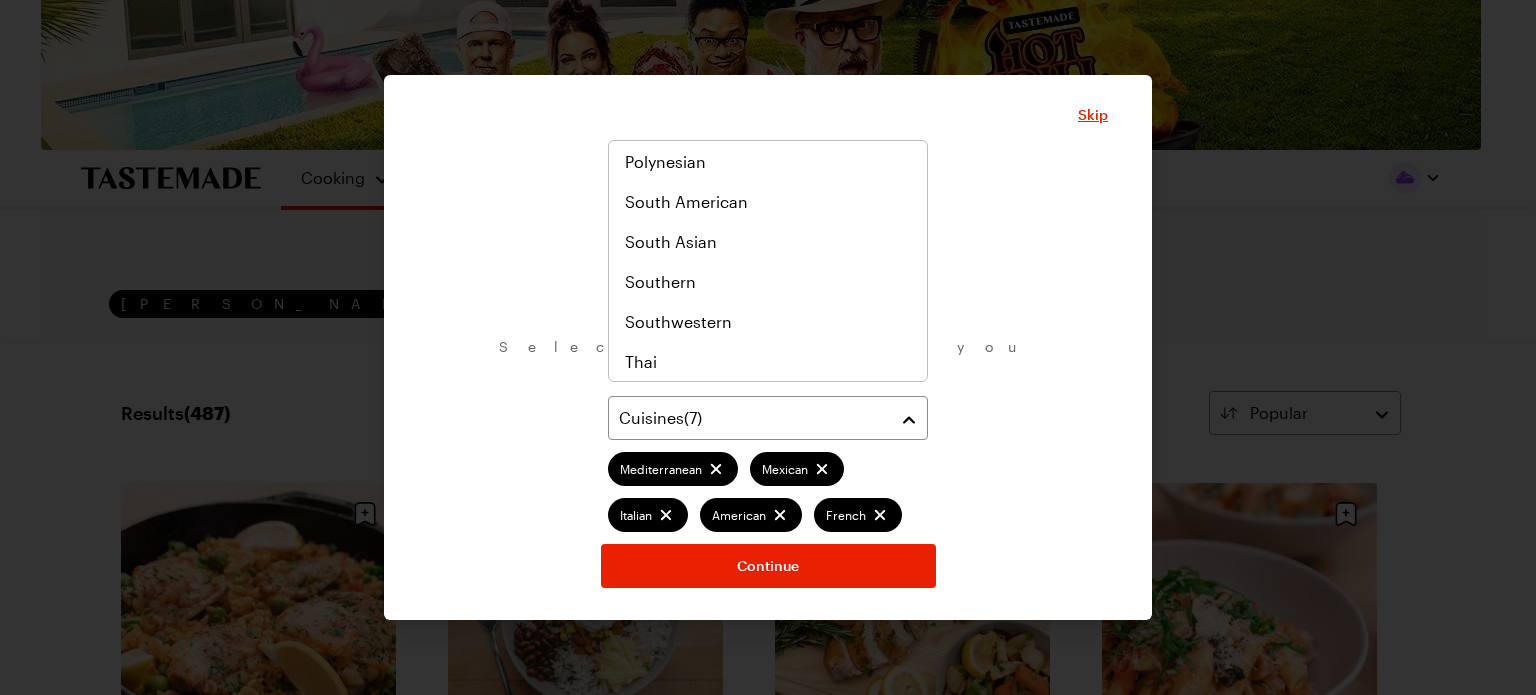click on "What are your favorite cuisines? Select as many as you like. Cuisines  ( 7 ) Mediterranean Mexican Italian American French German Southeast Asian Continue" at bounding box center [768, 374] 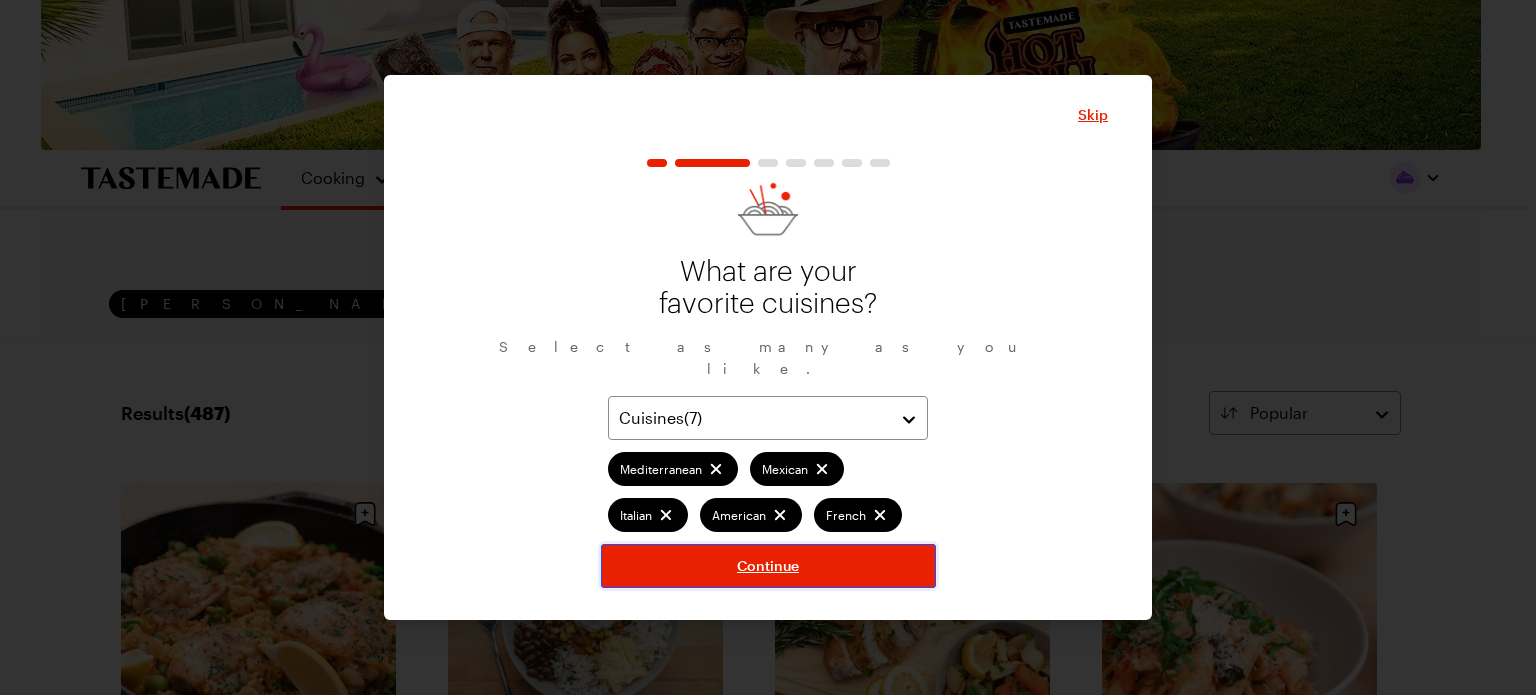 click on "Continue" at bounding box center [768, 566] 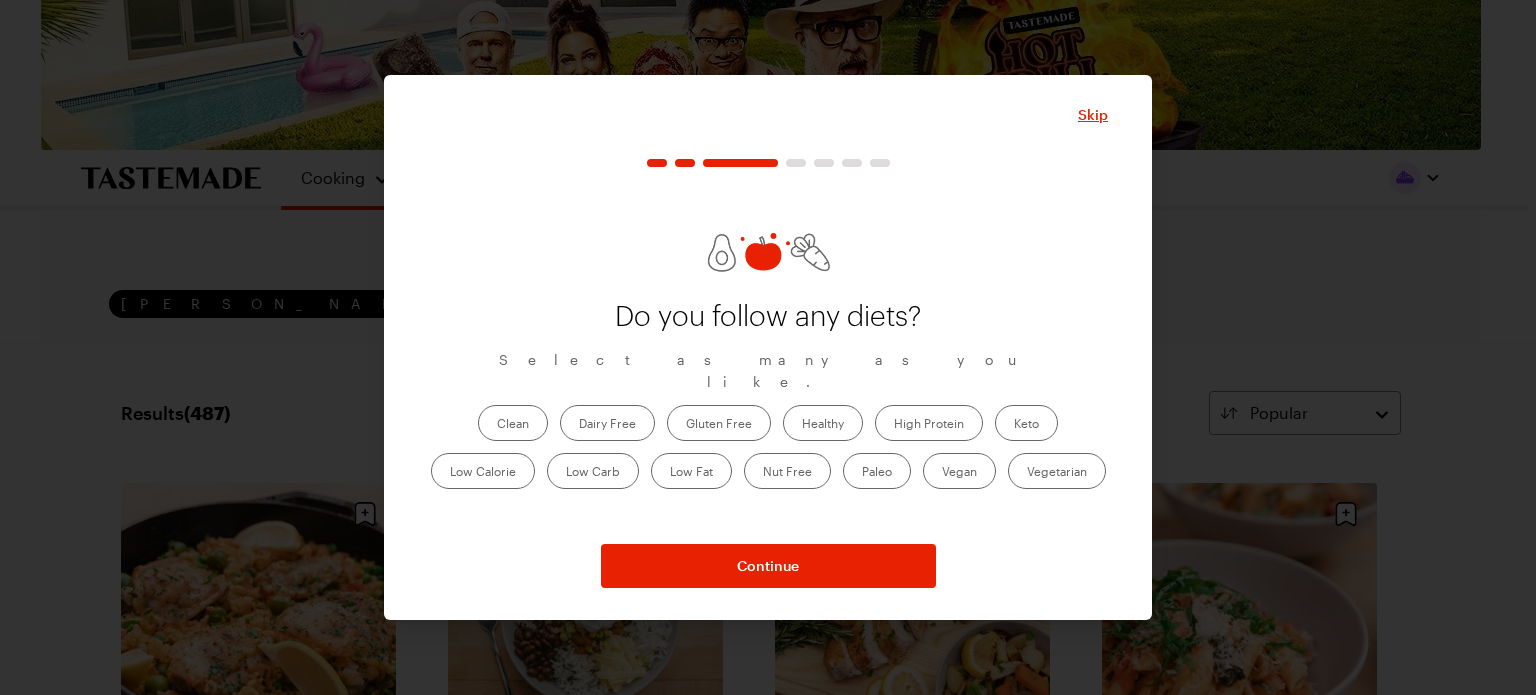 click on "Clean" at bounding box center (513, 423) 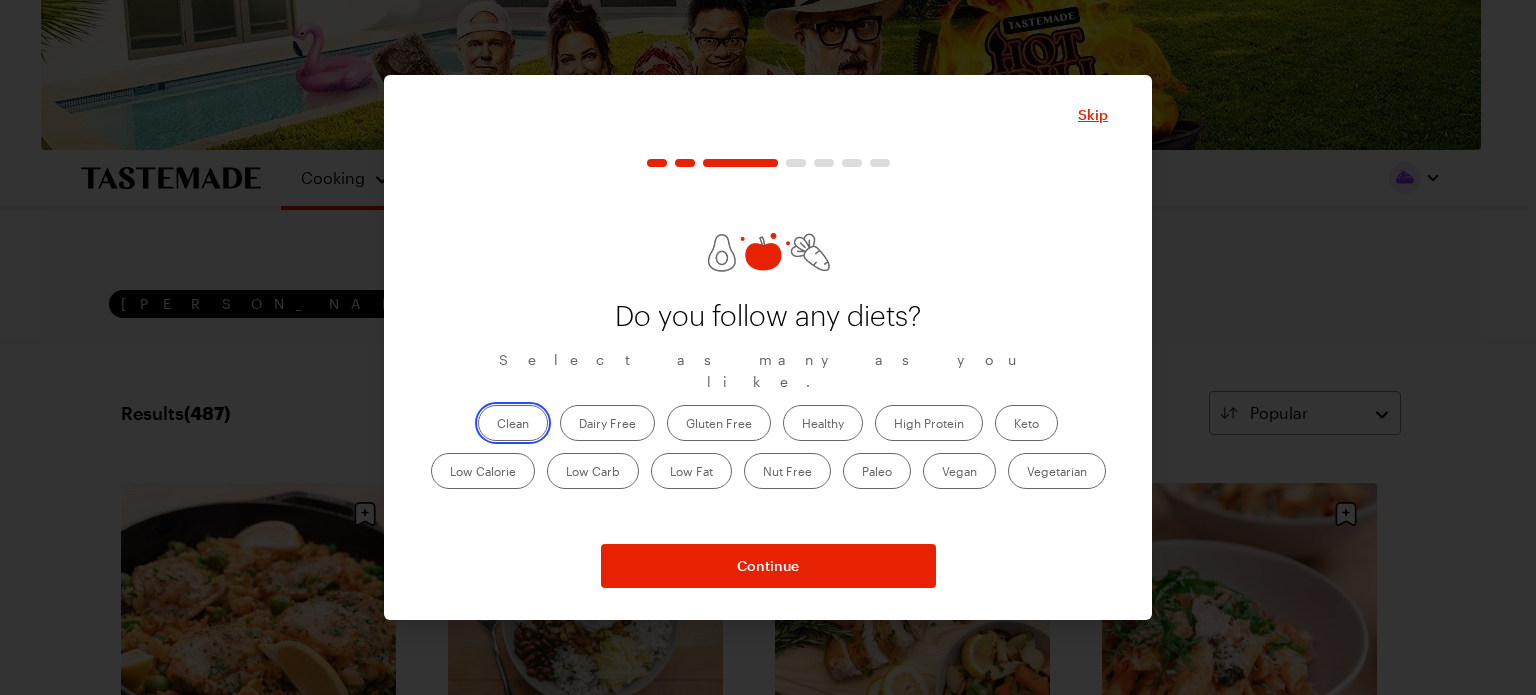 click on "Clean" at bounding box center [497, 425] 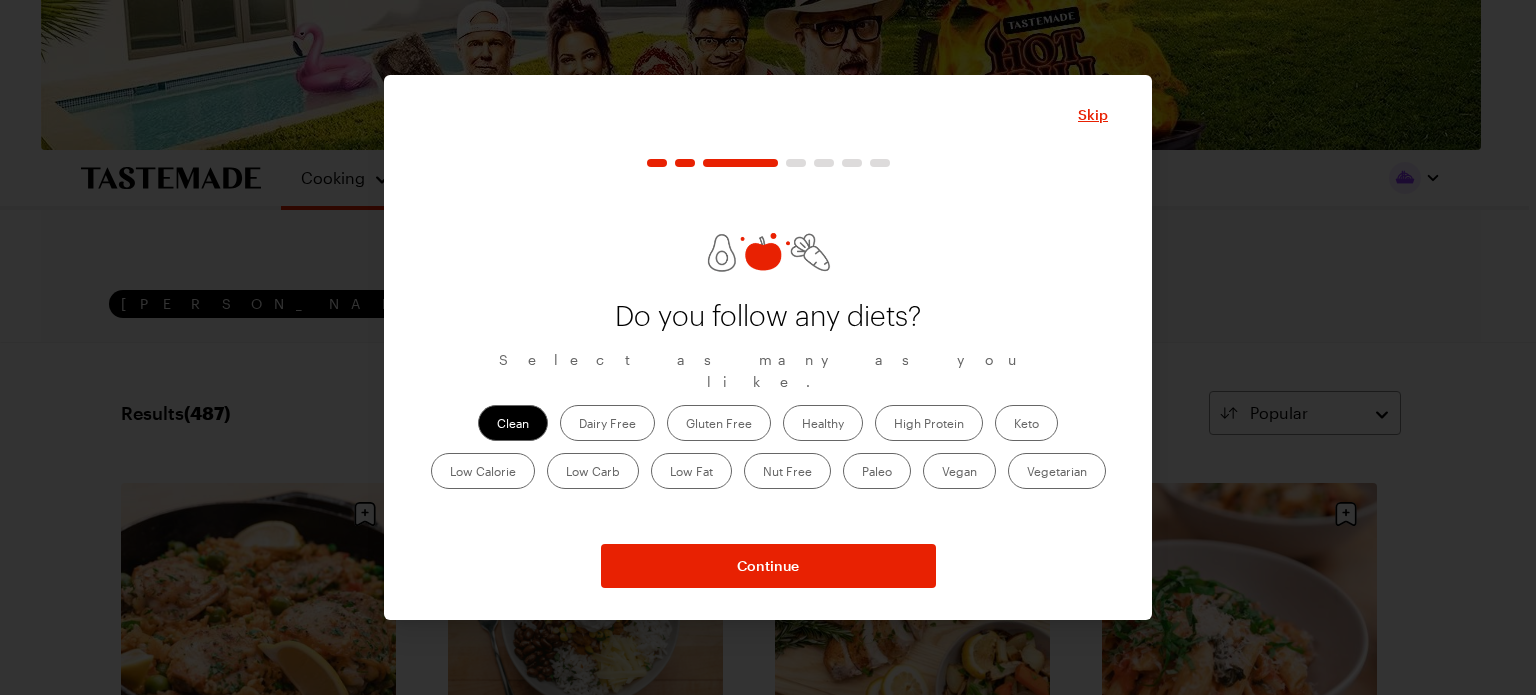 click on "High Protein" at bounding box center [929, 423] 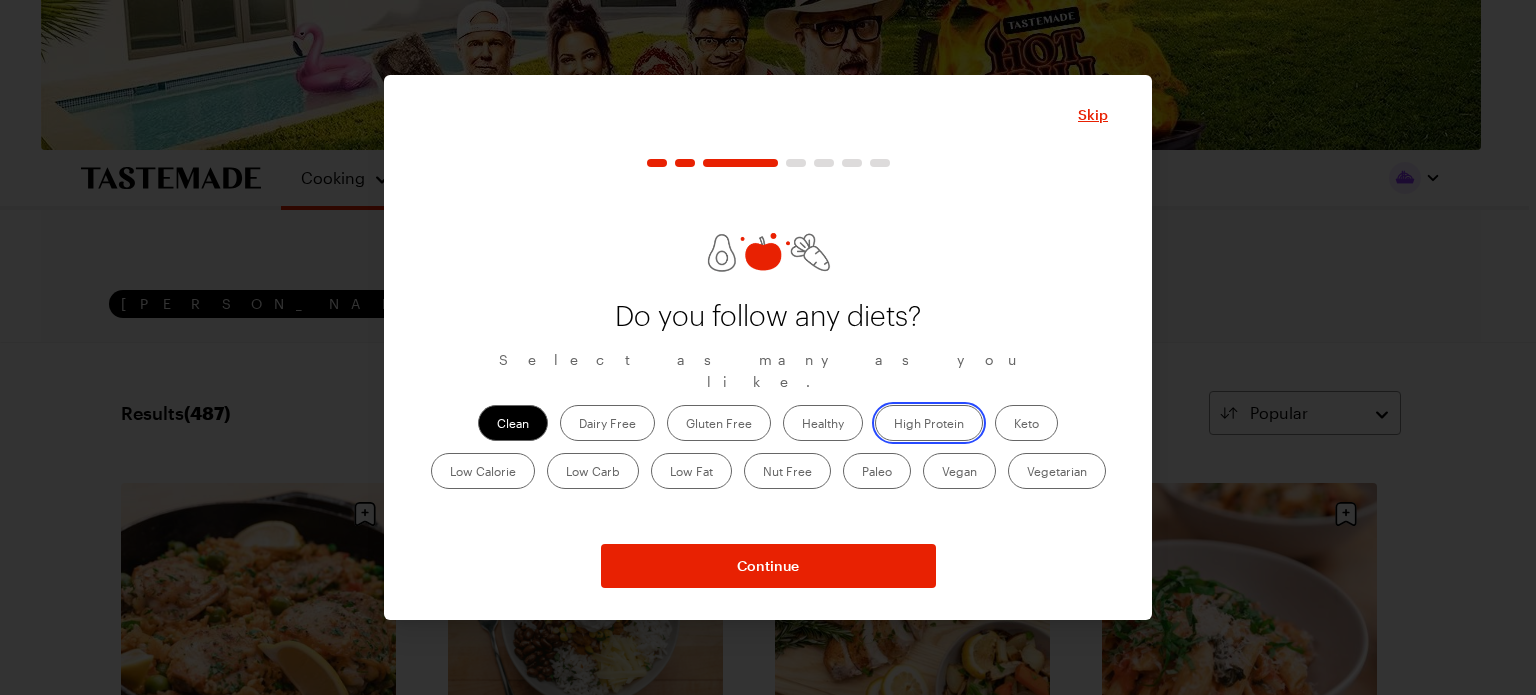 click on "High Protein" at bounding box center (894, 425) 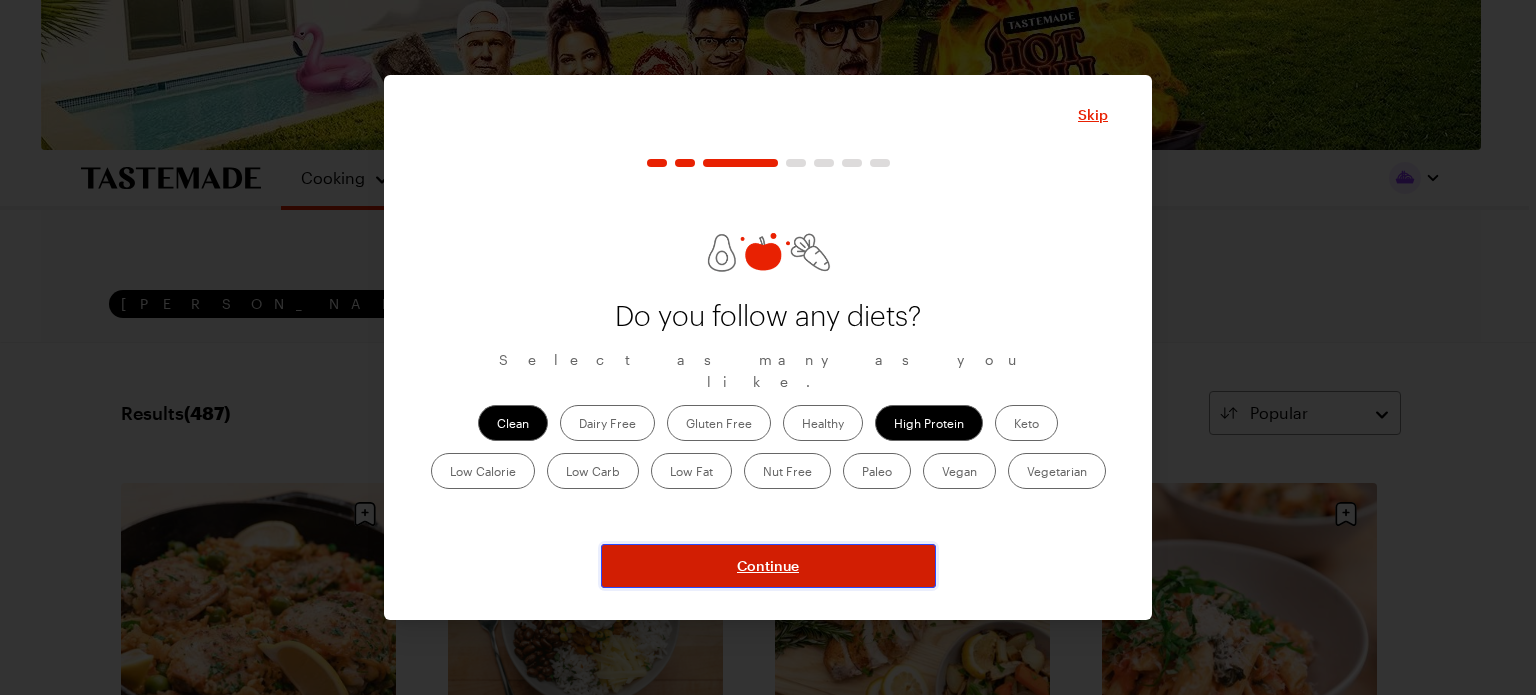 click on "Continue" at bounding box center [768, 566] 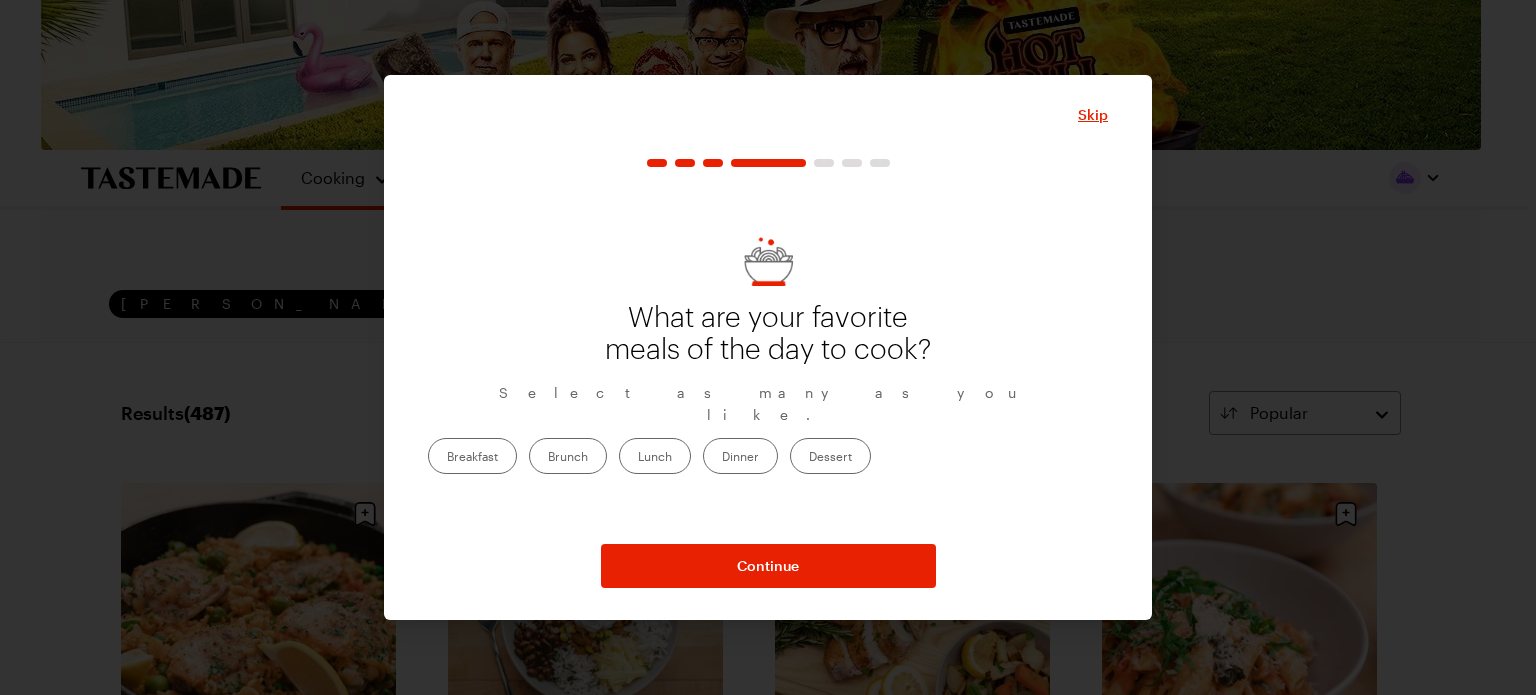 click on "Dinner" at bounding box center (740, 456) 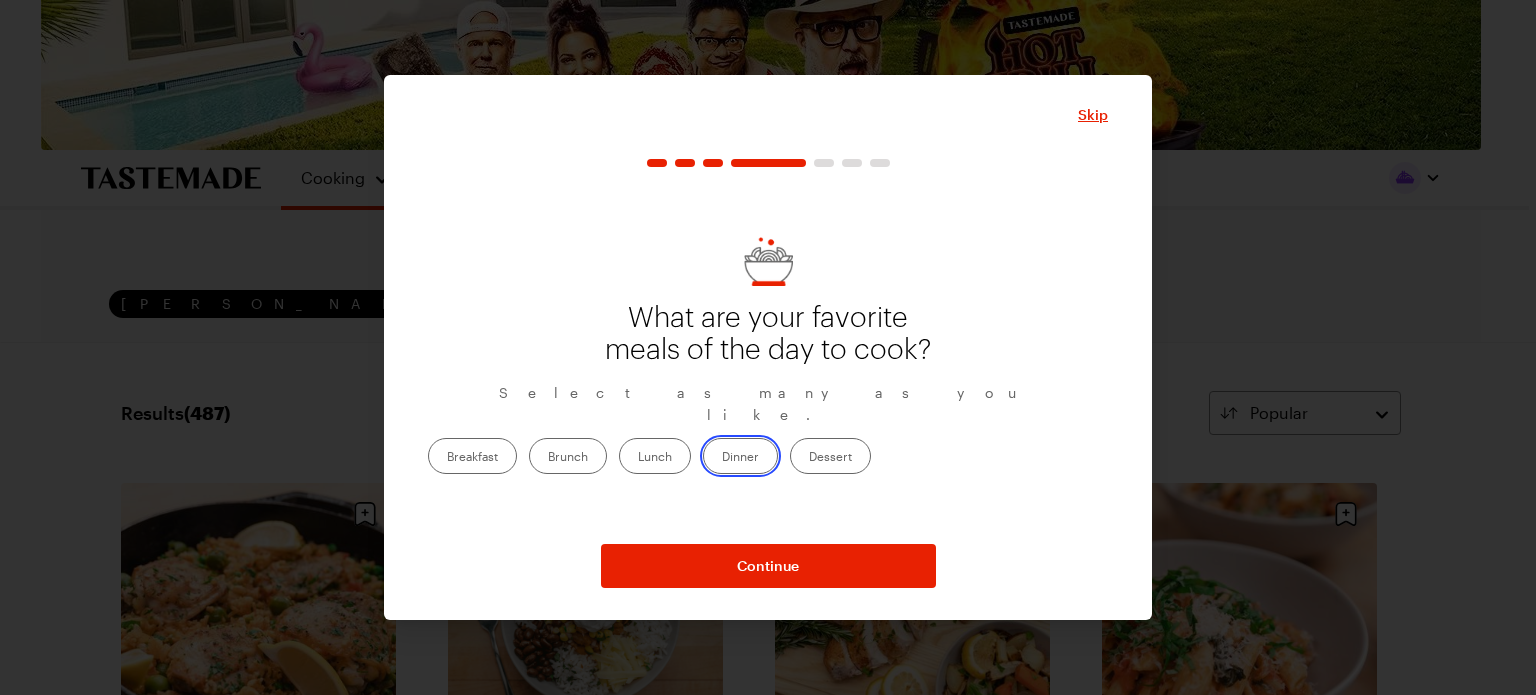 click on "Dinner" at bounding box center (722, 458) 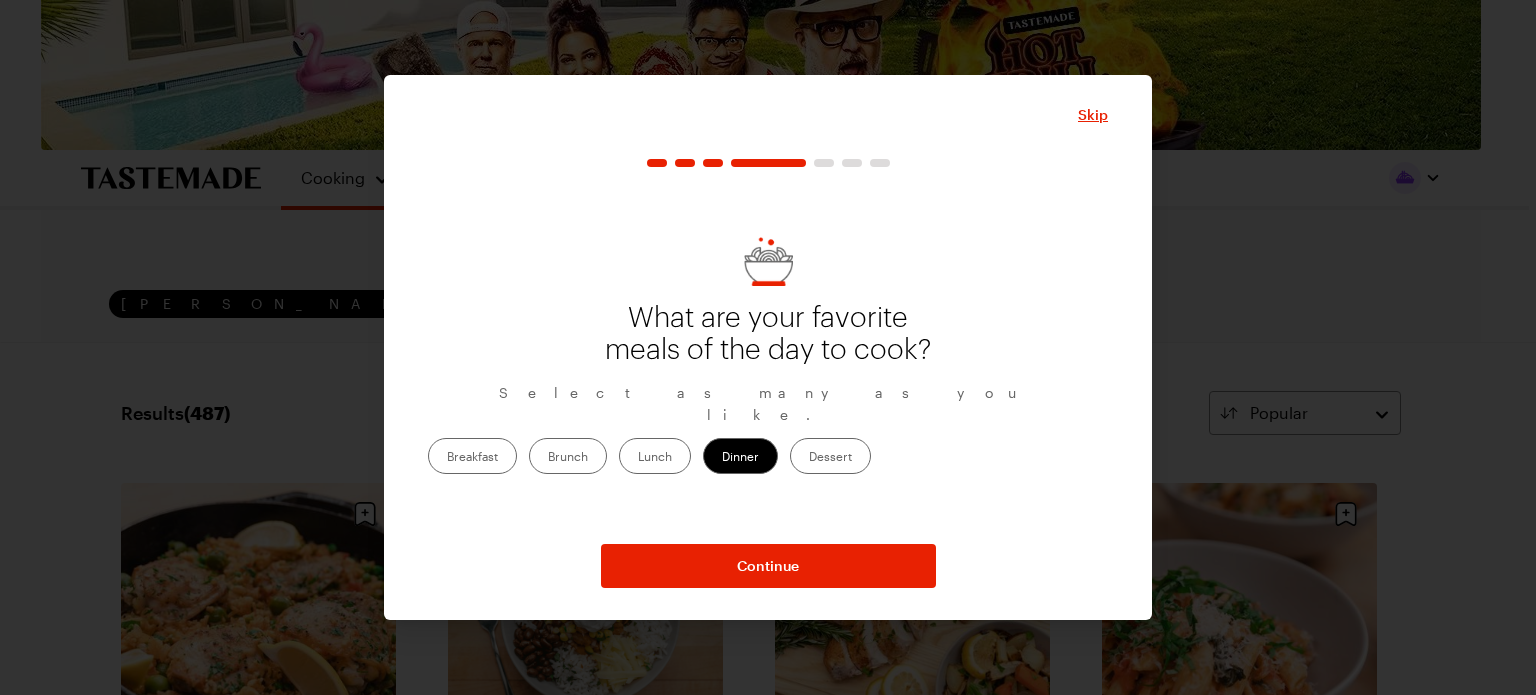 click on "Dessert" at bounding box center [830, 456] 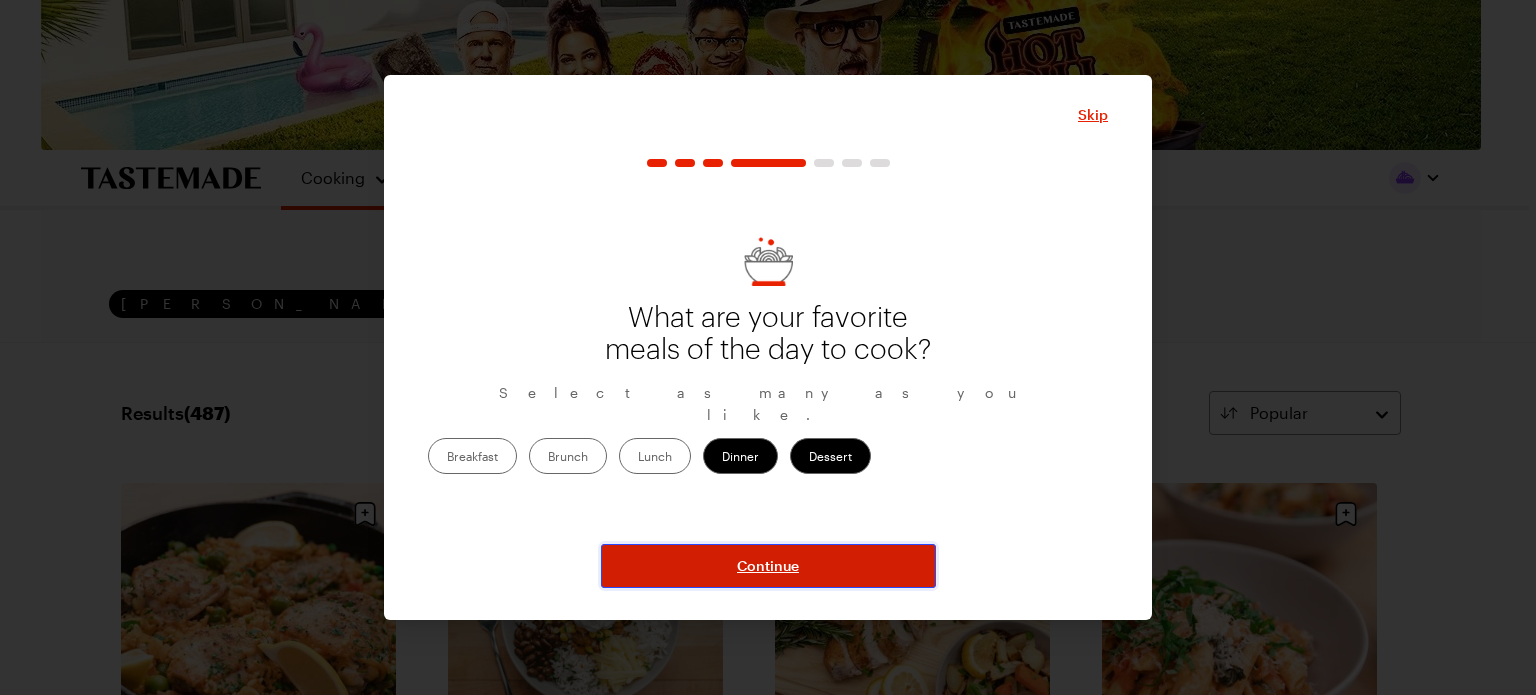 click on "Continue" at bounding box center [768, 566] 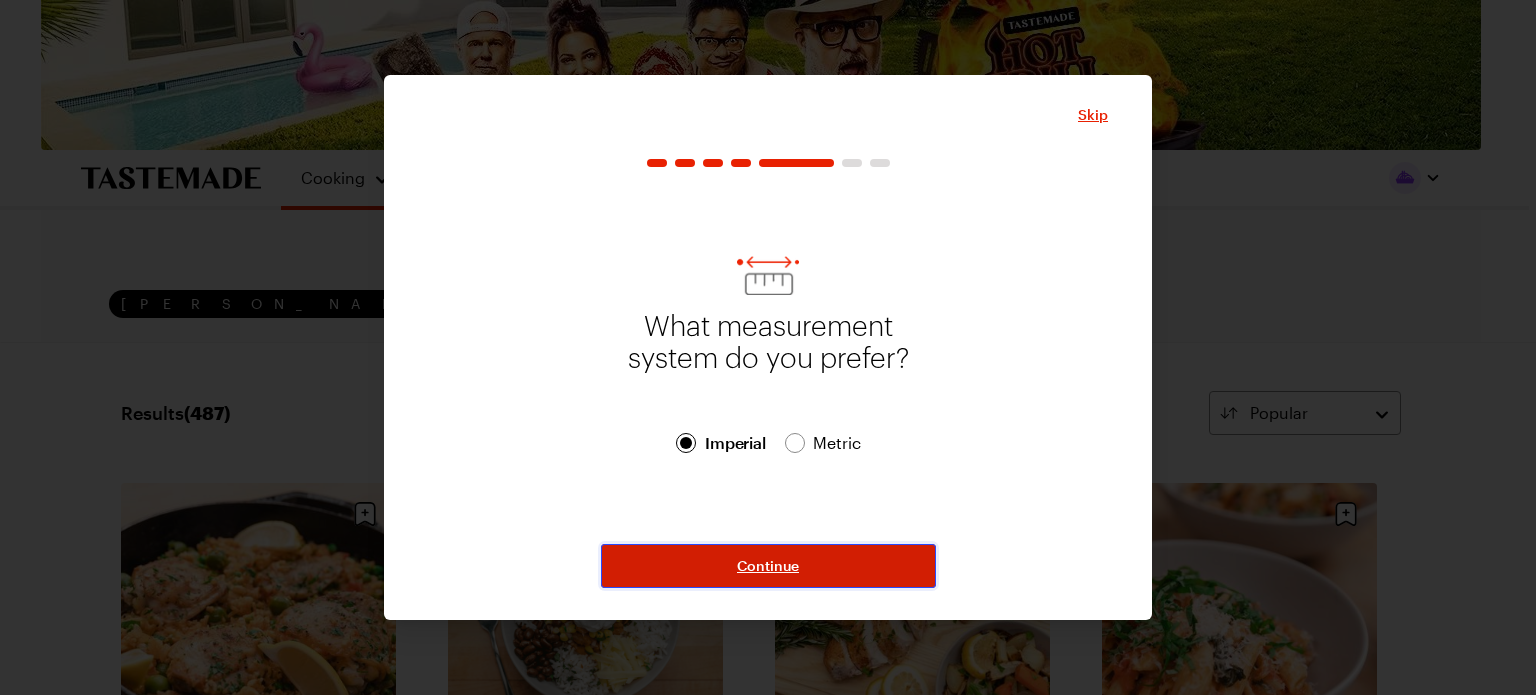 click on "Continue" at bounding box center (768, 566) 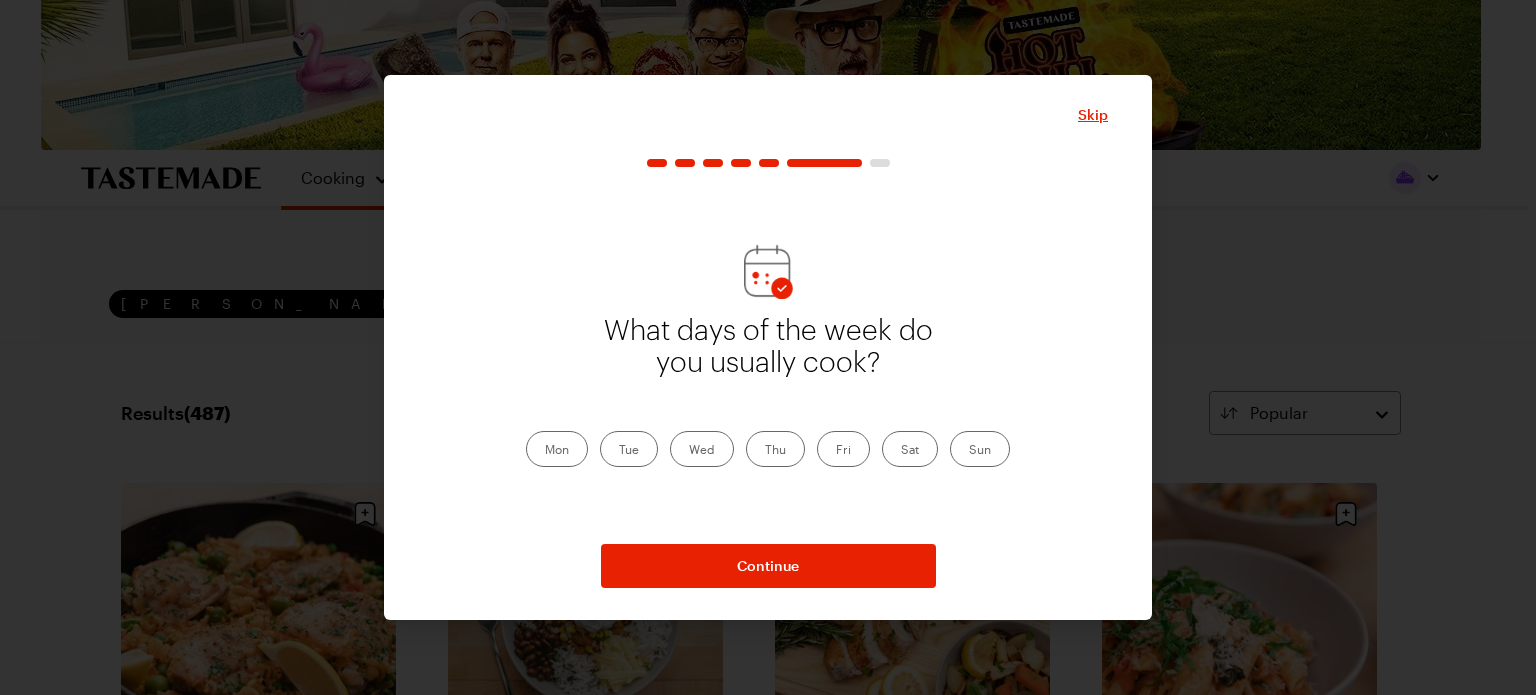 click on "Mon" at bounding box center (557, 449) 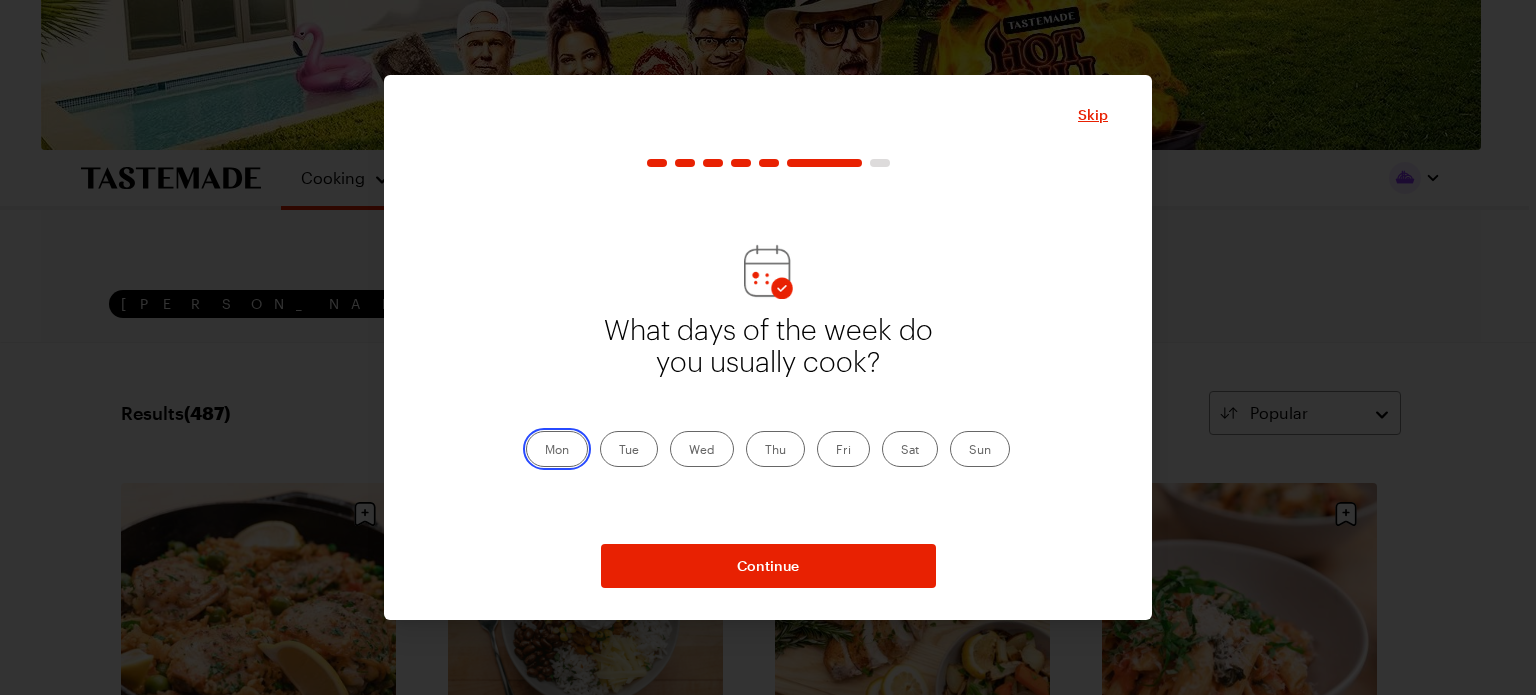 click on "Mon" at bounding box center [545, 451] 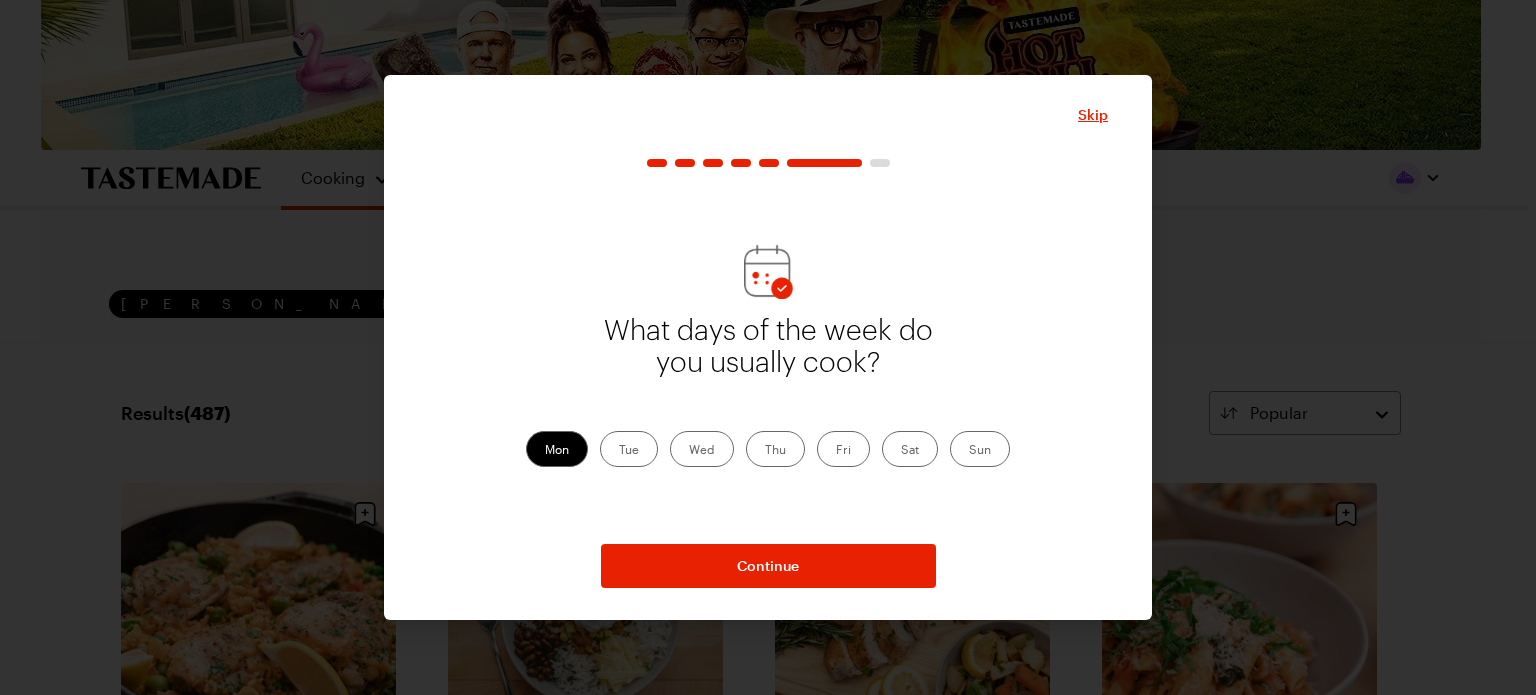 click on "What days of the week do you usually cook? Mon Tue Wed Thu Fri Sat Sun" at bounding box center (768, 355) 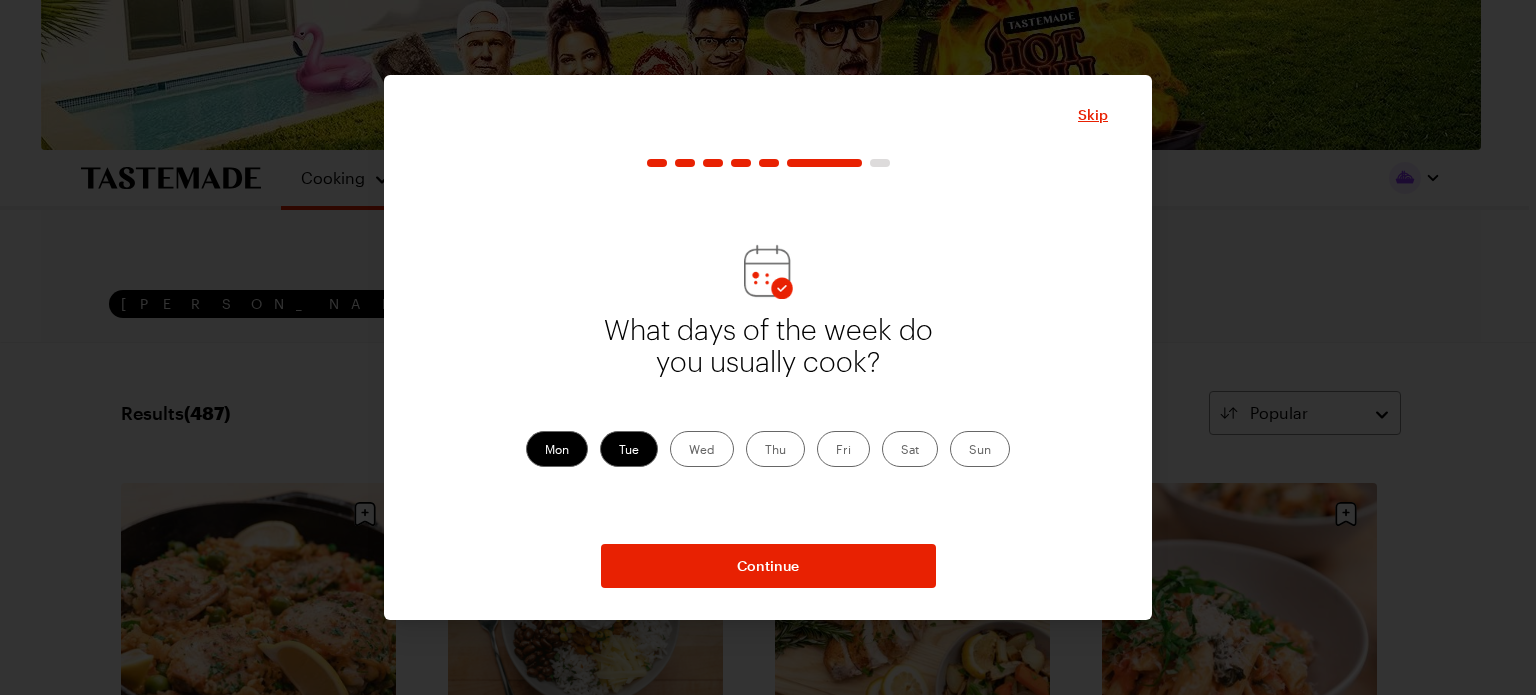 click on "Thu" at bounding box center (775, 449) 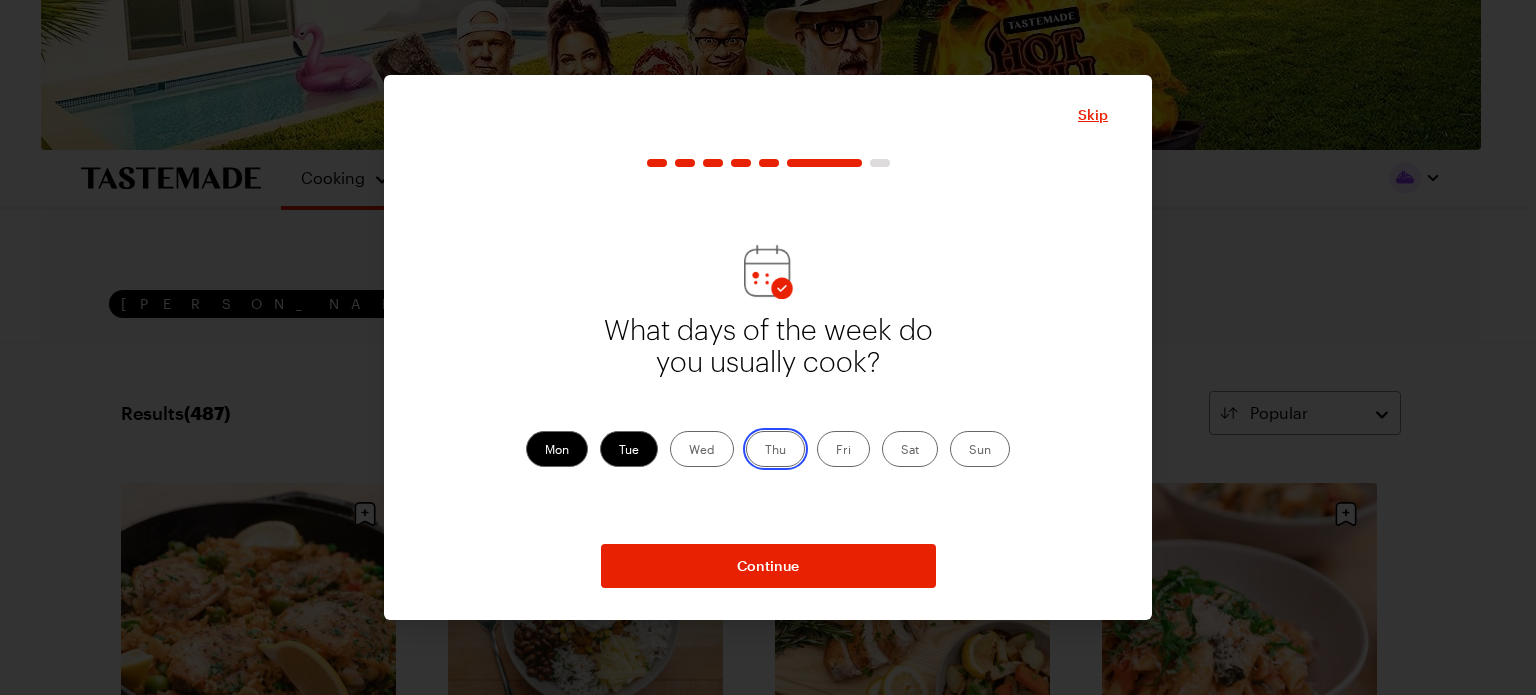 click on "Thu" at bounding box center [765, 451] 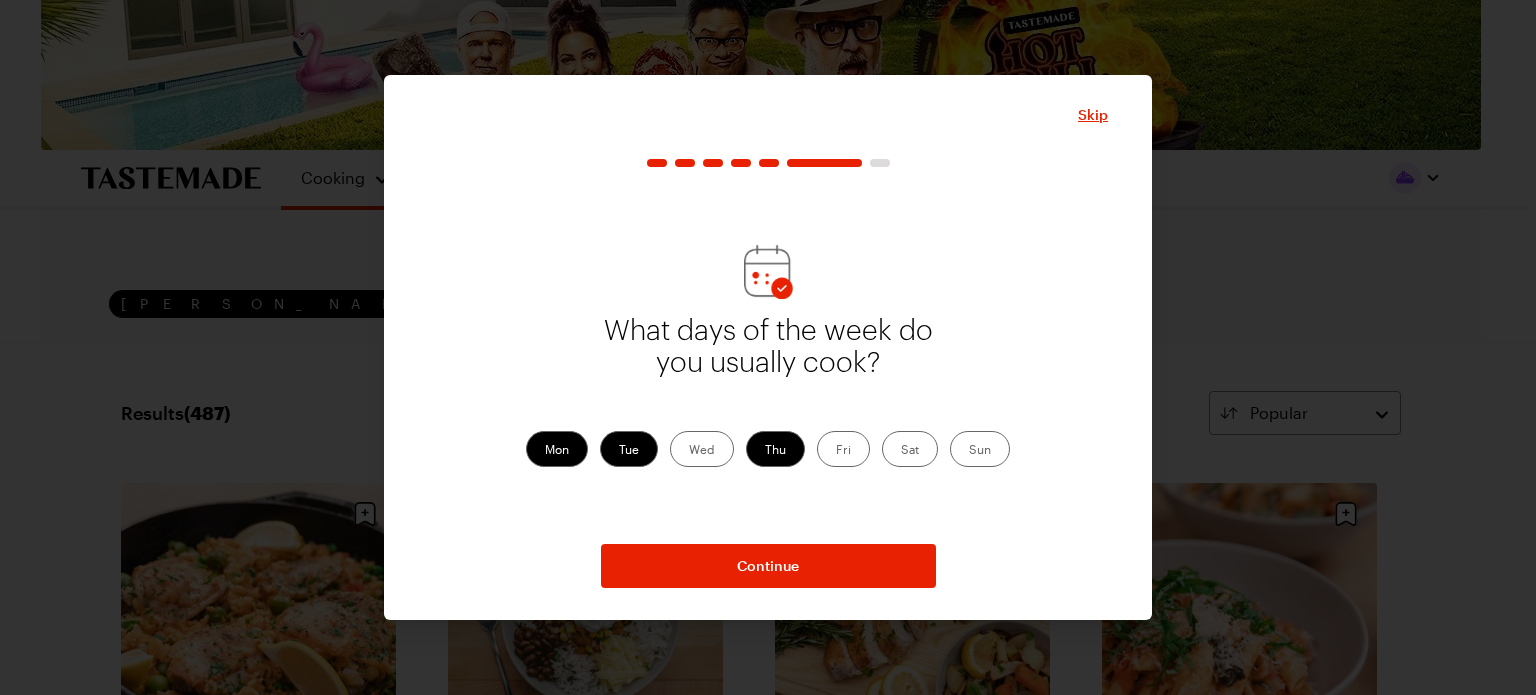 click on "Fri" at bounding box center [843, 449] 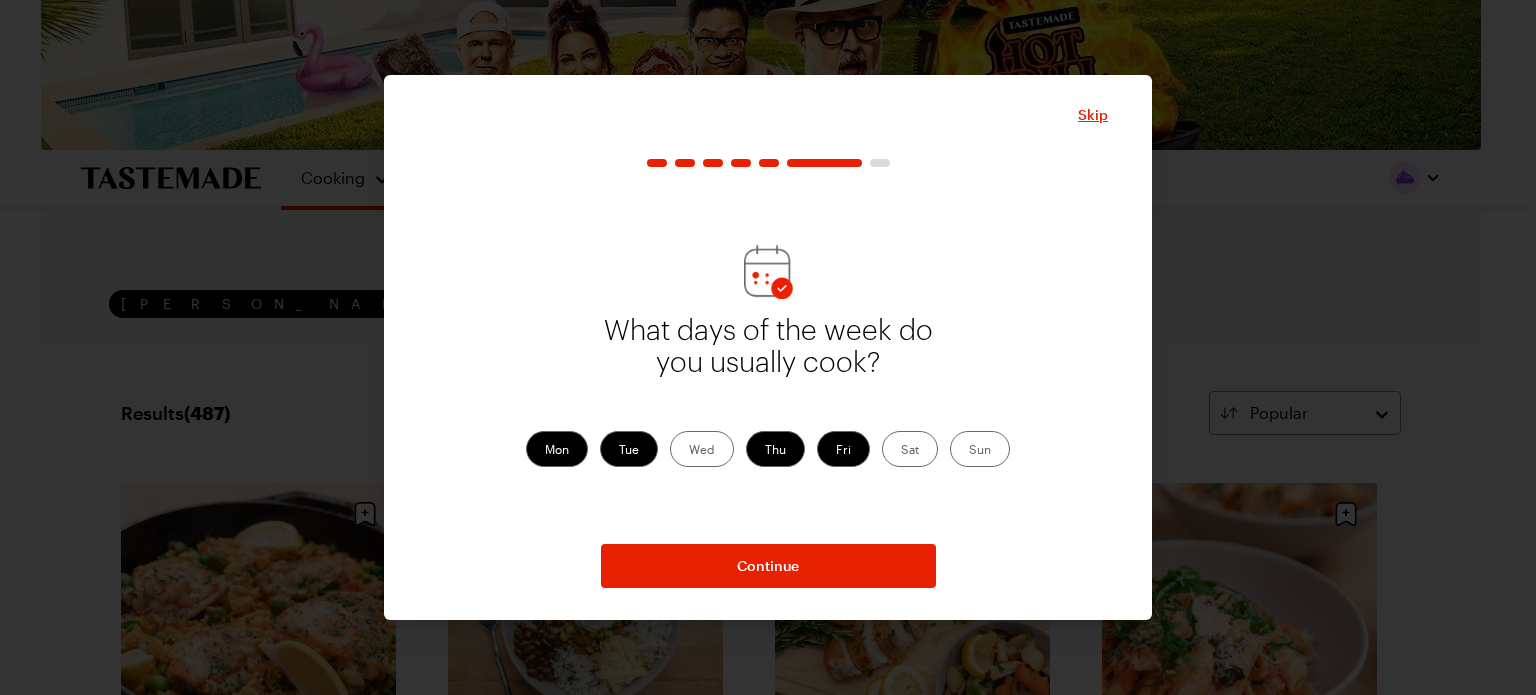 click on "Sat" at bounding box center [910, 449] 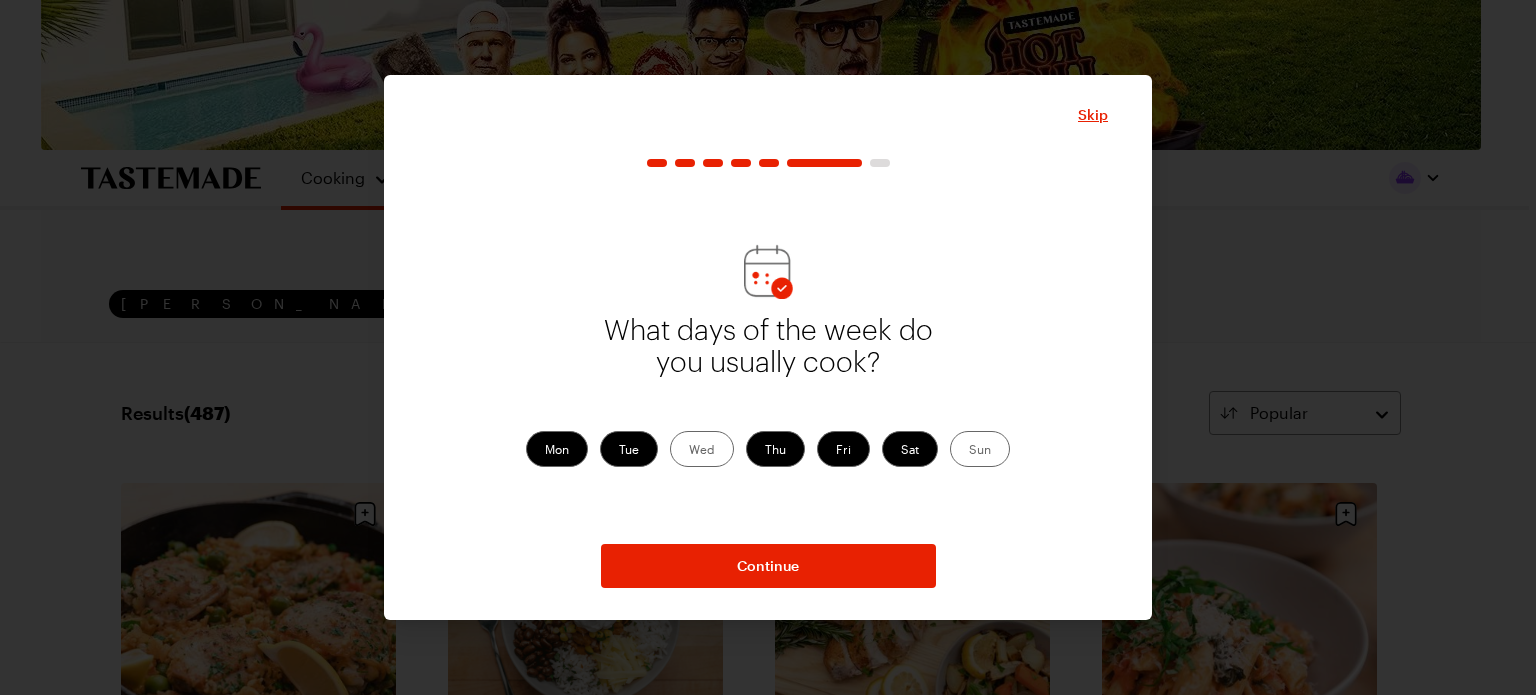 click on "Sun" at bounding box center (980, 449) 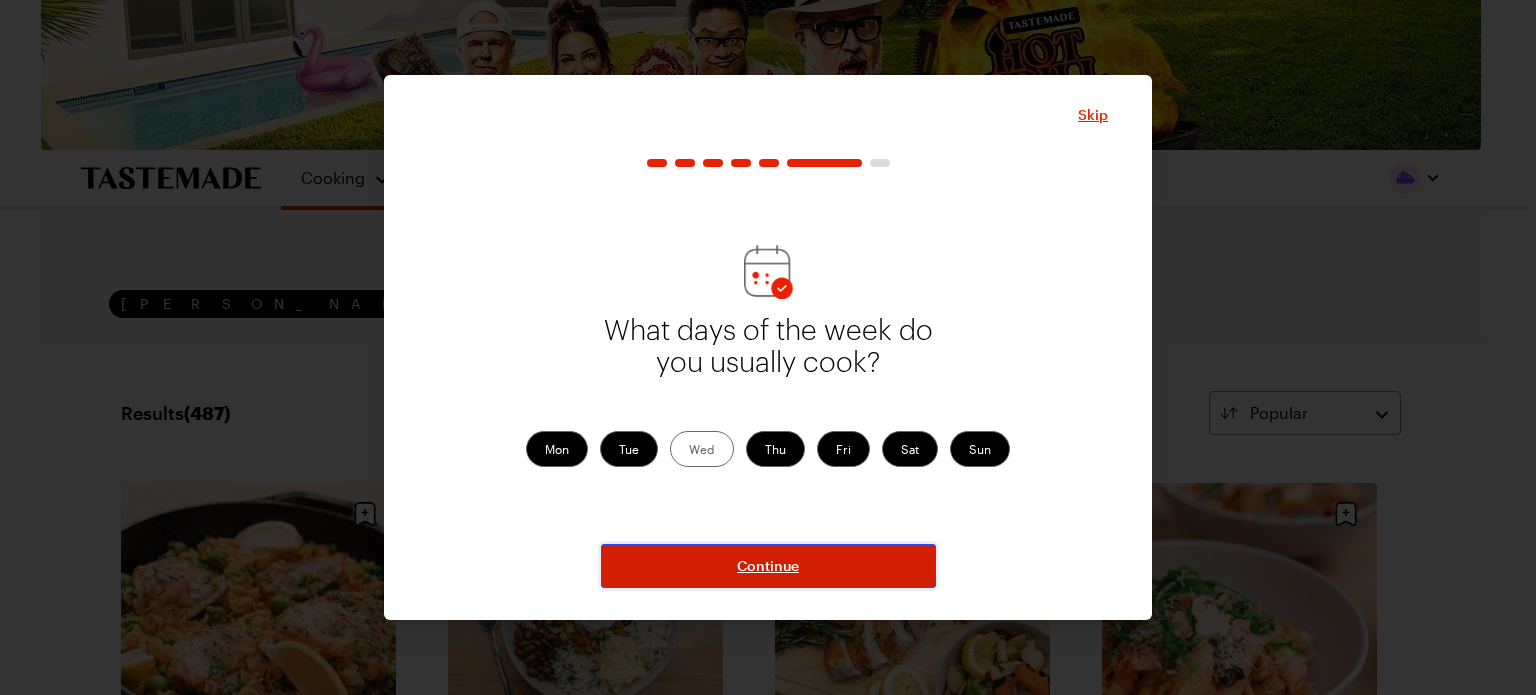 click on "Continue" at bounding box center (768, 566) 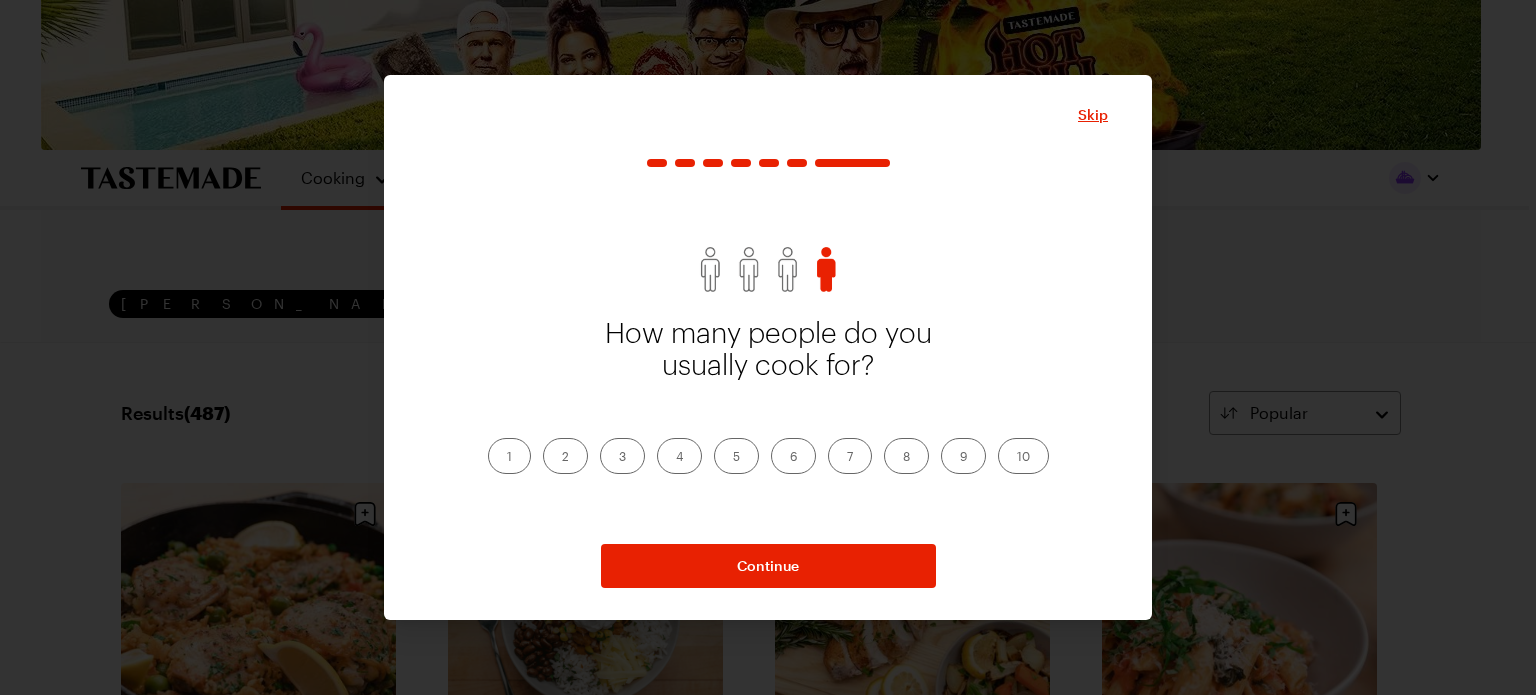 click on "2" at bounding box center (565, 456) 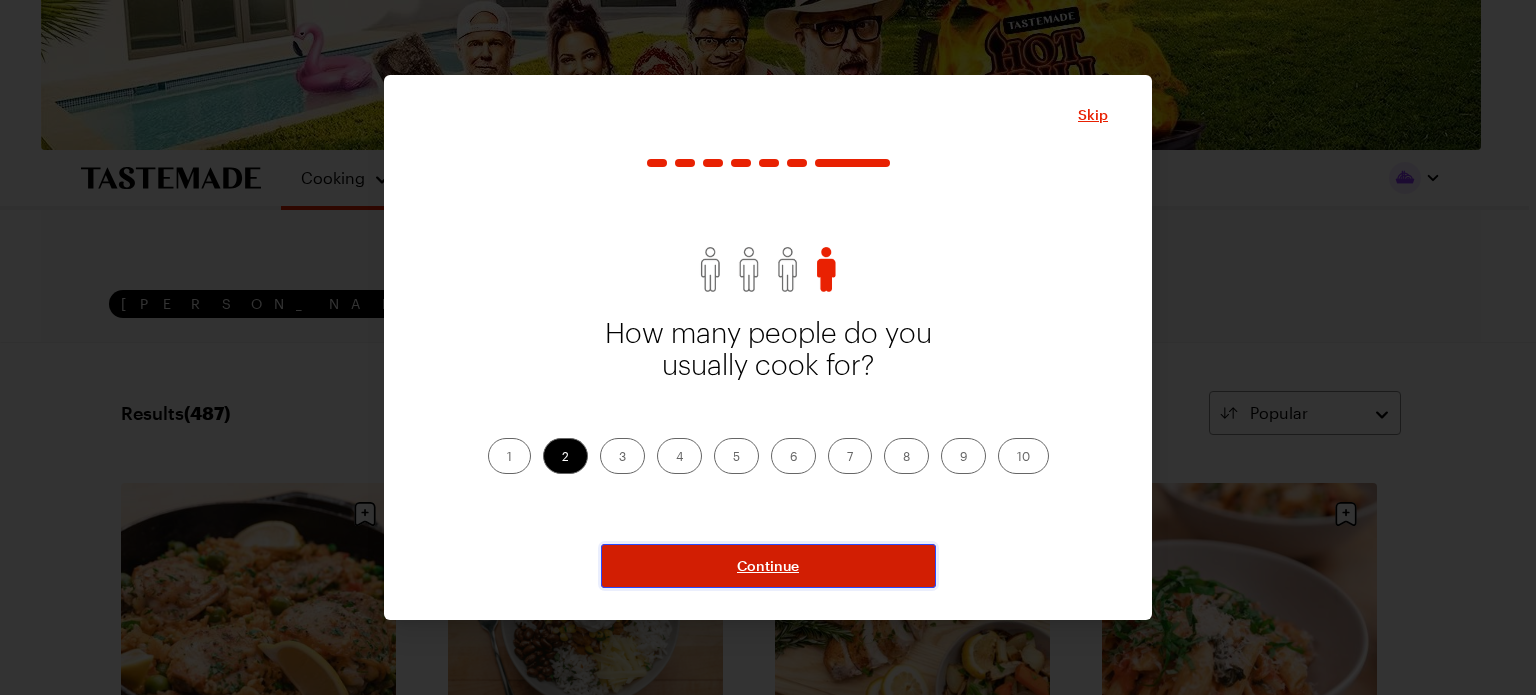 click on "Continue" at bounding box center [768, 566] 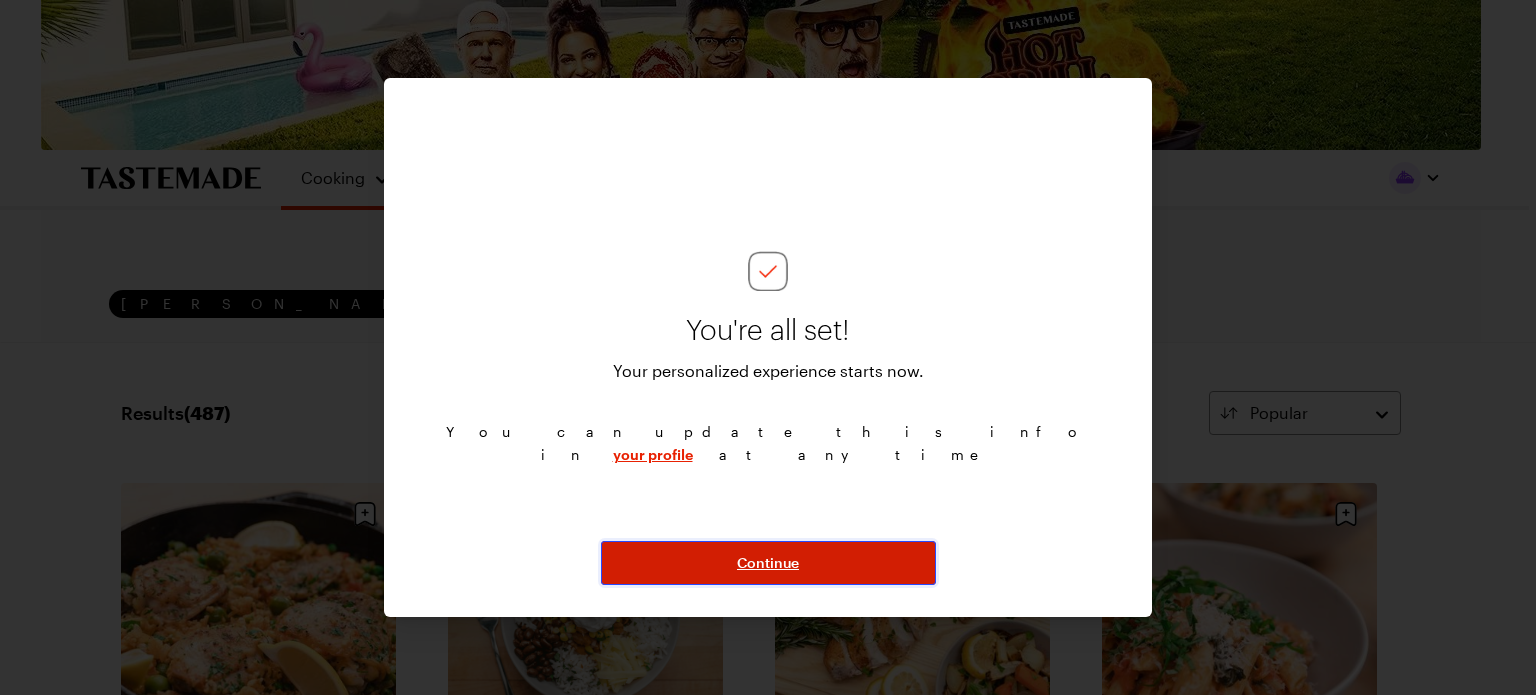 click on "Continue" at bounding box center (768, 563) 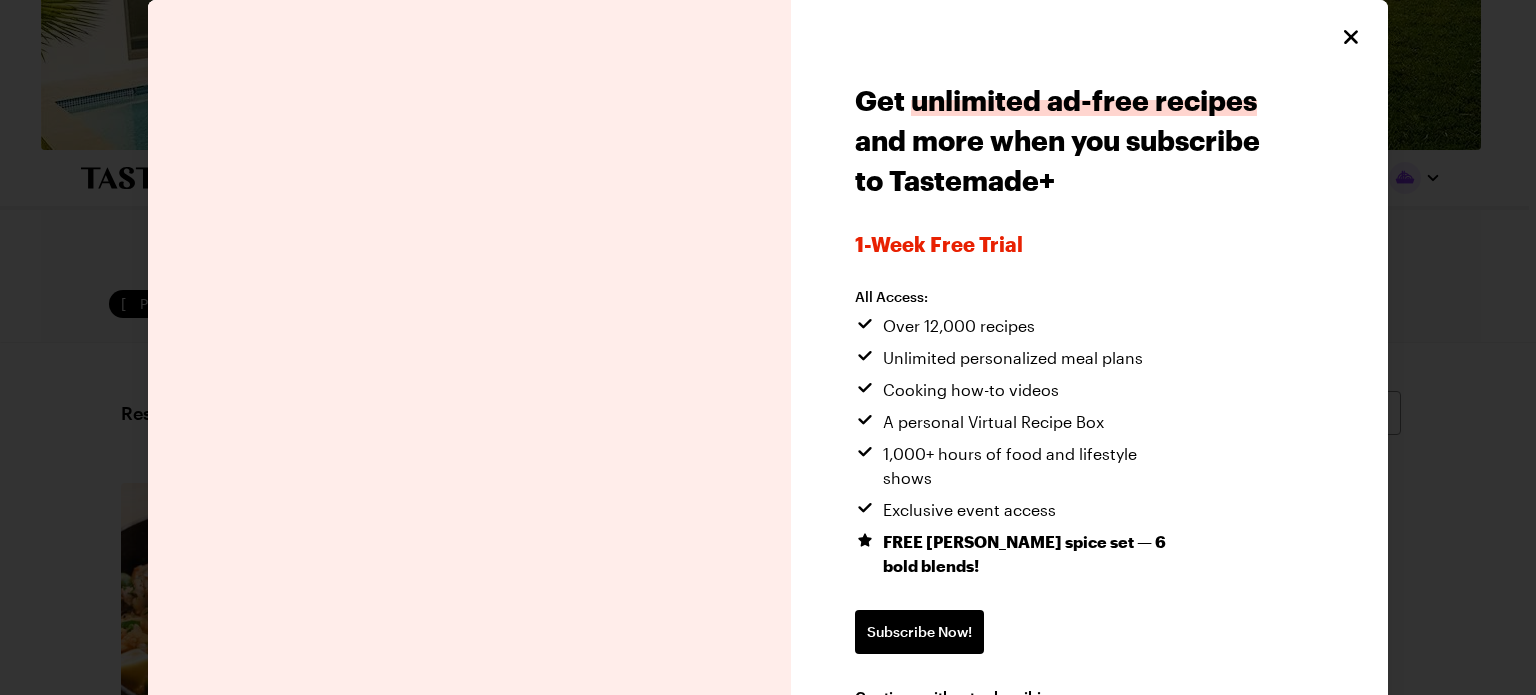 scroll, scrollTop: 67, scrollLeft: 0, axis: vertical 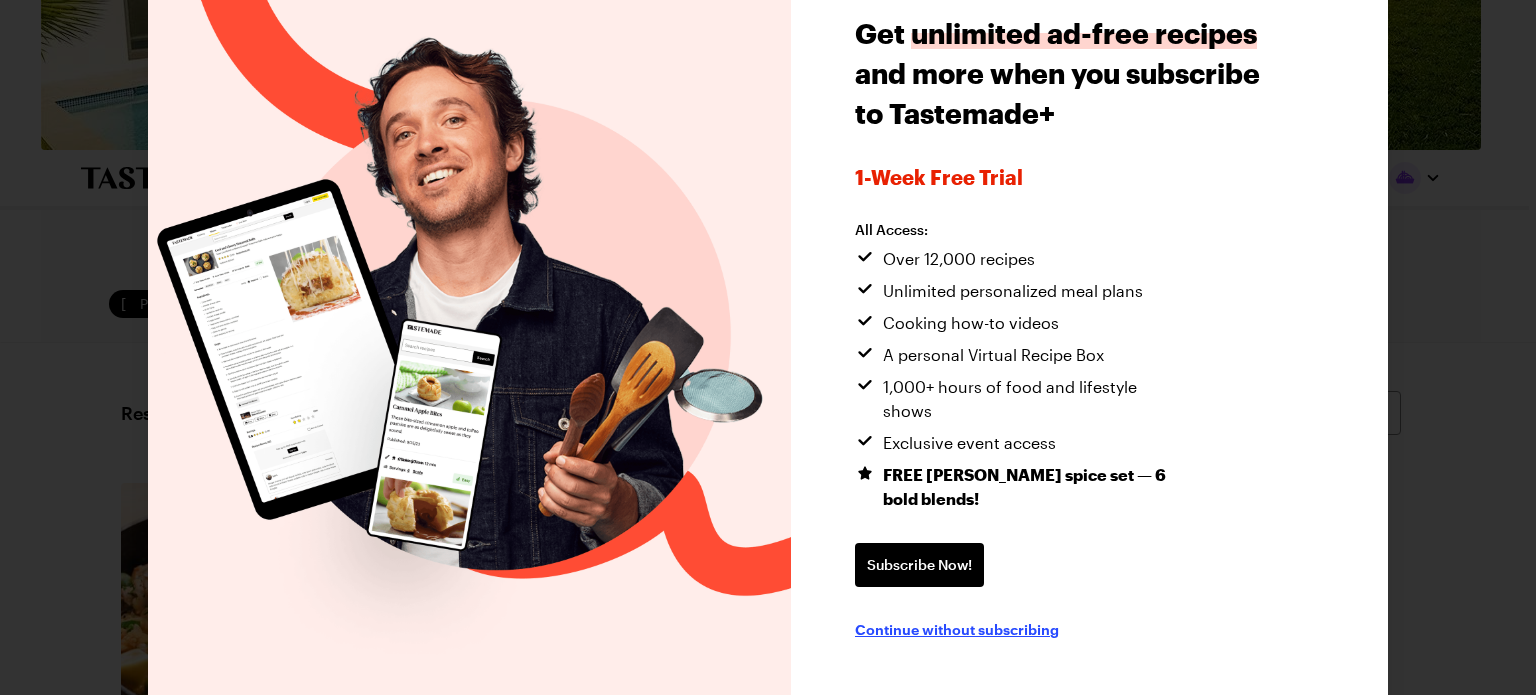 click on "Continue without subscribing" at bounding box center (957, 629) 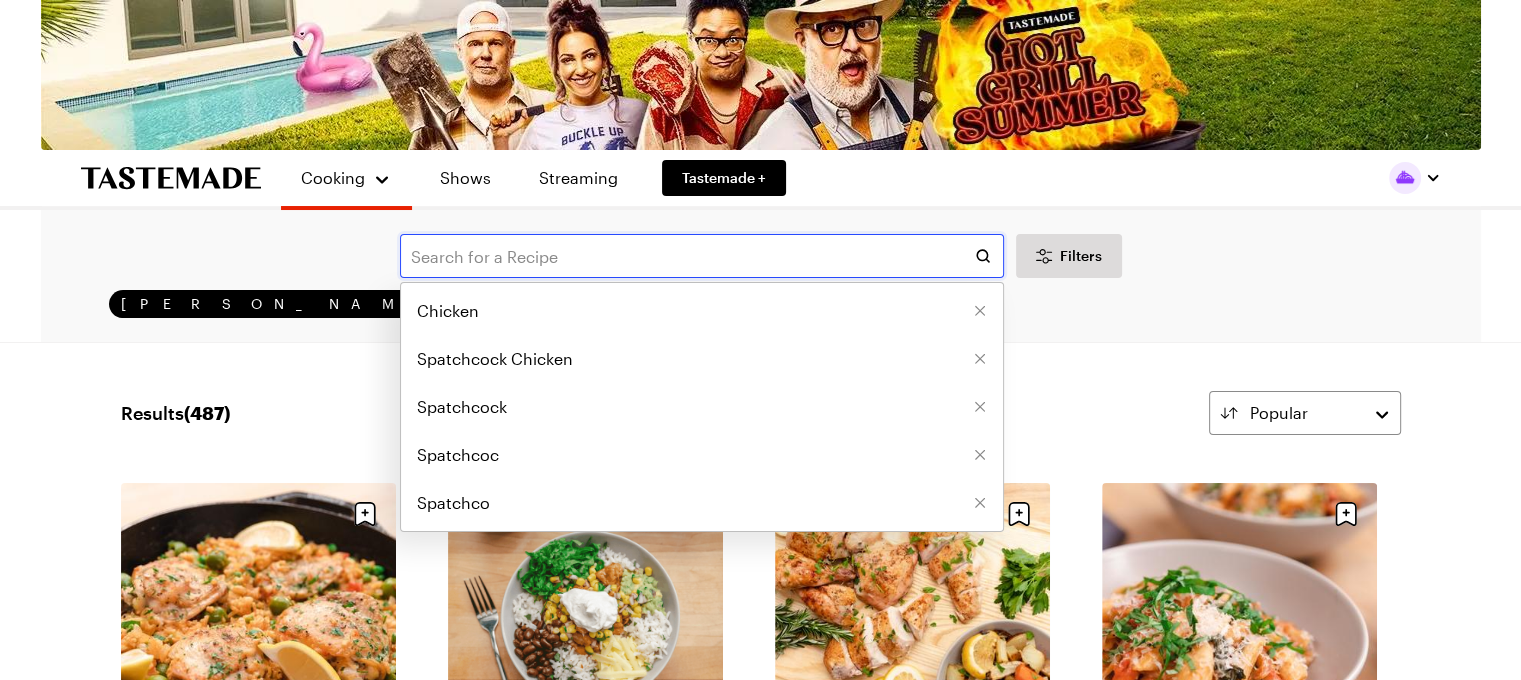 click at bounding box center (702, 256) 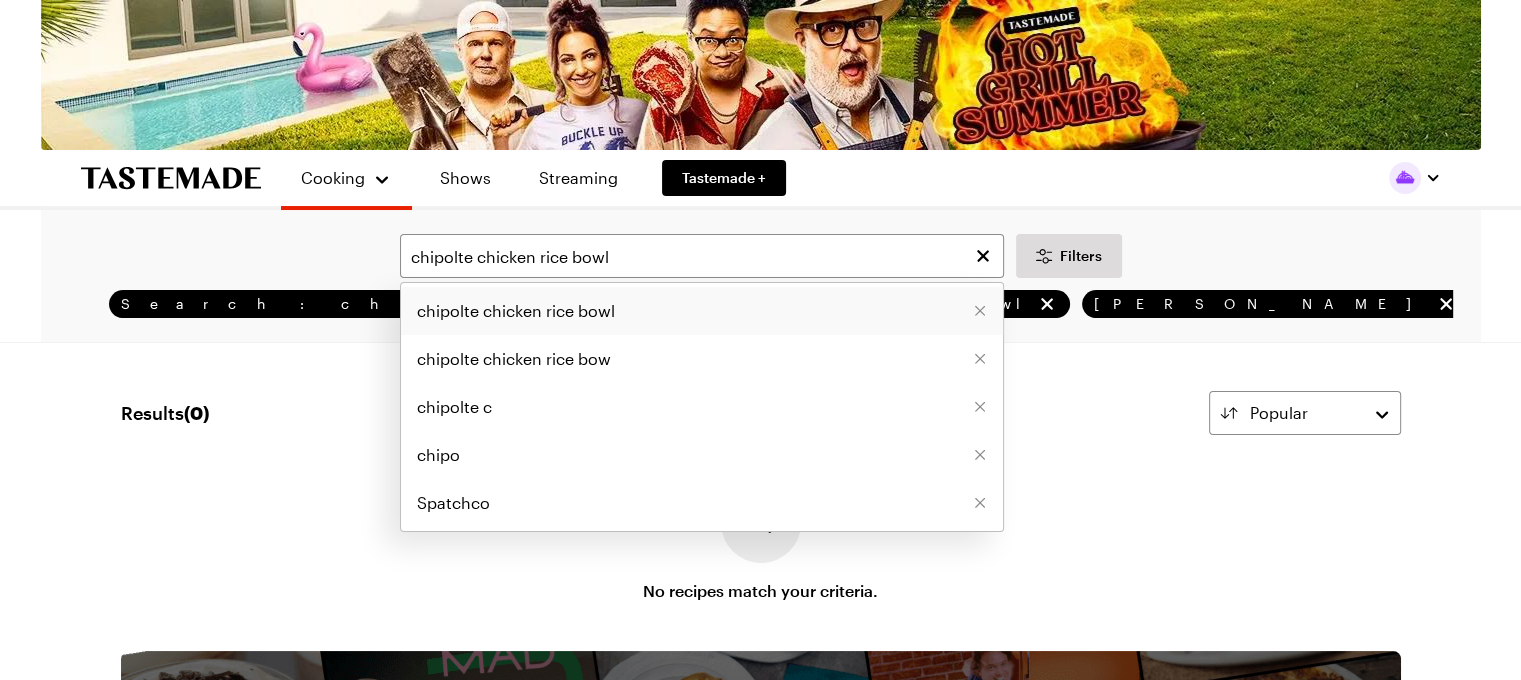 click on "chipolte chicken rice bowl" at bounding box center (516, 311) 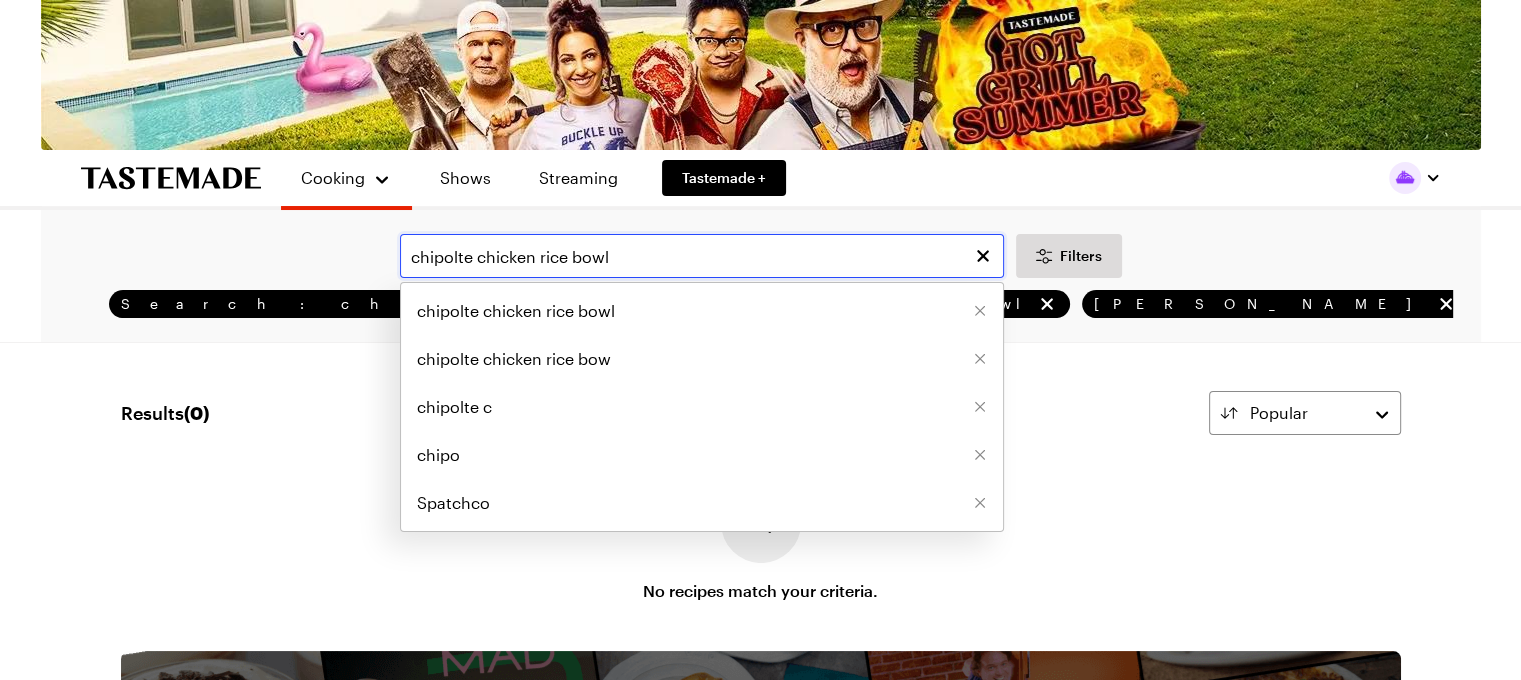 click on "chipolte chicken rice bowl" at bounding box center [702, 256] 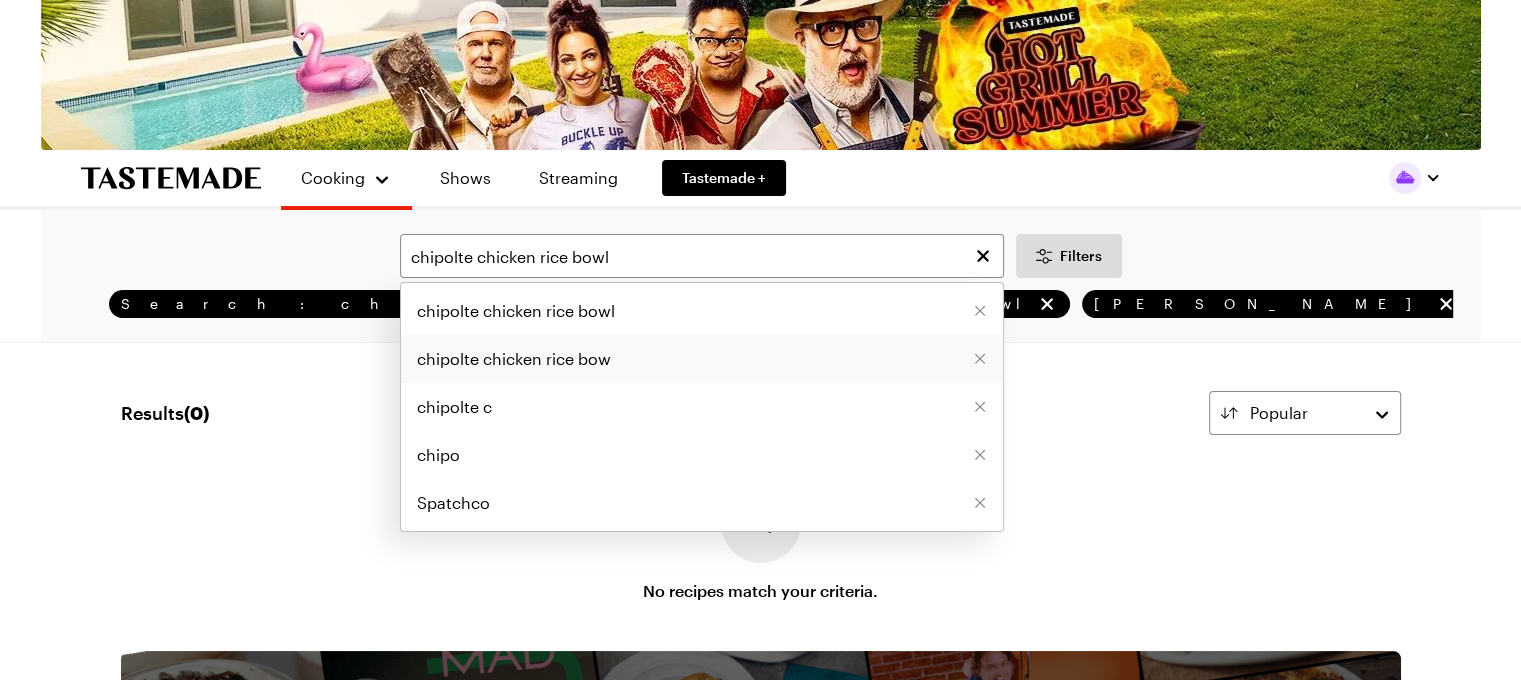 click on "chipolte chicken rice bow" at bounding box center (514, 359) 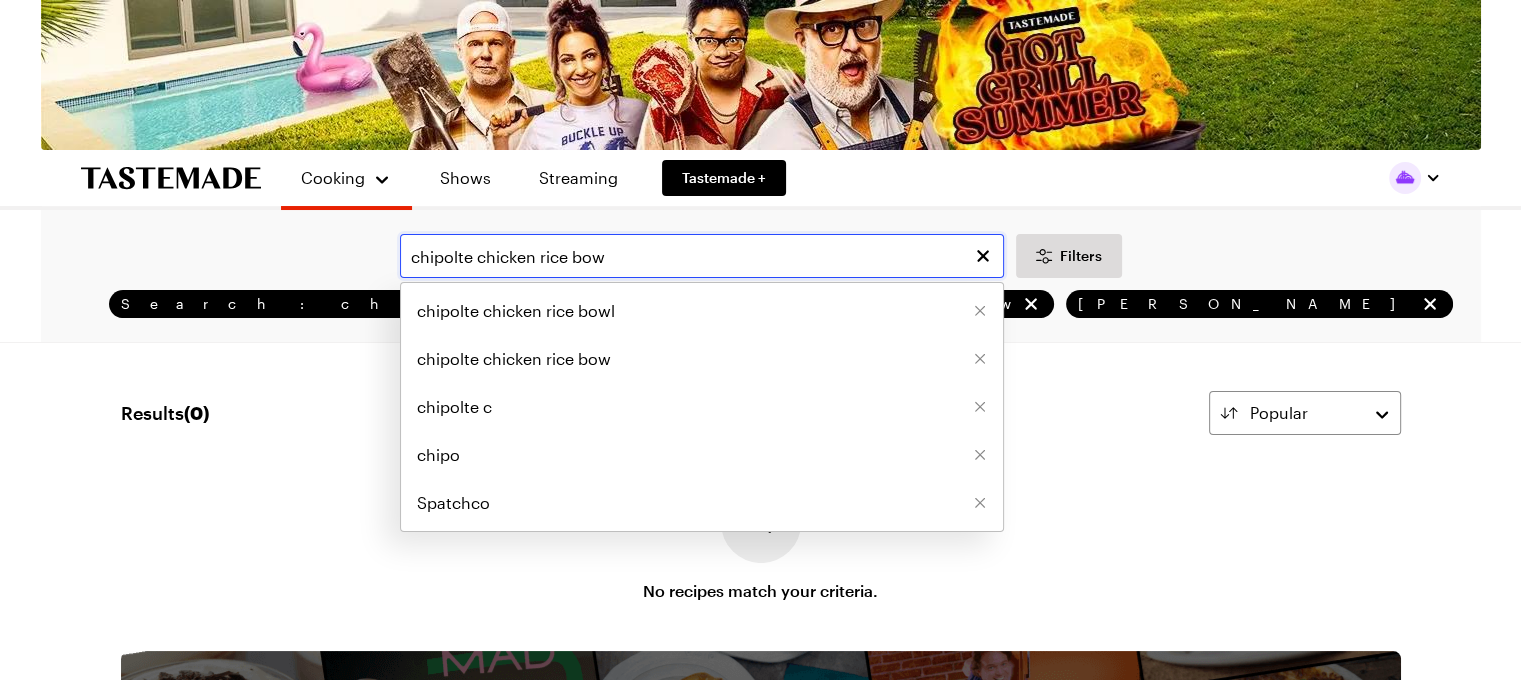 drag, startPoint x: 470, startPoint y: 257, endPoint x: 383, endPoint y: 253, distance: 87.0919 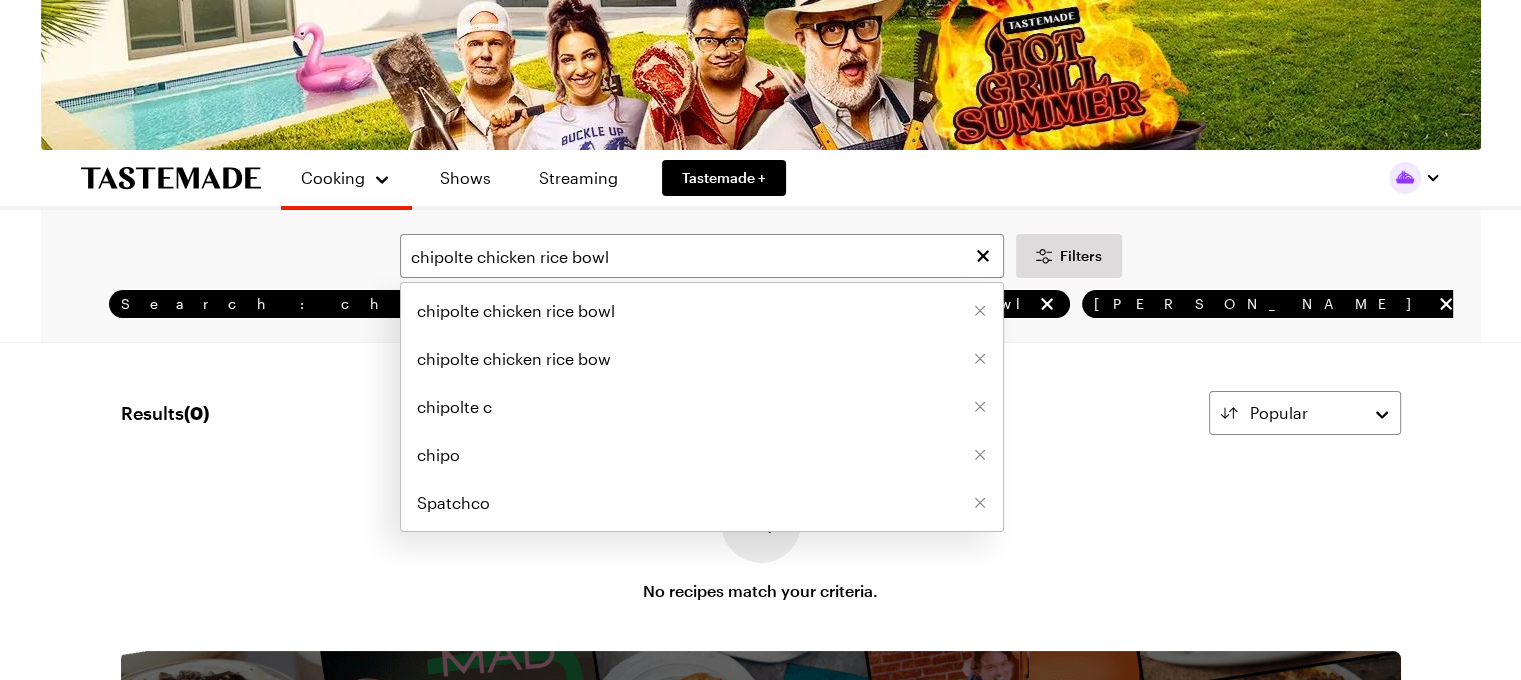 click on "Results  ( 0 ) Popular" at bounding box center [761, 413] 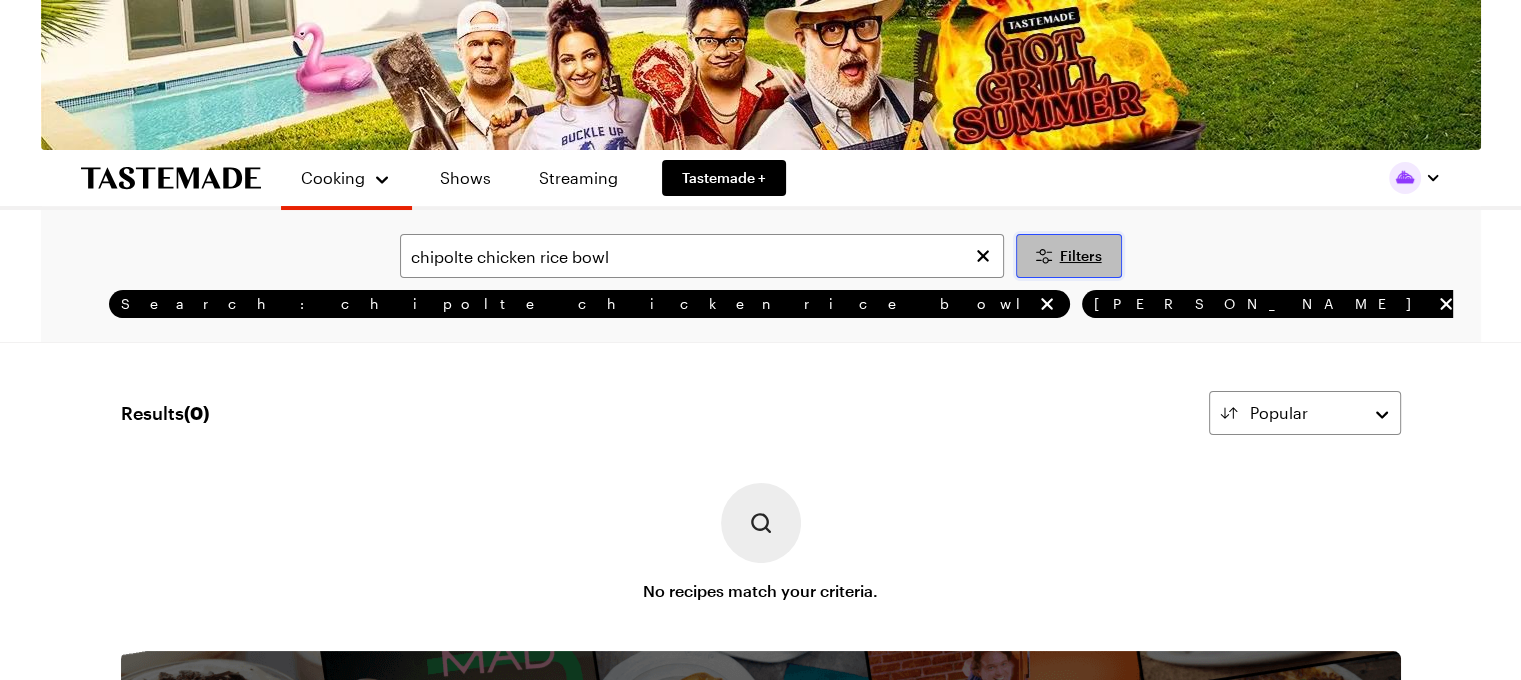 click on "Filters" at bounding box center [1069, 256] 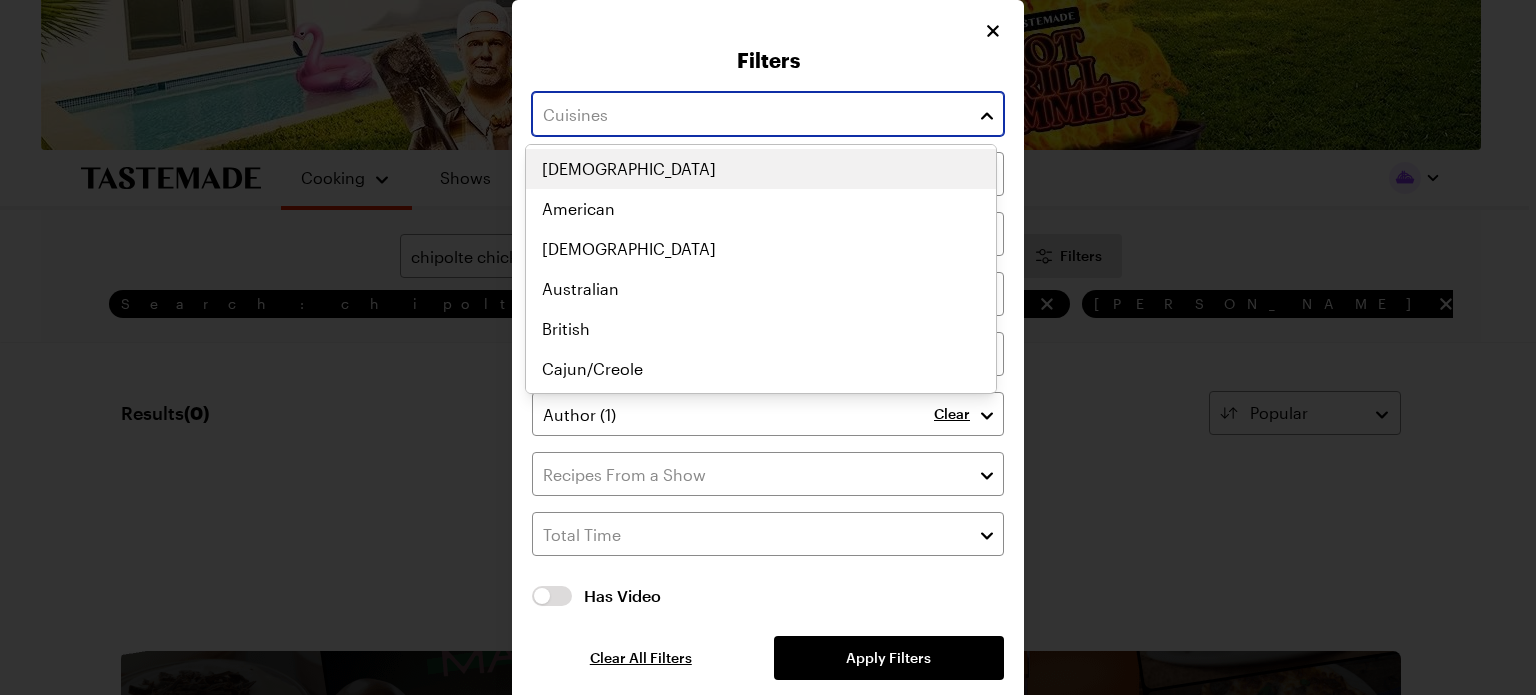 click at bounding box center [987, 114] 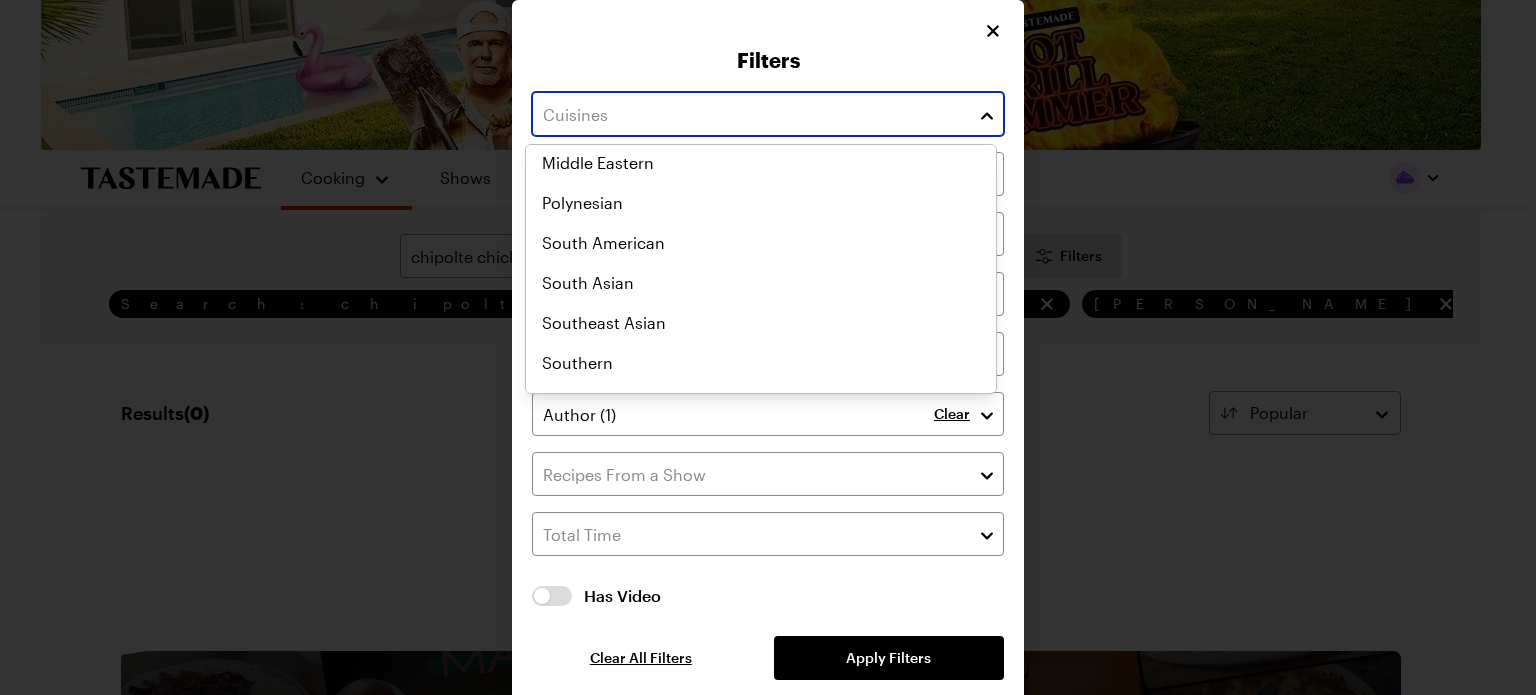 scroll, scrollTop: 1000, scrollLeft: 0, axis: vertical 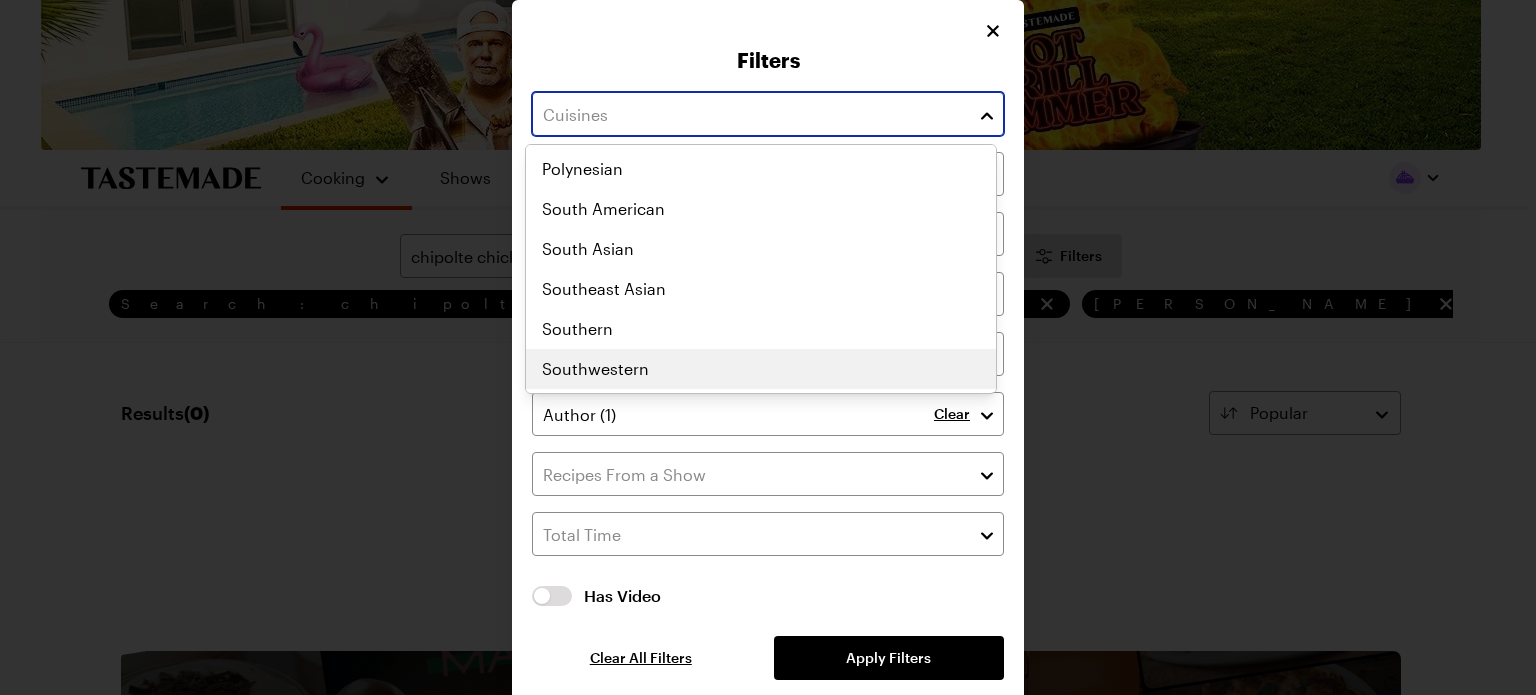click on "African American Asian Australian British Cajun/Creole Canadian Caribbean Central American Chinese Eastern European European French German Greek Hawaiian Indian Irish Italian Japanese Jewish Korean Mediterranean Mexican Middle Eastern Polynesian South American South Asian Southeast Asian Southern Southwestern Thai" at bounding box center [761, -731] 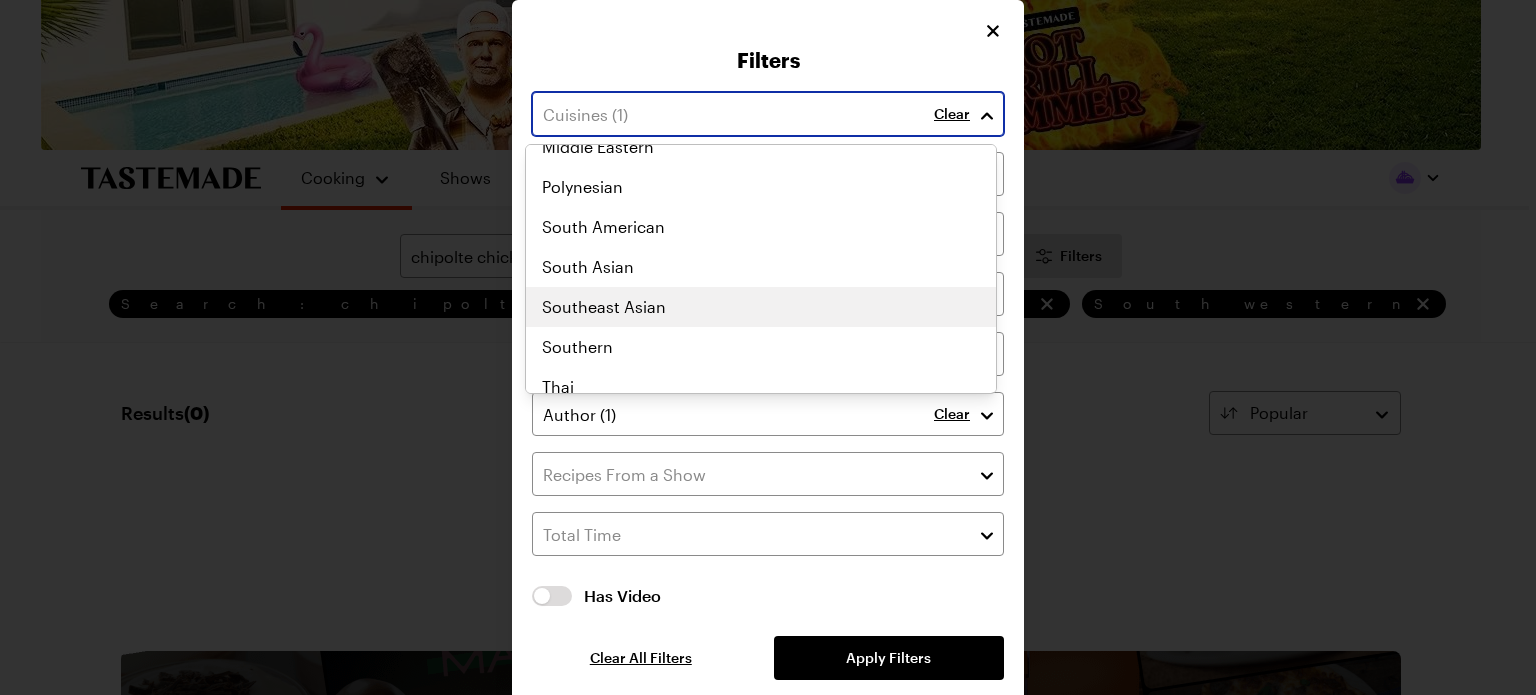 scroll, scrollTop: 1044, scrollLeft: 0, axis: vertical 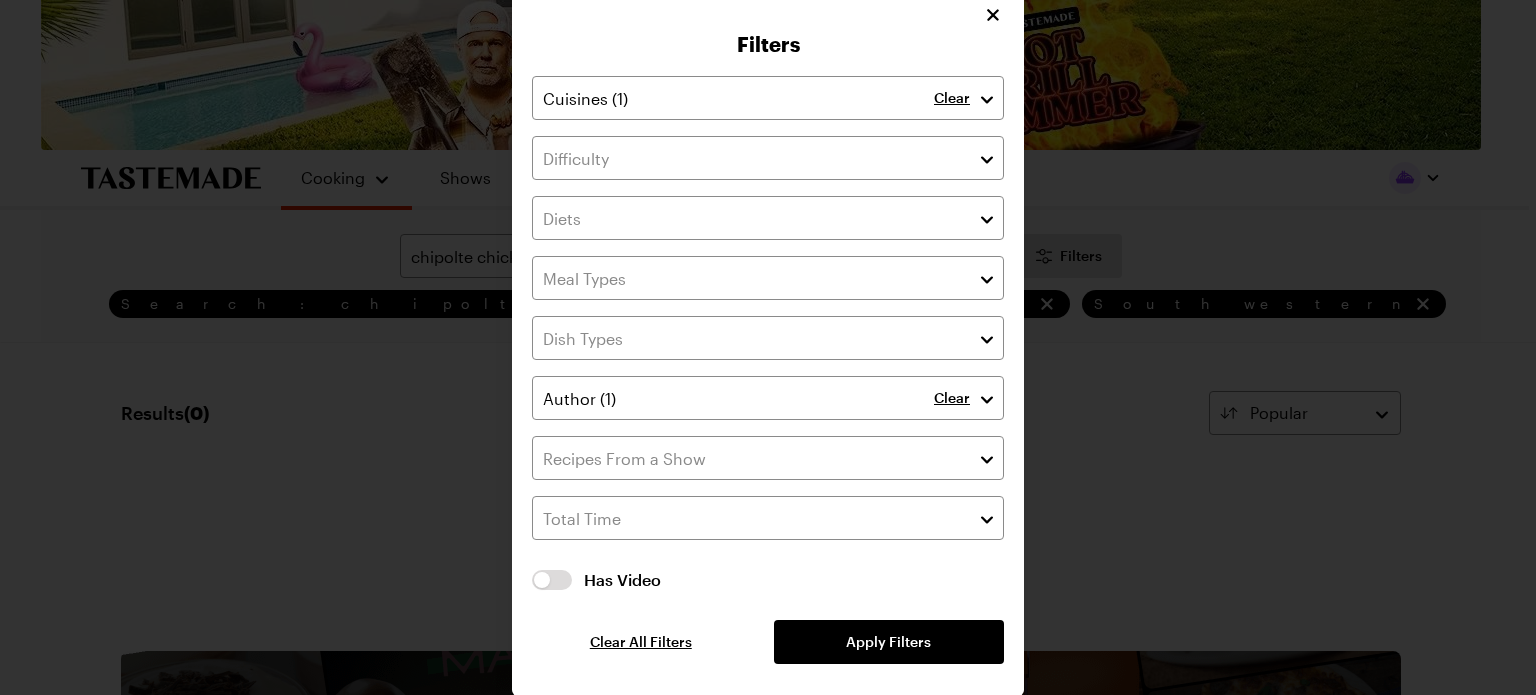 click on "Clear Clear Has Video Has Video Clear All Filters Apply Filters" at bounding box center [768, 370] 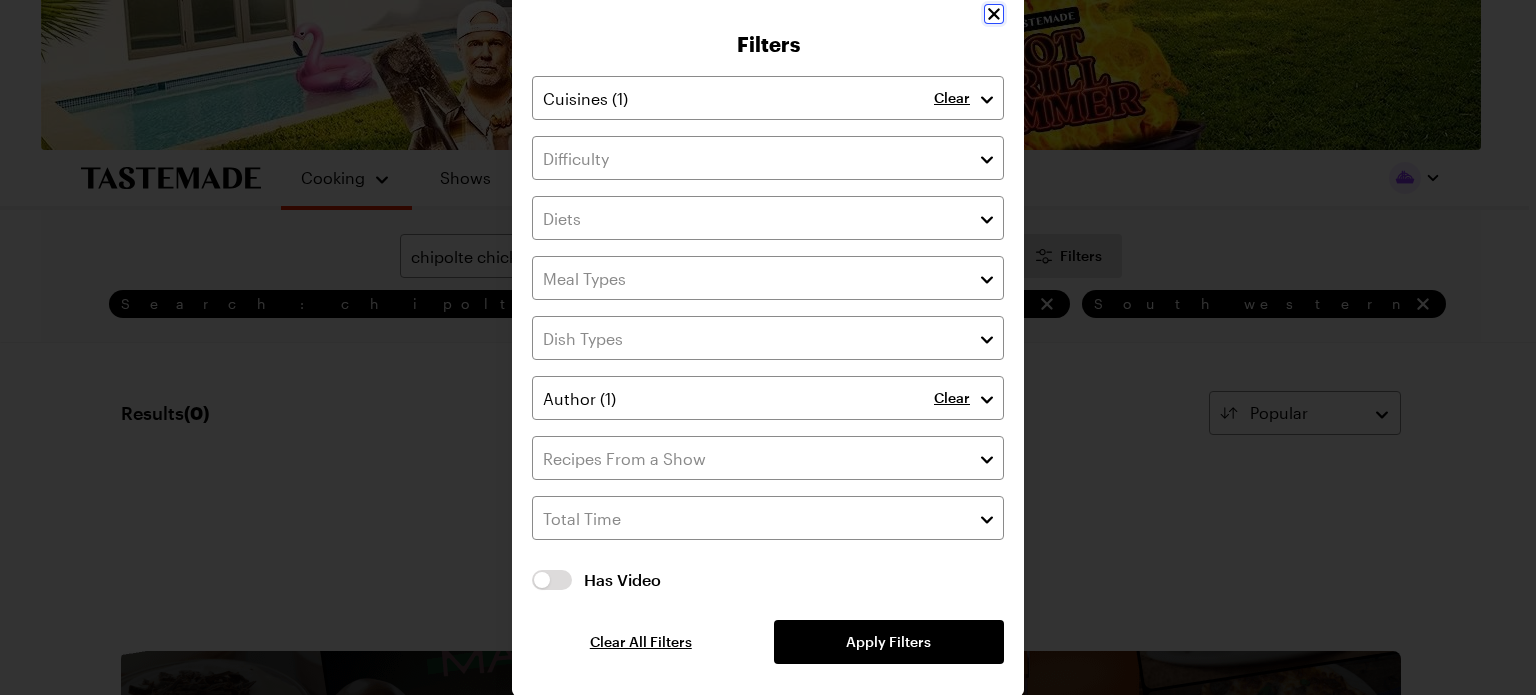 click 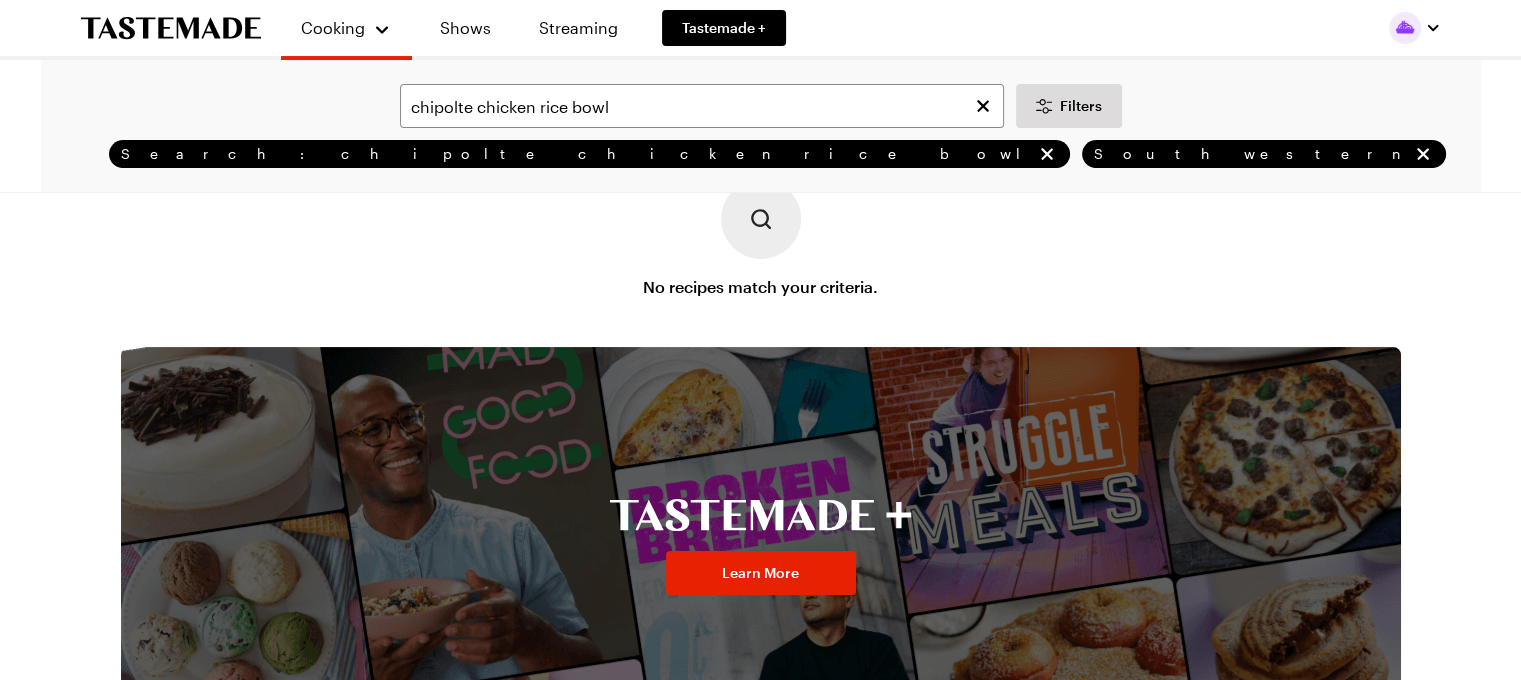 scroll, scrollTop: 0, scrollLeft: 0, axis: both 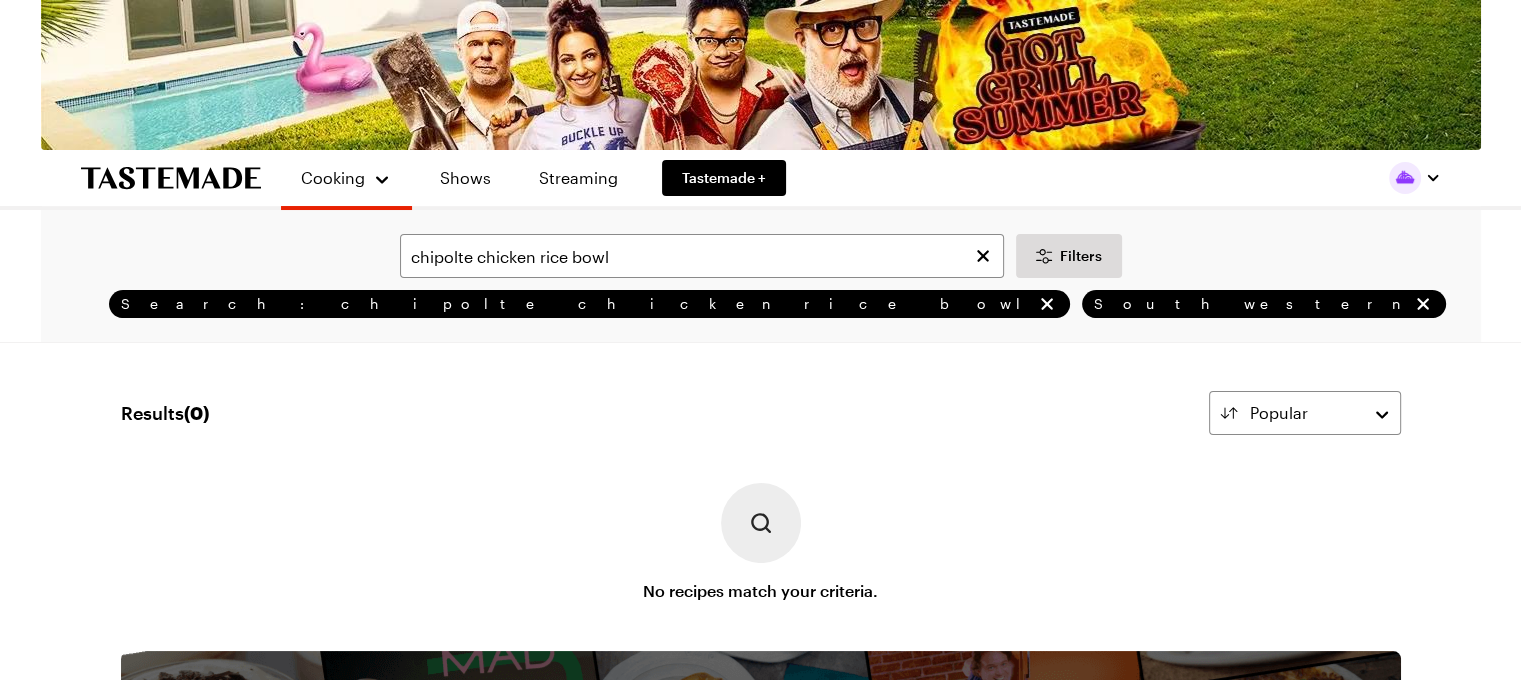 click on "chipolte chicken rice bowl Filters Search: chipolte chicken rice bowl Southwestern Frankie Celenza Search" at bounding box center (761, 276) 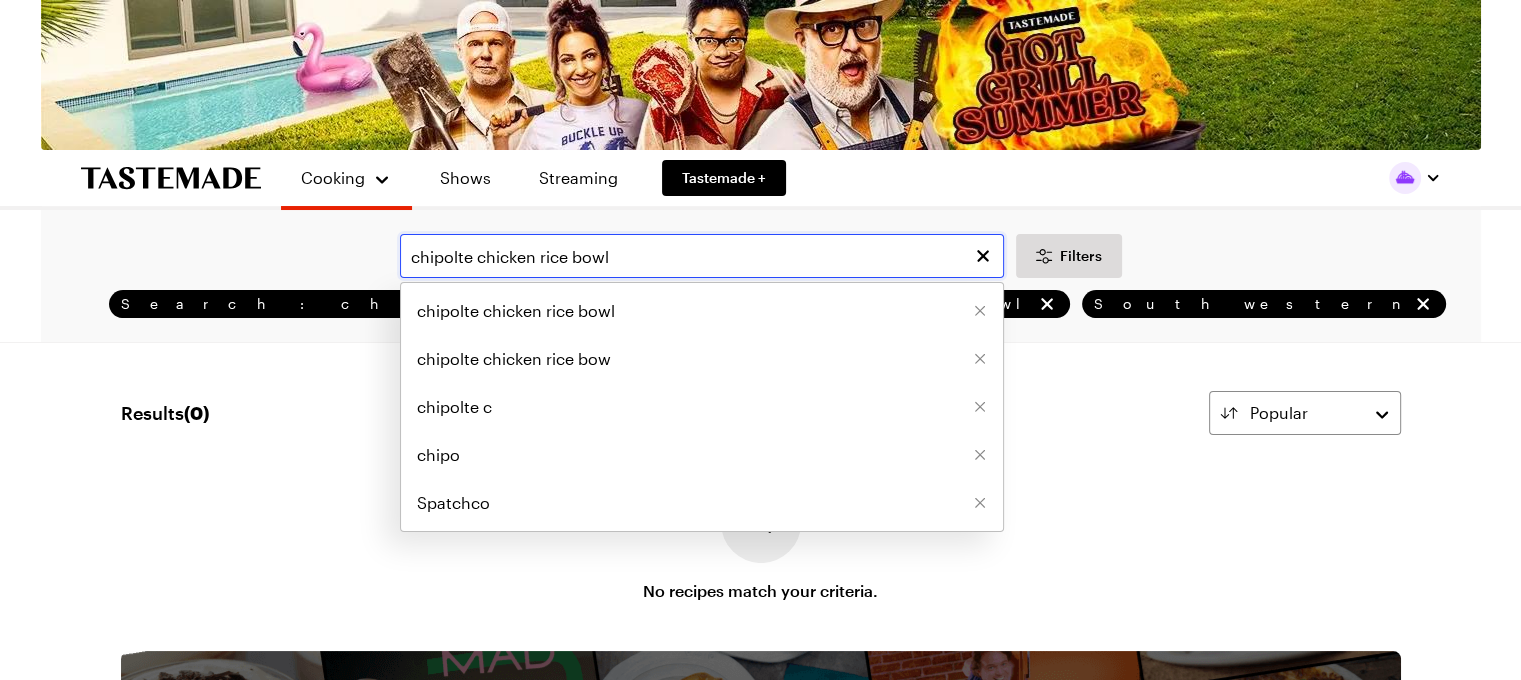 drag, startPoint x: 649, startPoint y: 271, endPoint x: 320, endPoint y: 236, distance: 330.85648 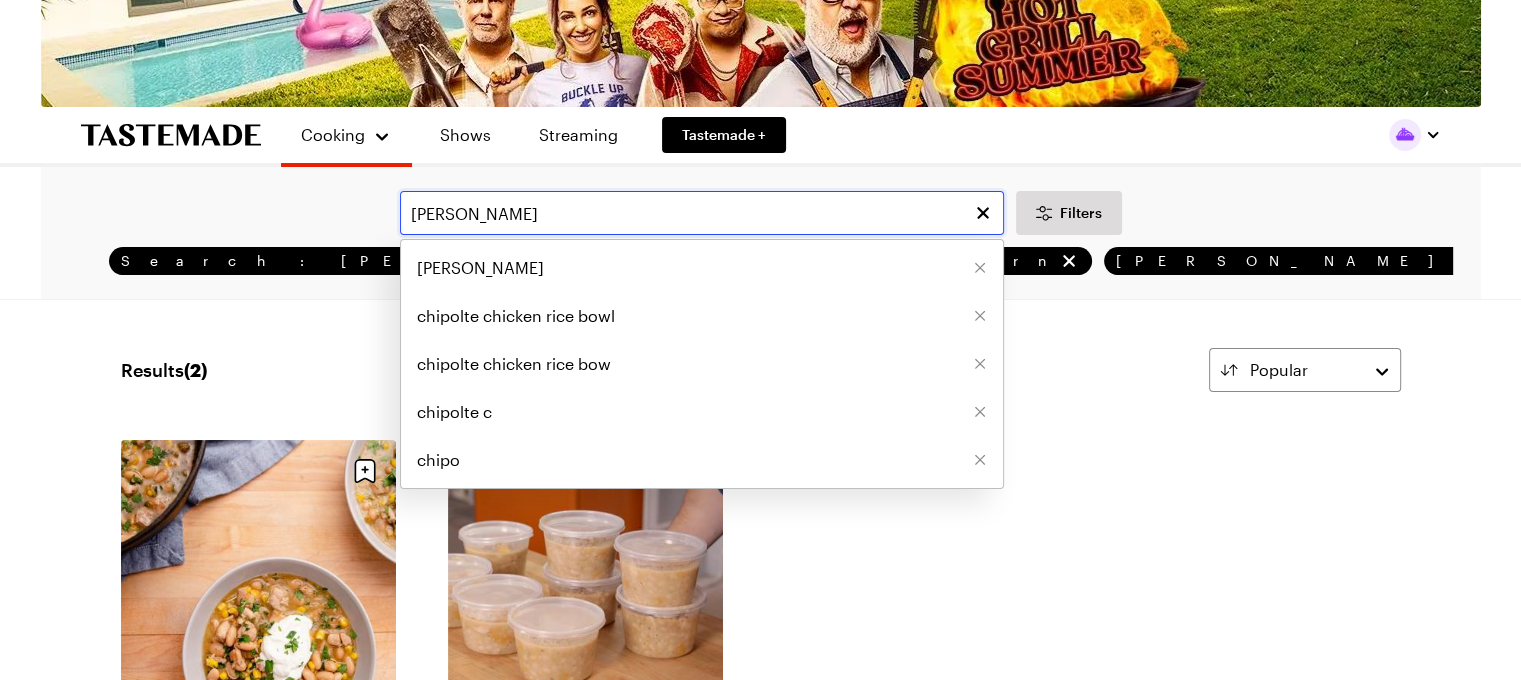 scroll, scrollTop: 0, scrollLeft: 0, axis: both 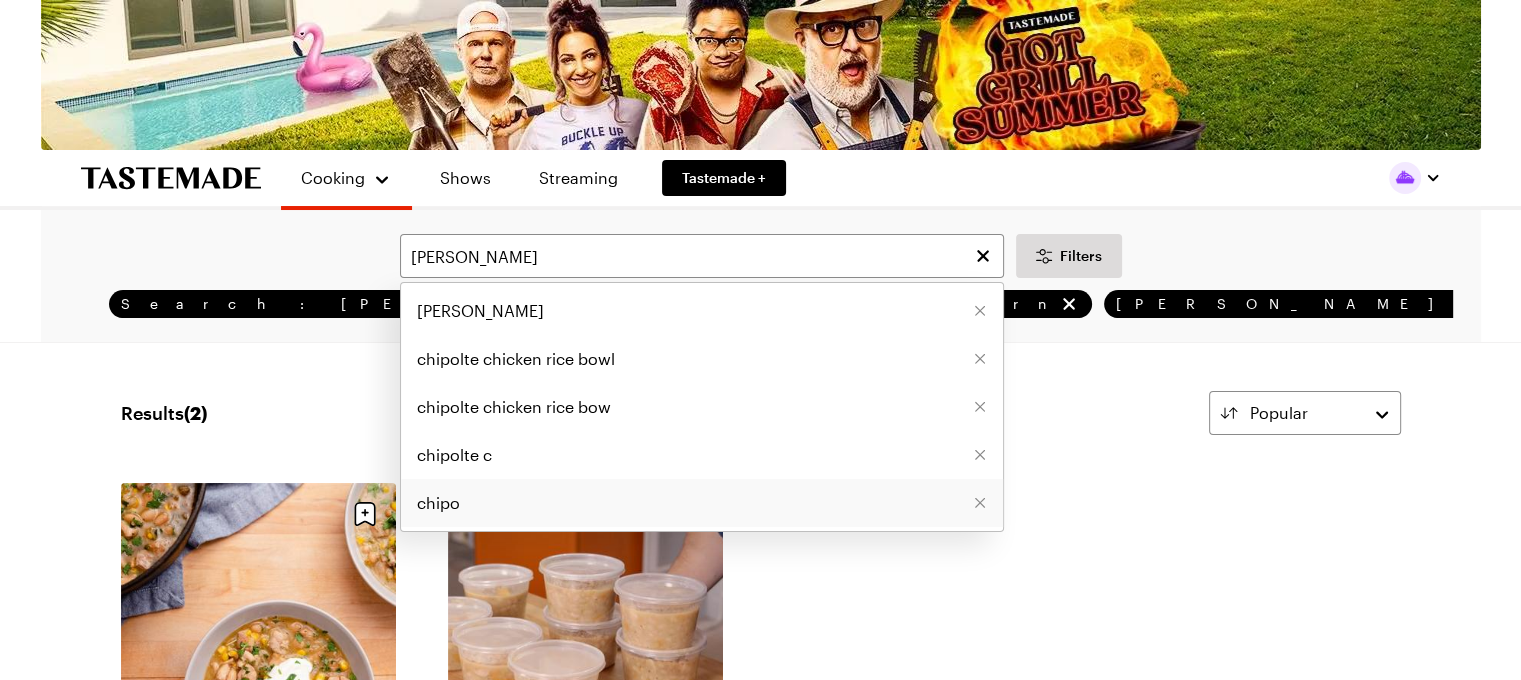 click on "chipo" at bounding box center [702, 503] 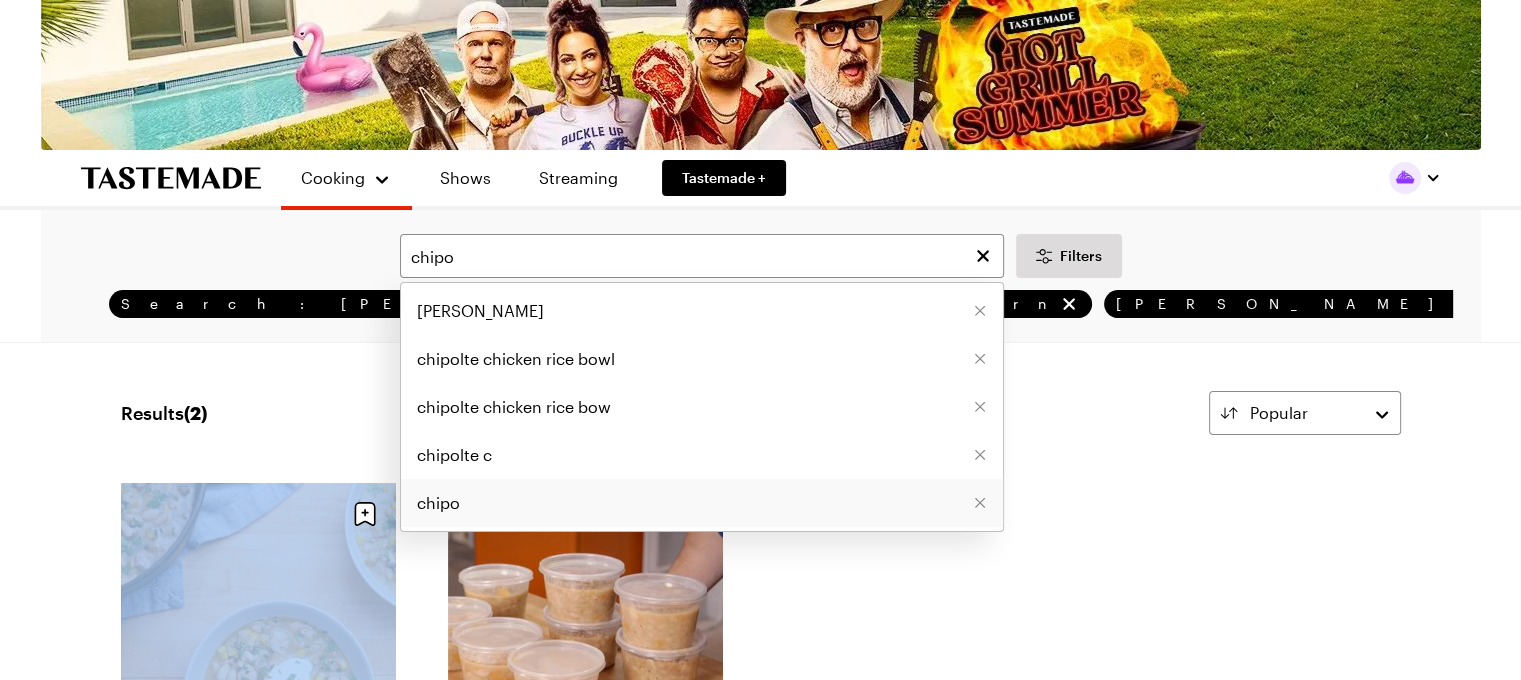 click on "White Bean Chicken Chili (2) 48 mins" at bounding box center (270, 687) 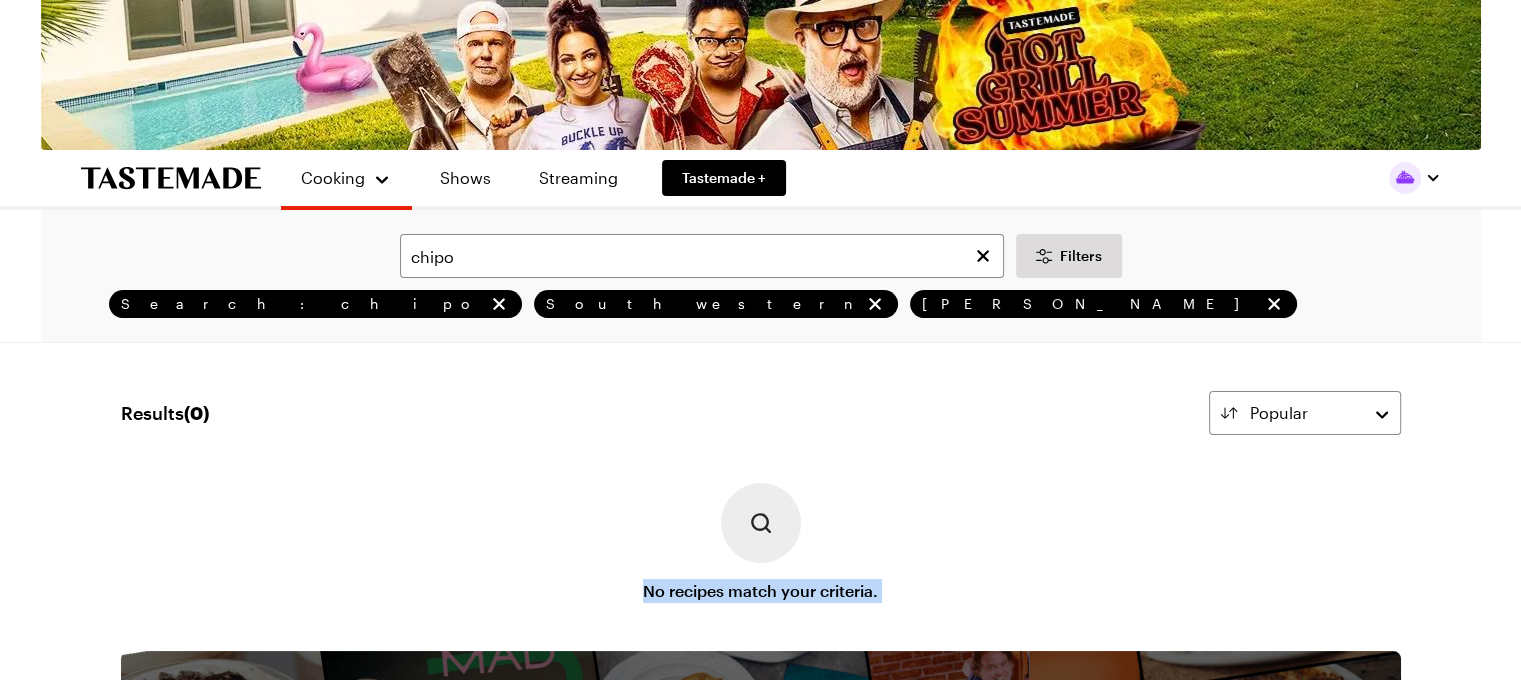 click on "No recipes match your criteria." at bounding box center (761, 543) 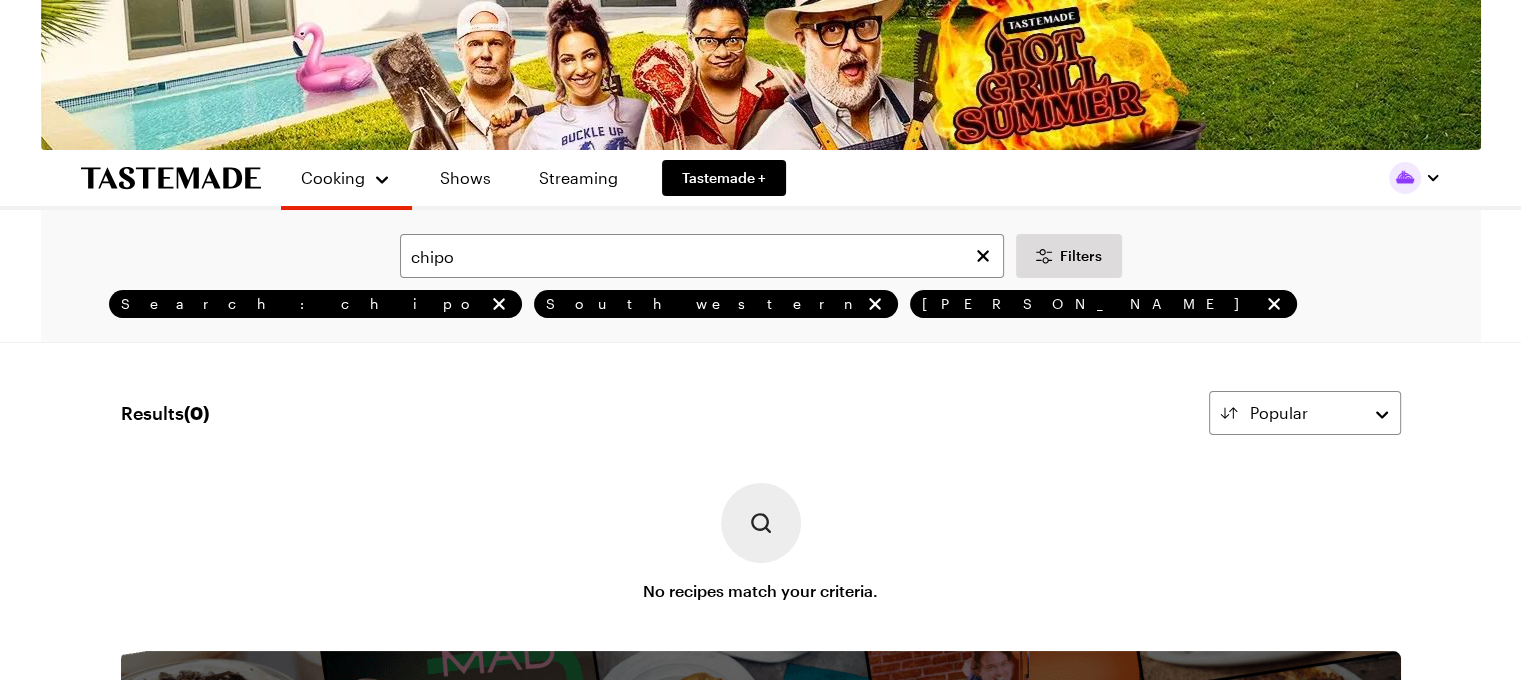 click on "chipo Filters Search: chipo Southwestern Frankie Celenza Search Results  ( 0 ) Popular No recipes match your criteria. Learn More" at bounding box center [761, 686] 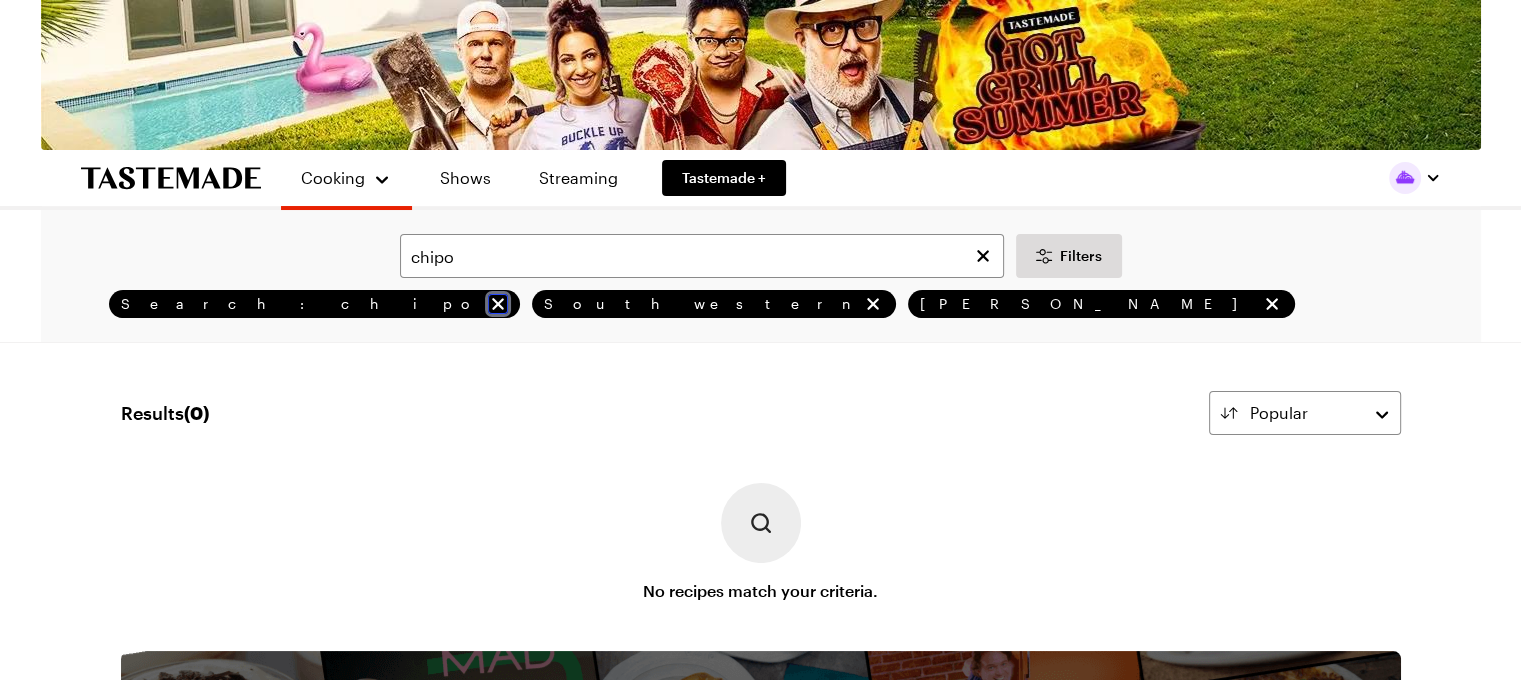 click 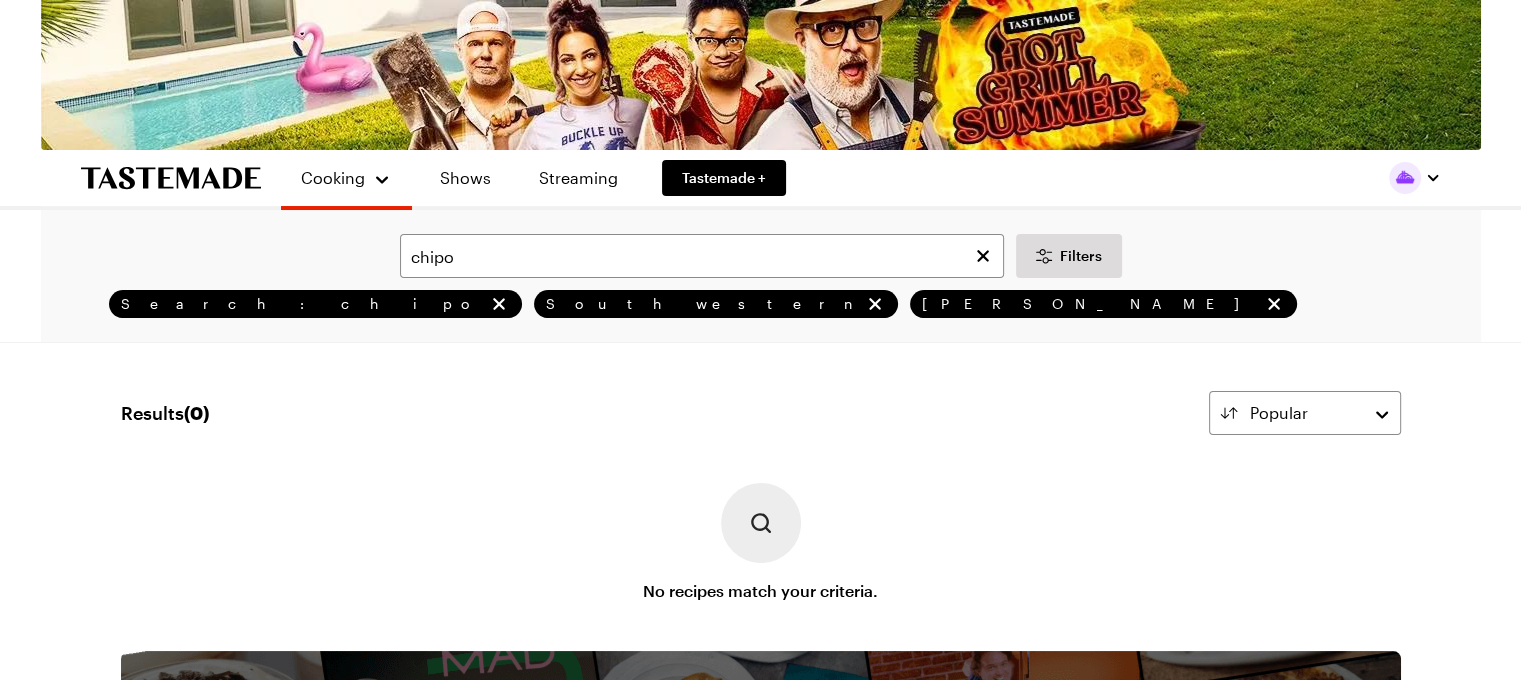 type 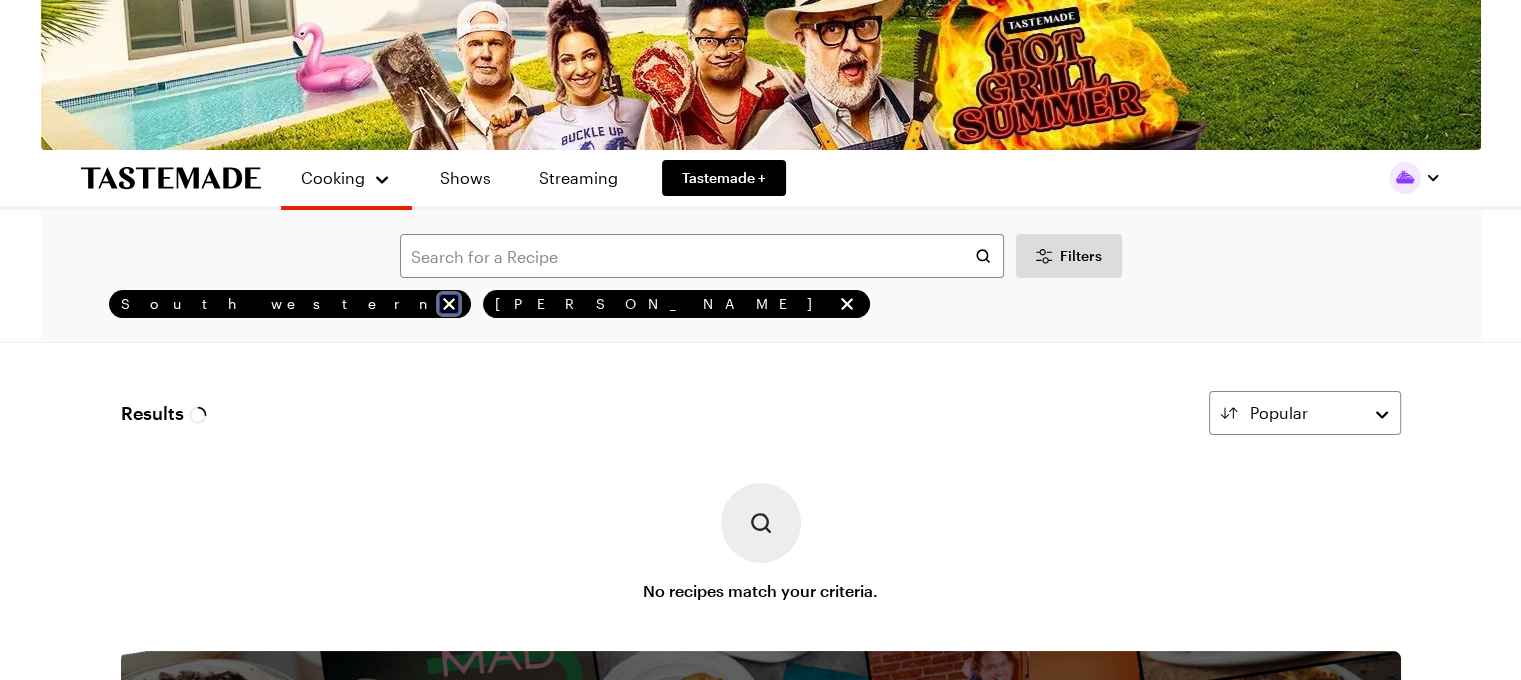 click 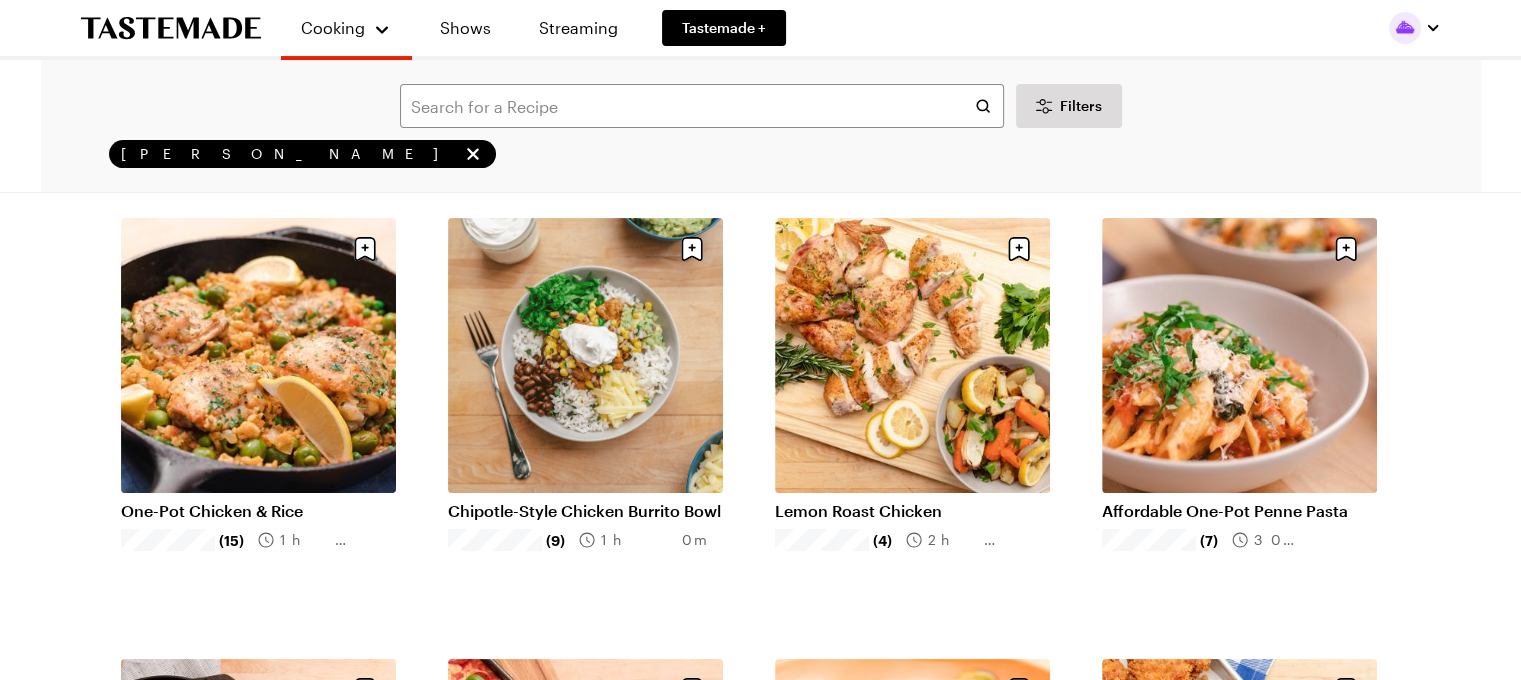 scroll, scrollTop: 300, scrollLeft: 0, axis: vertical 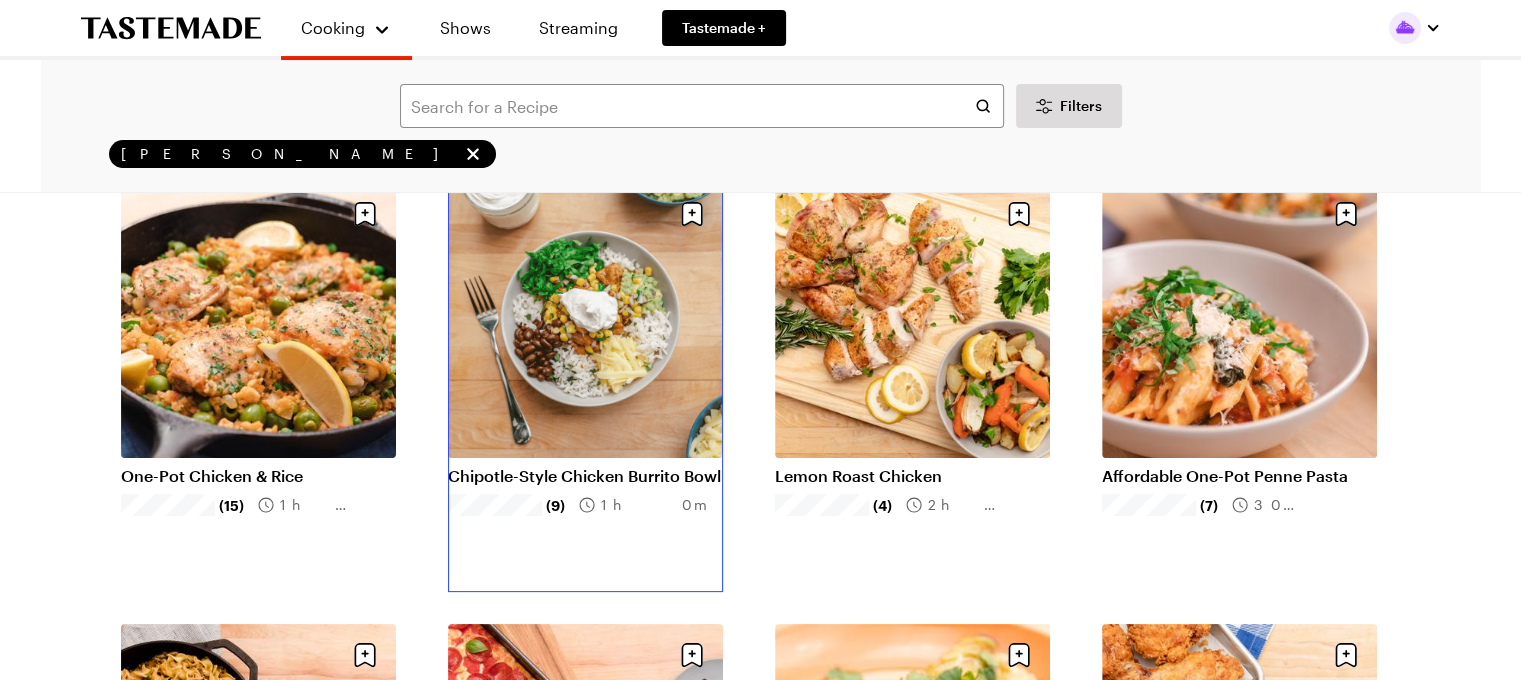click on "Chipotle-Style Chicken Burrito Bowl" at bounding box center (585, 476) 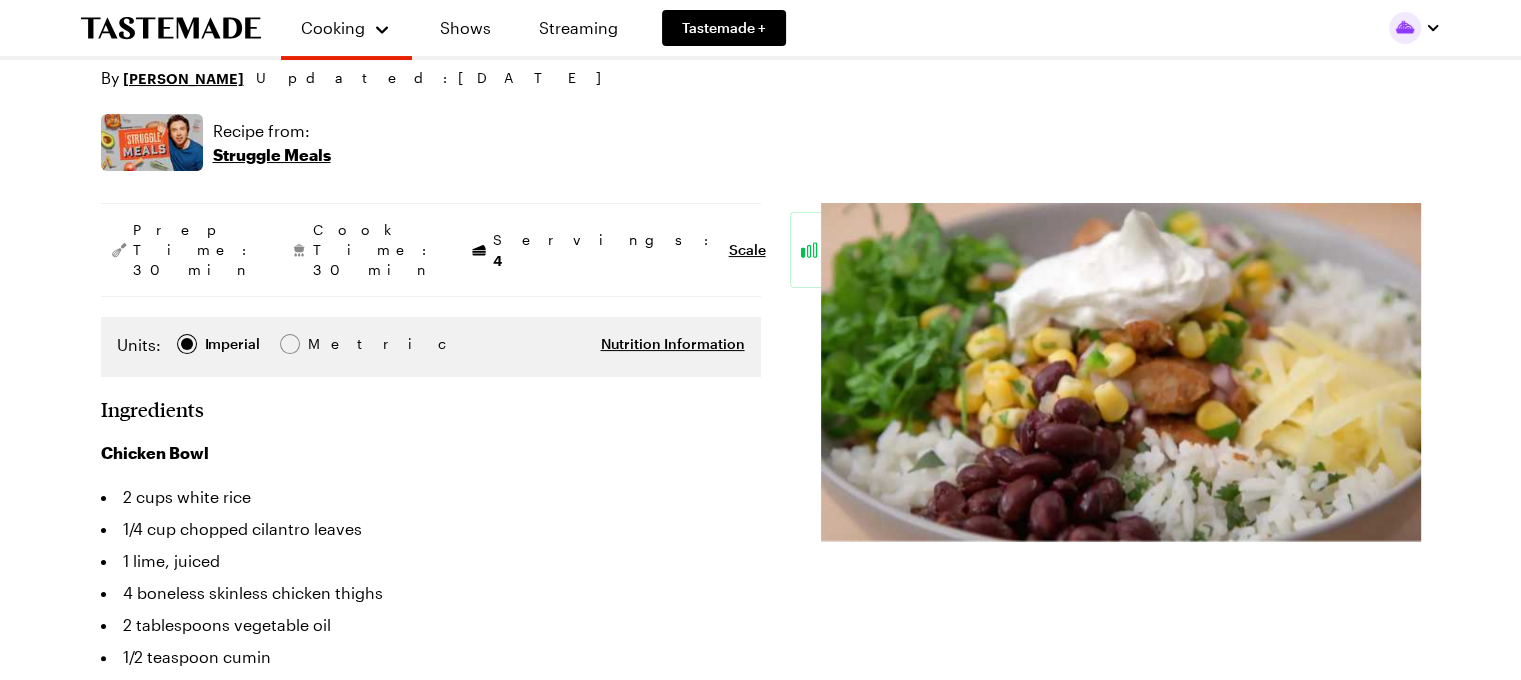 scroll, scrollTop: 0, scrollLeft: 0, axis: both 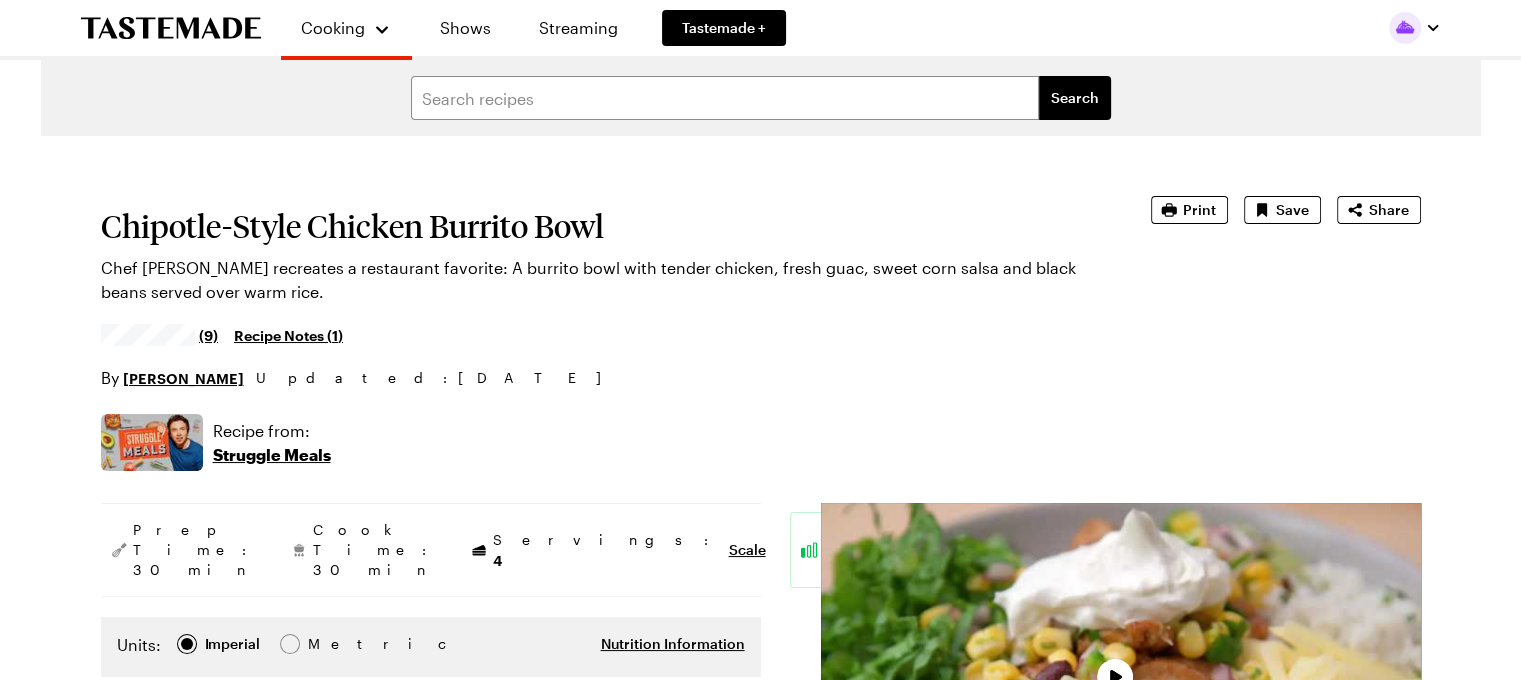 type on "x" 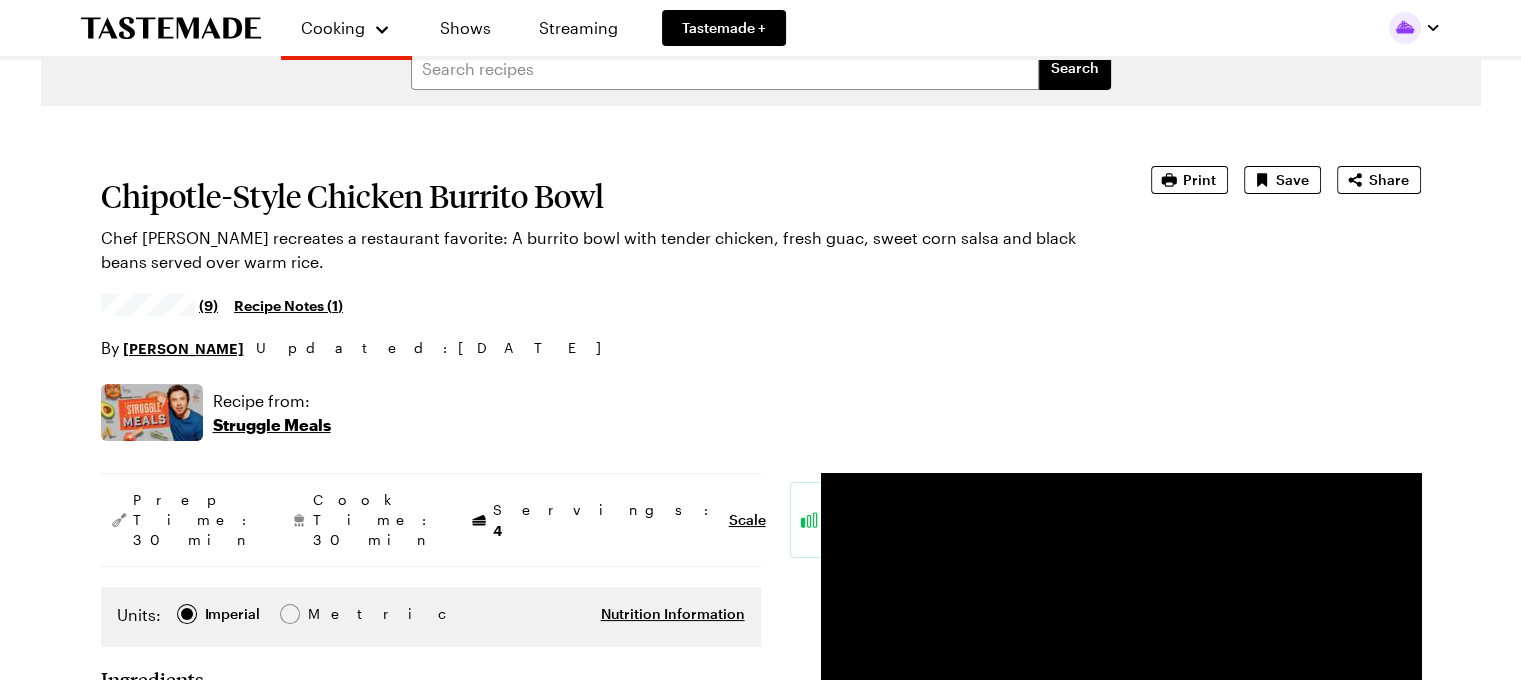 scroll, scrollTop: 0, scrollLeft: 0, axis: both 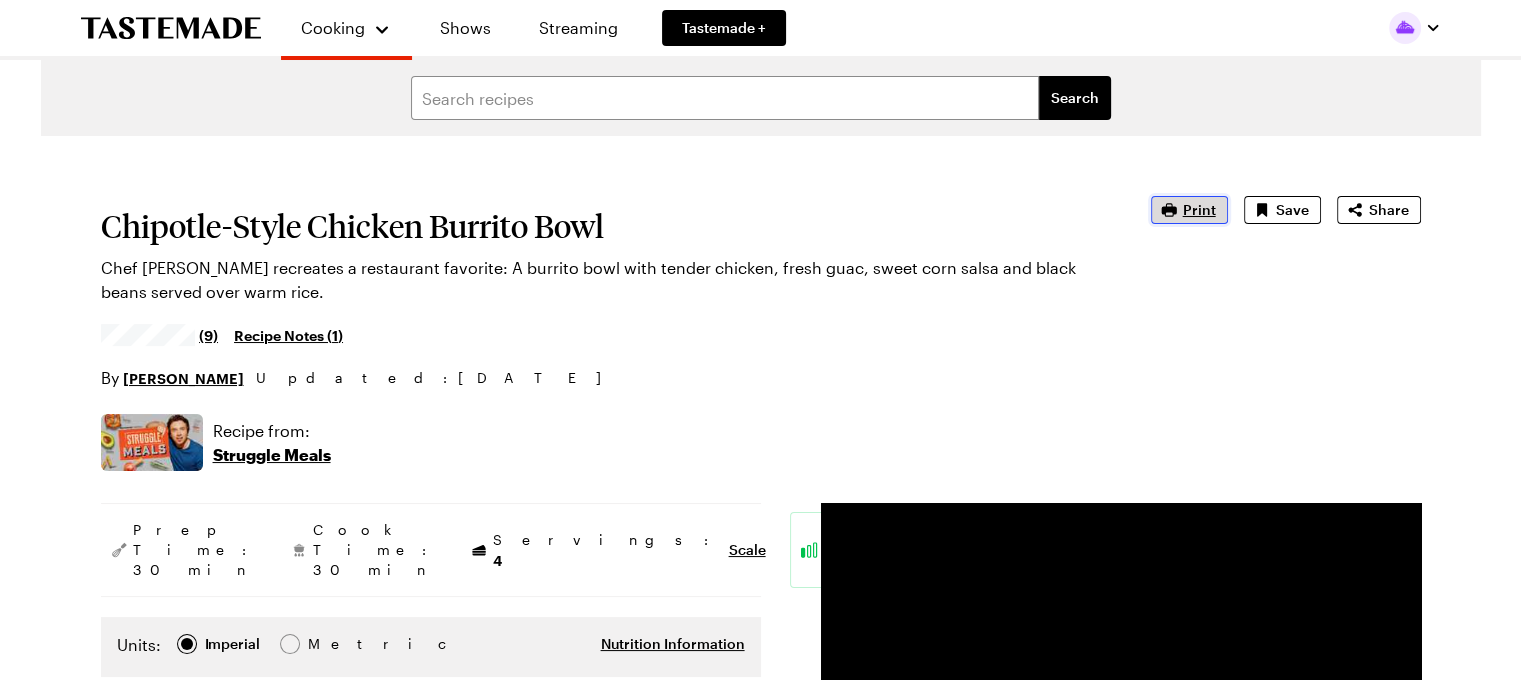 click 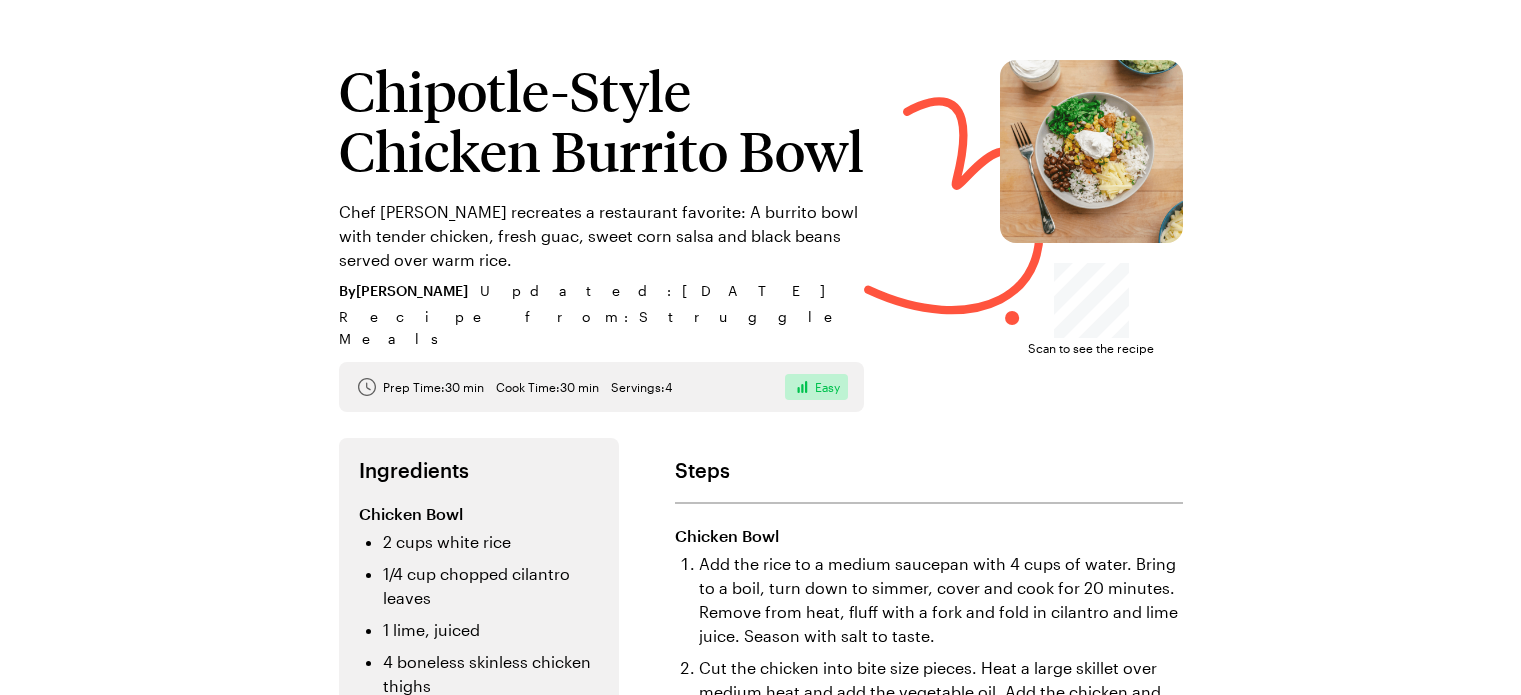 scroll, scrollTop: 0, scrollLeft: 0, axis: both 